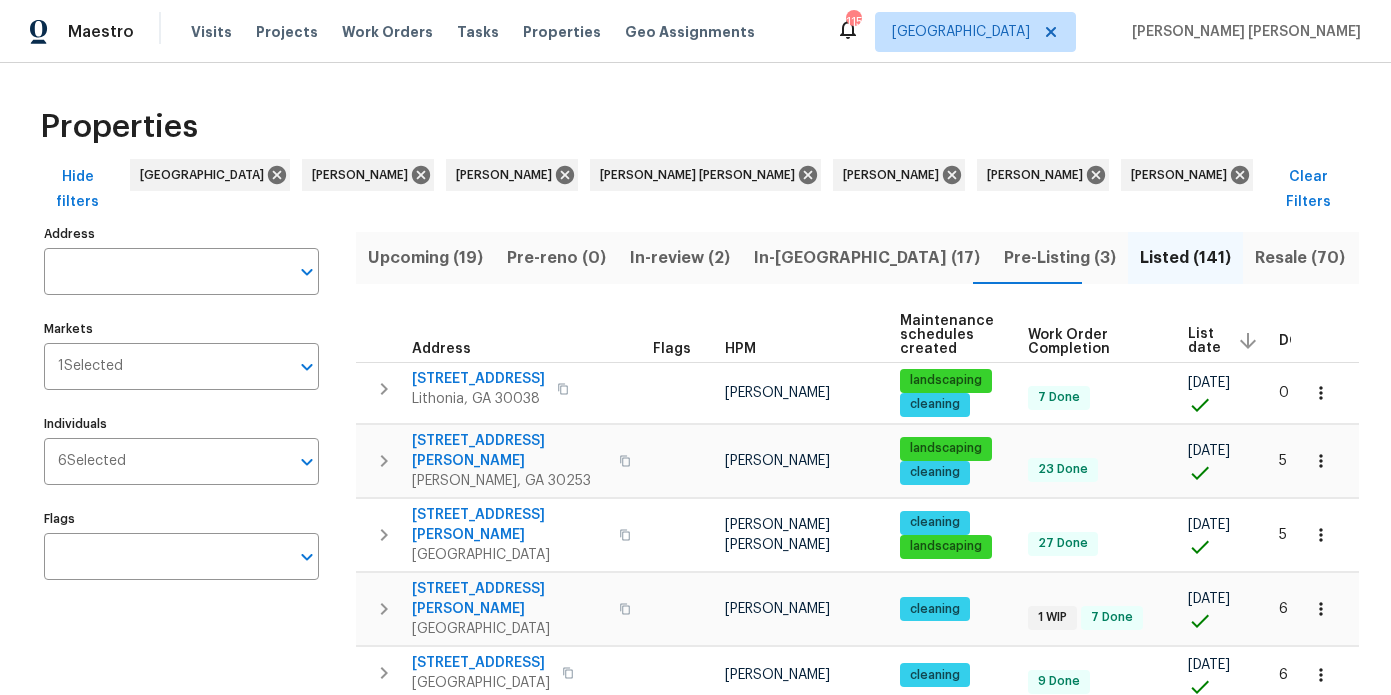 scroll, scrollTop: 0, scrollLeft: 0, axis: both 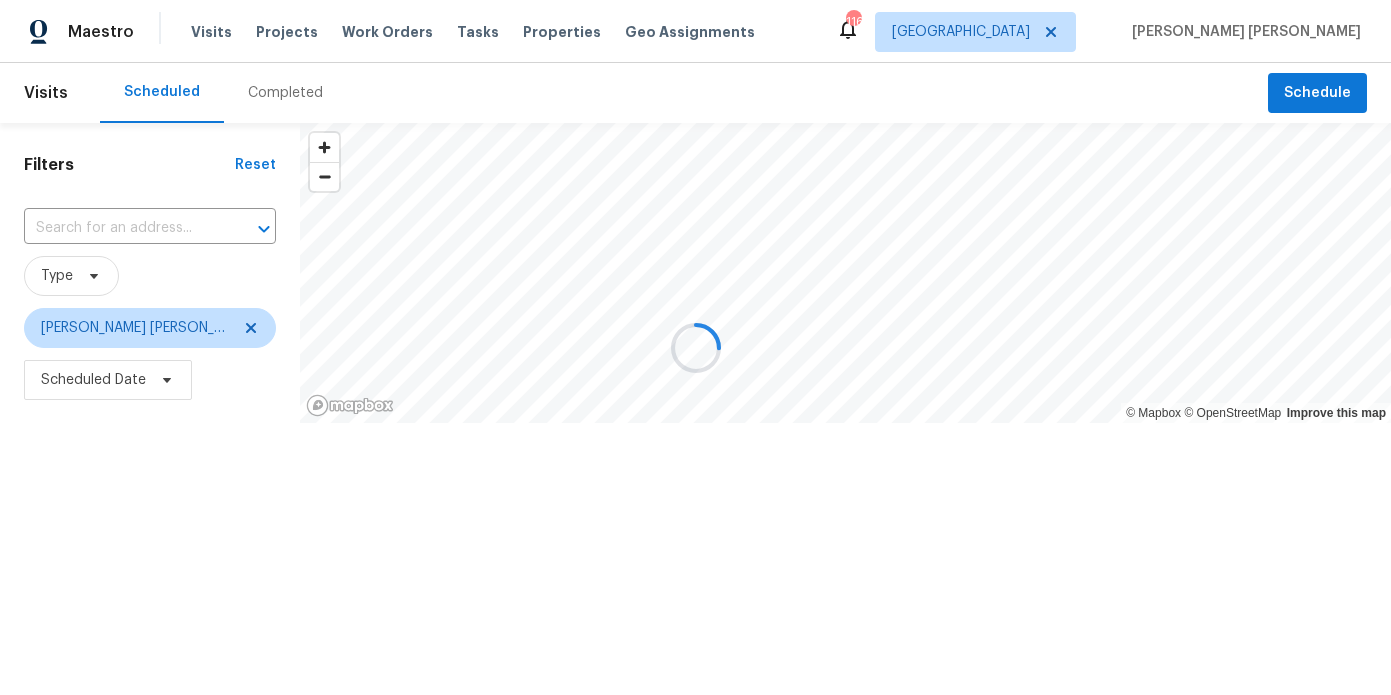click on "Projects" at bounding box center (287, 32) 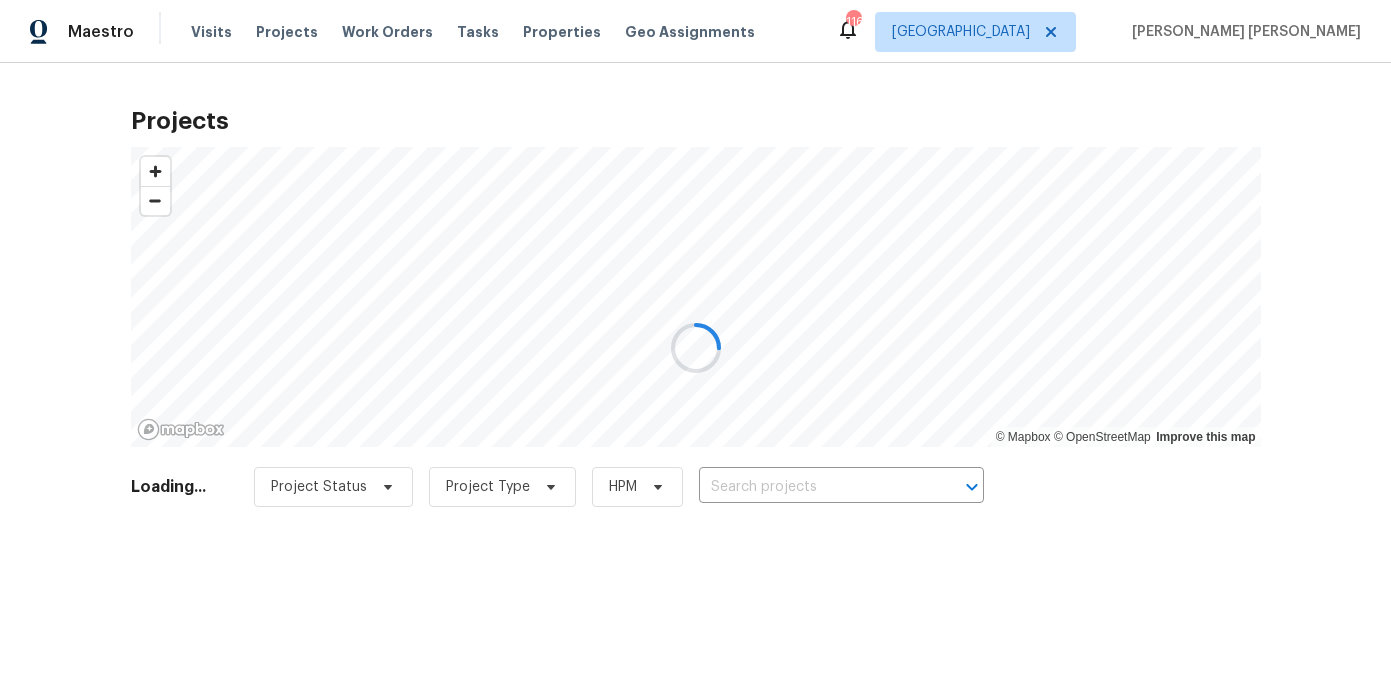 click at bounding box center (695, 347) 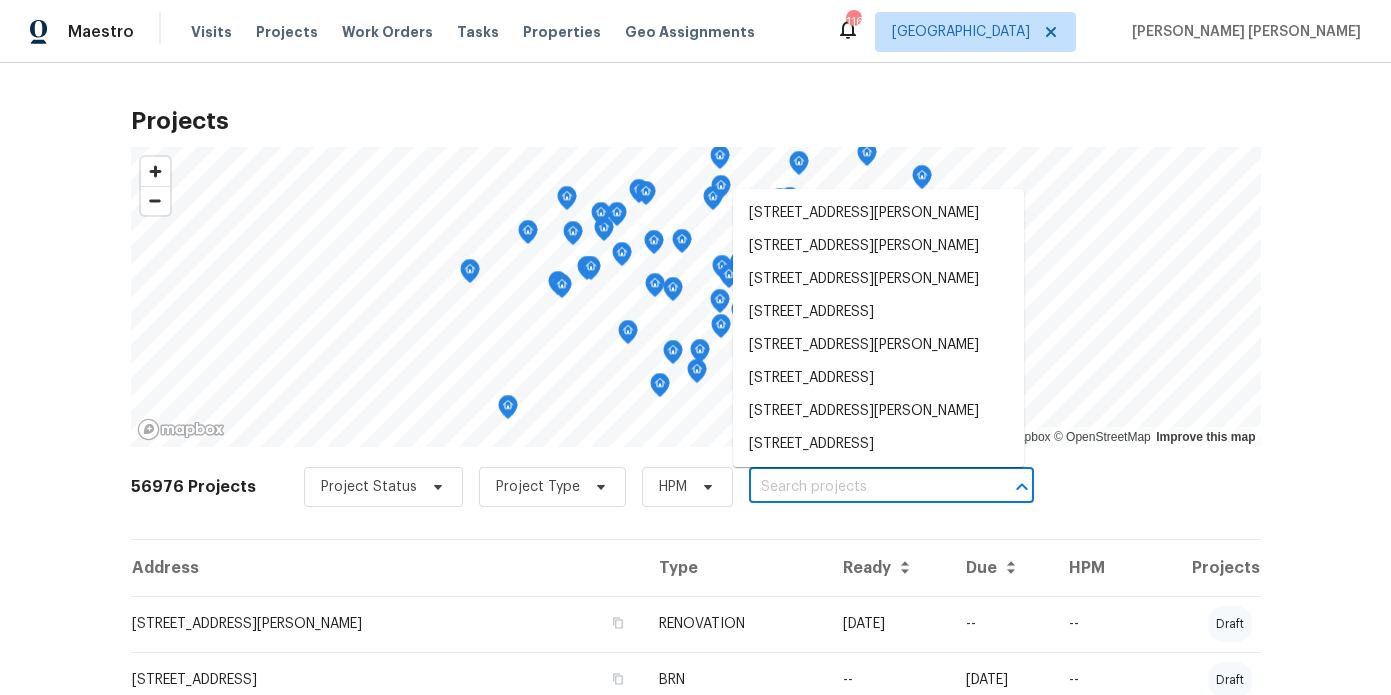 click at bounding box center (863, 487) 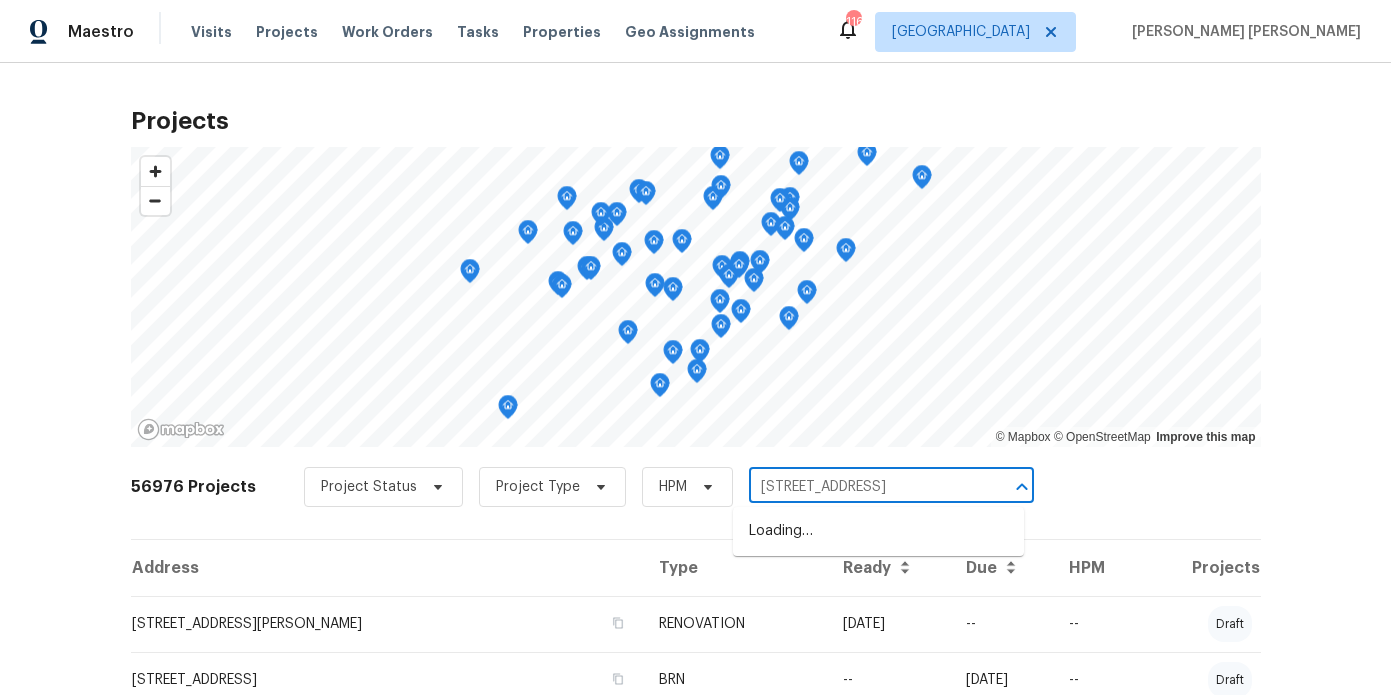 scroll, scrollTop: 0, scrollLeft: 39, axis: horizontal 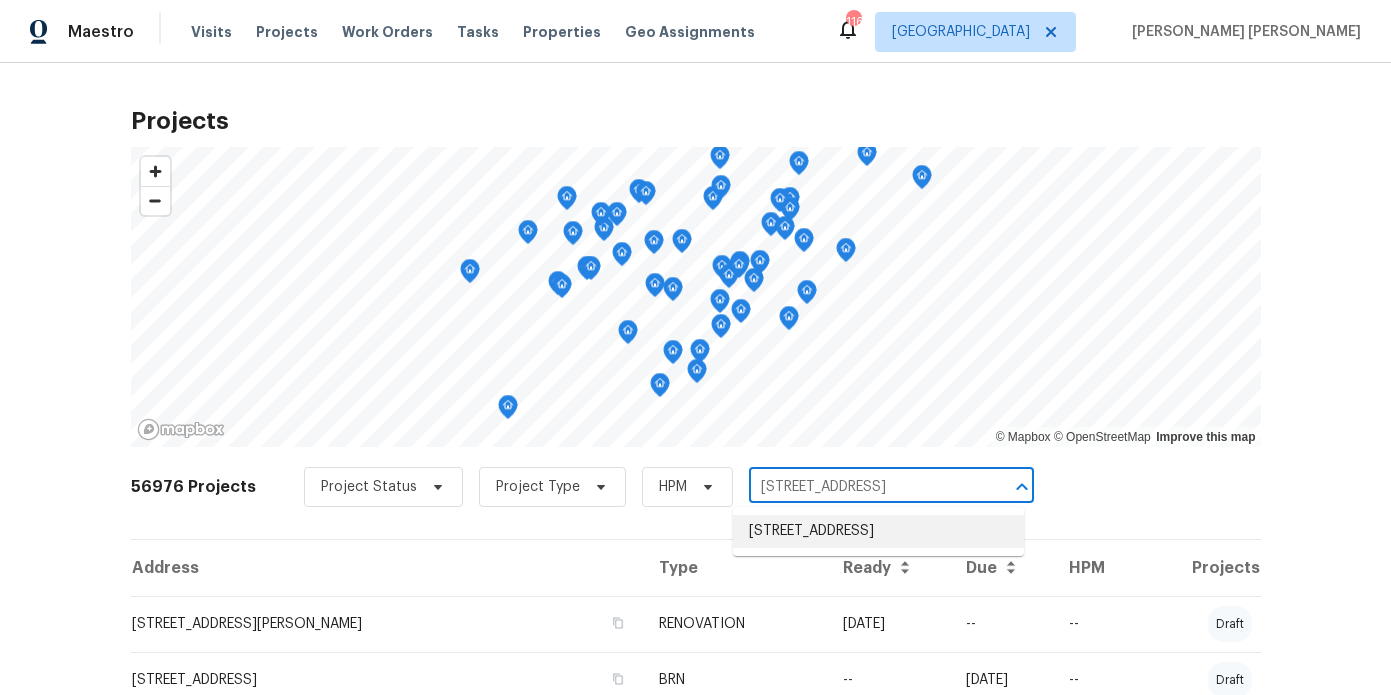click on "5677 Wind Gate Ln, Lithonia, GA 30058" at bounding box center (878, 531) 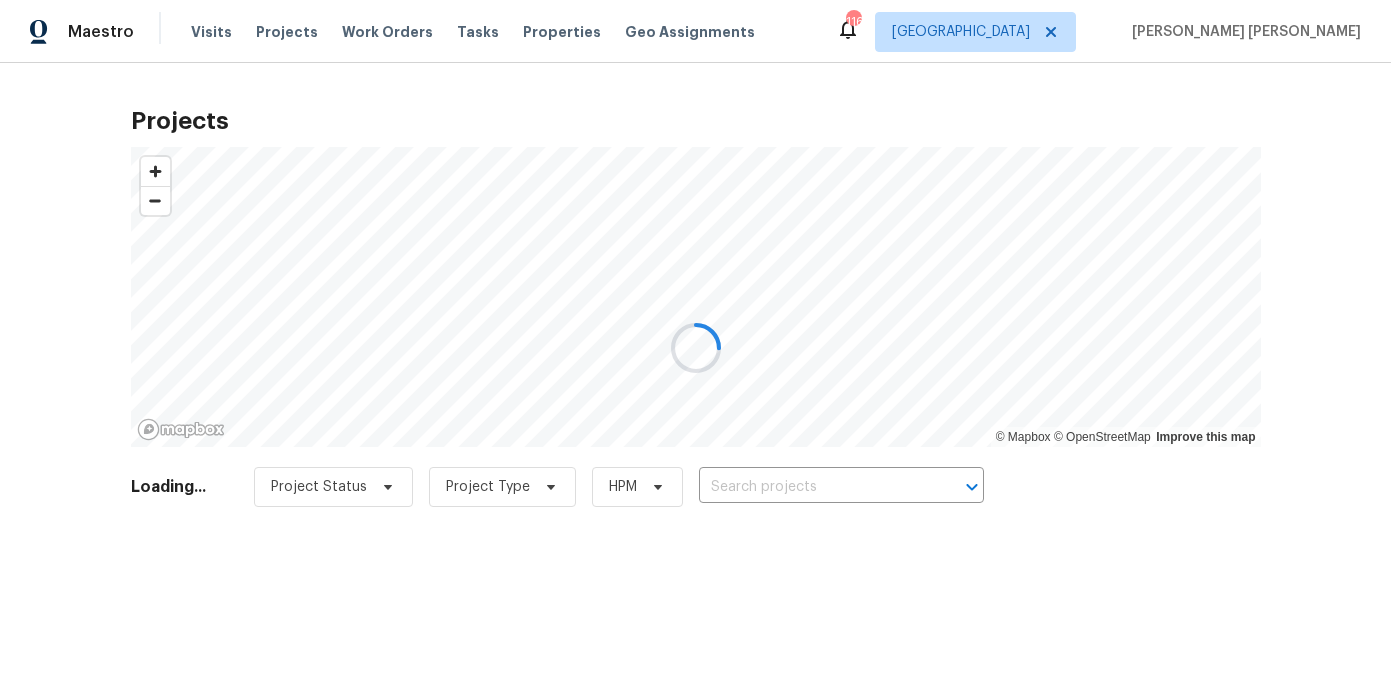 type on "5677 Wind Gate Ln, Lithonia, GA 30058" 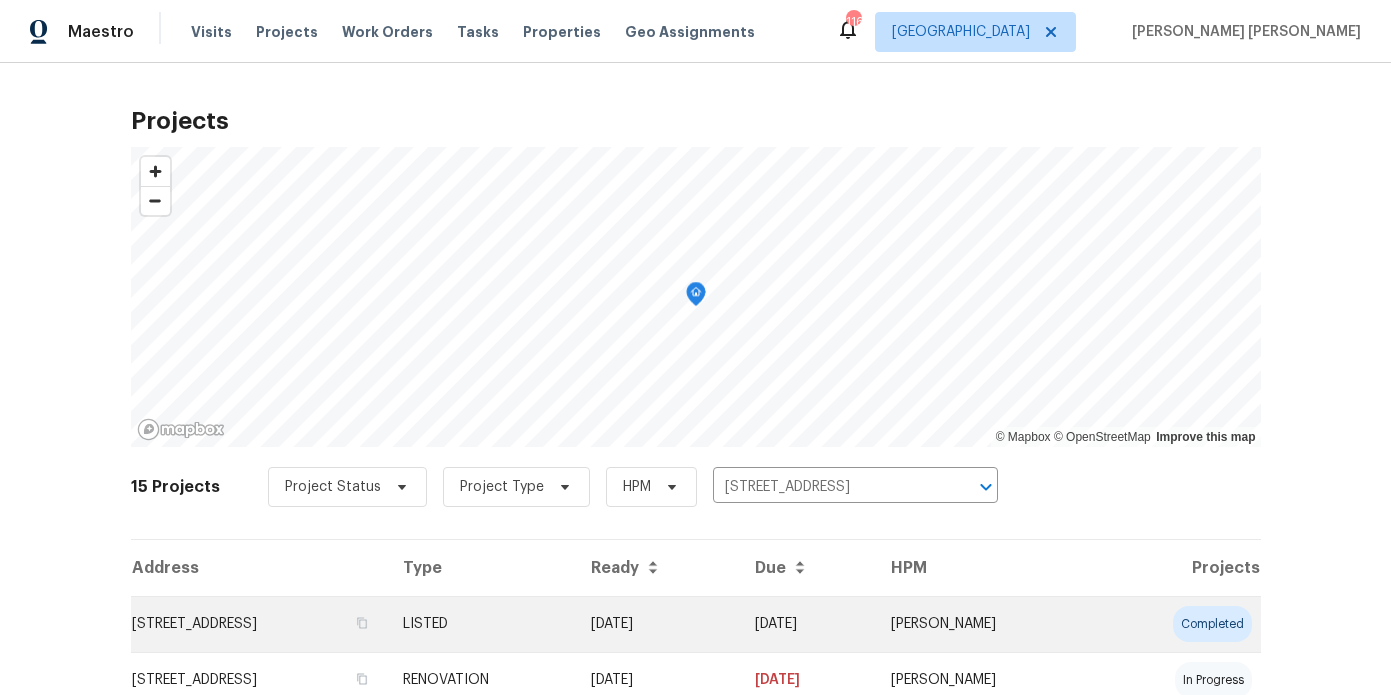 click on "5677 Wind Gate Ln, Lithonia, GA 30058" at bounding box center (259, 624) 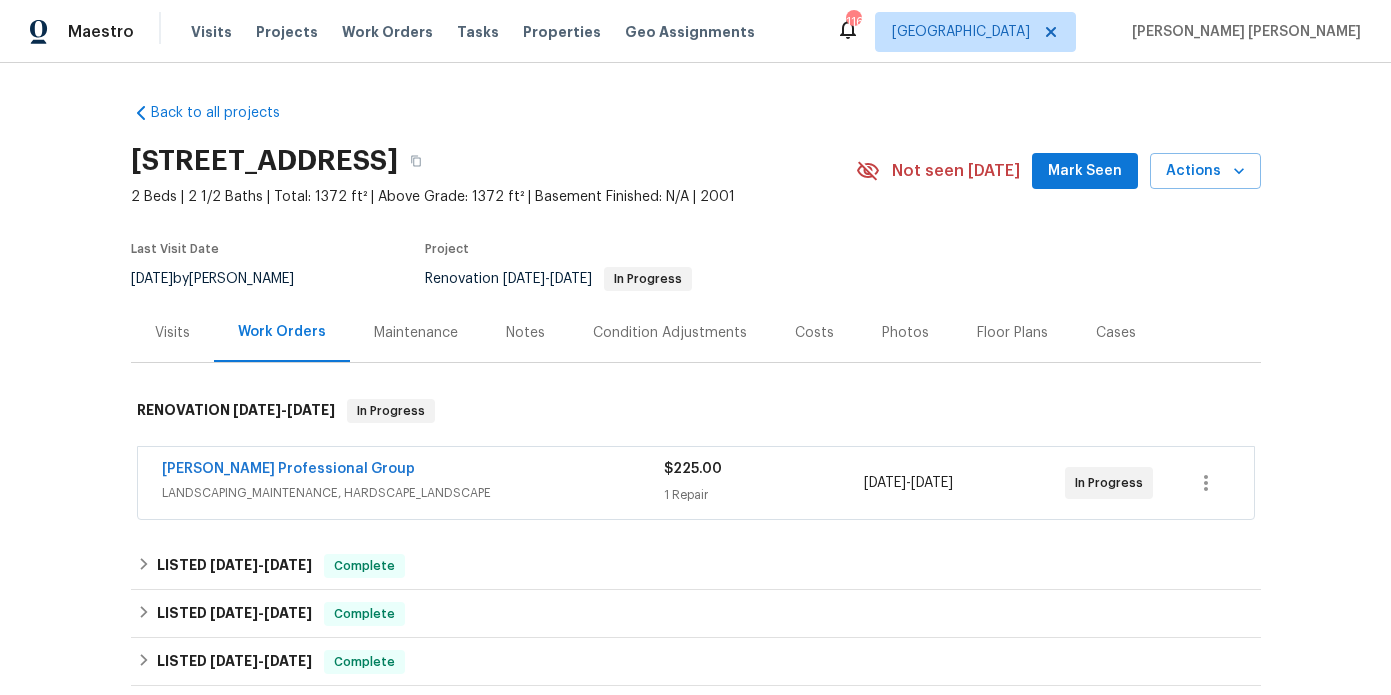 click on "Photos" at bounding box center [905, 333] 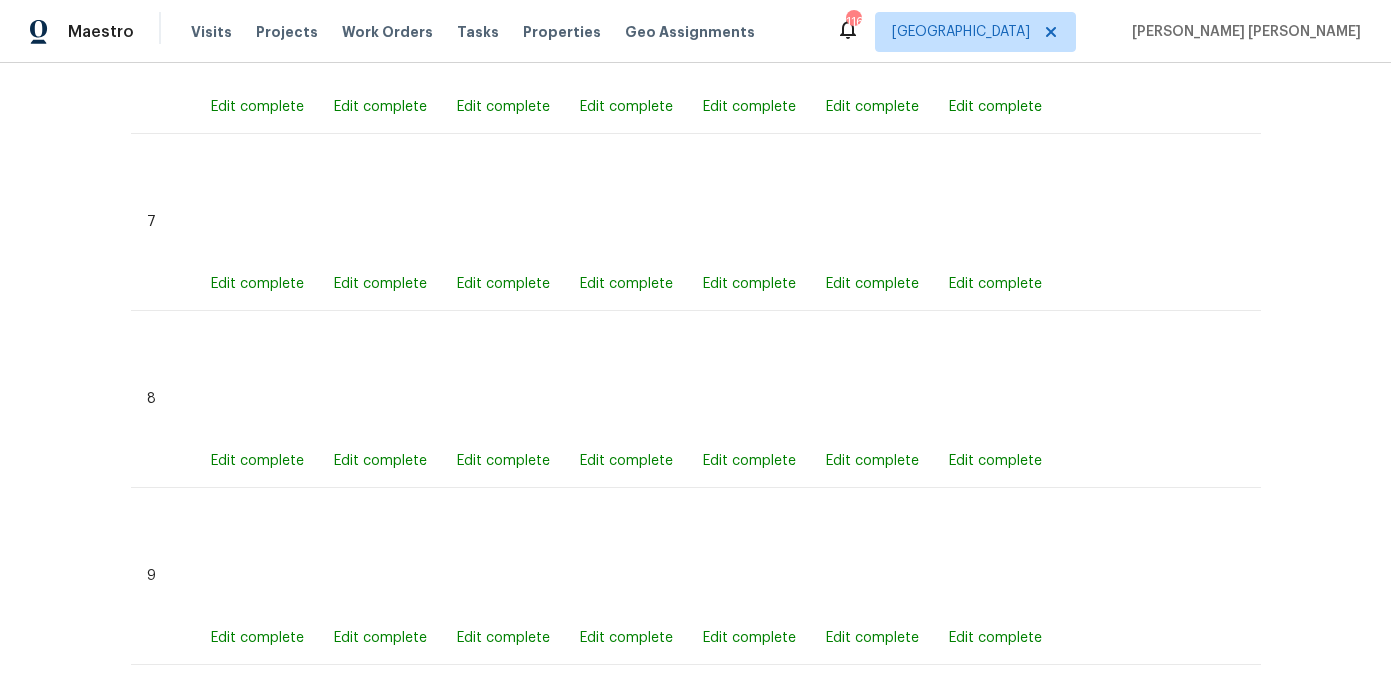 scroll, scrollTop: 10118, scrollLeft: 0, axis: vertical 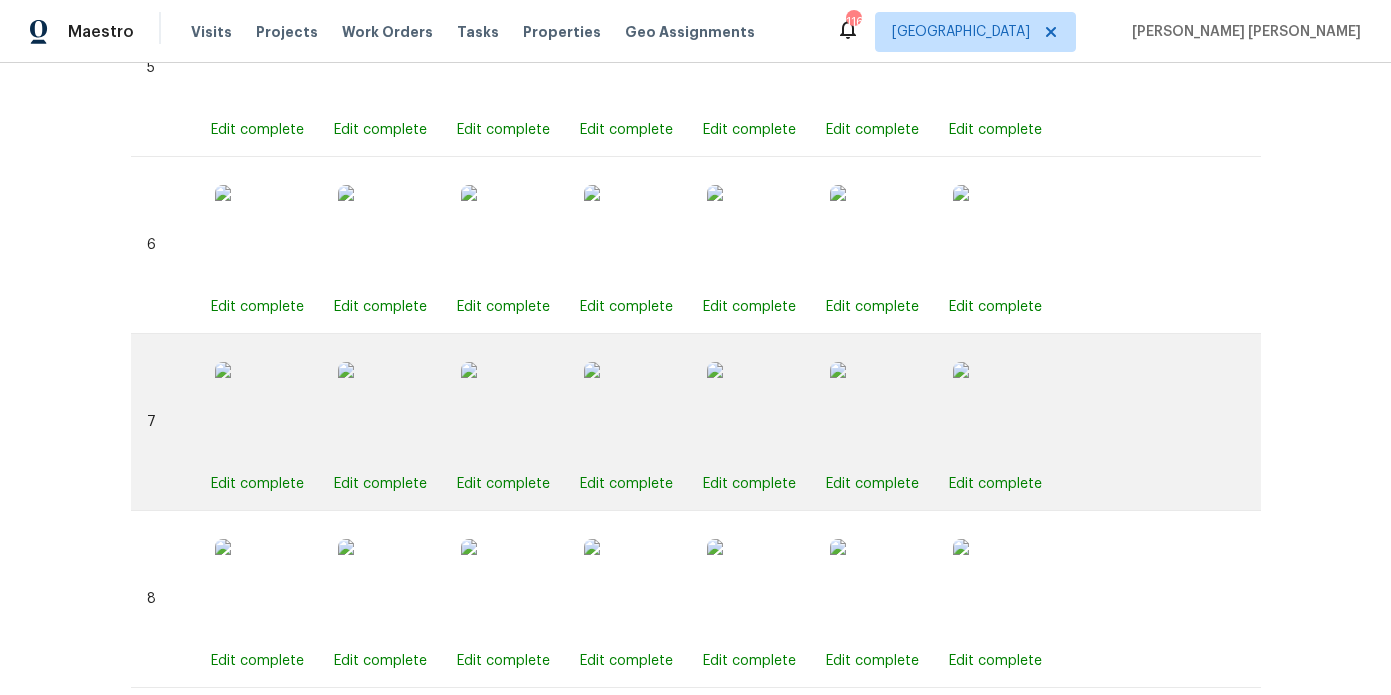 click at bounding box center (757, 412) 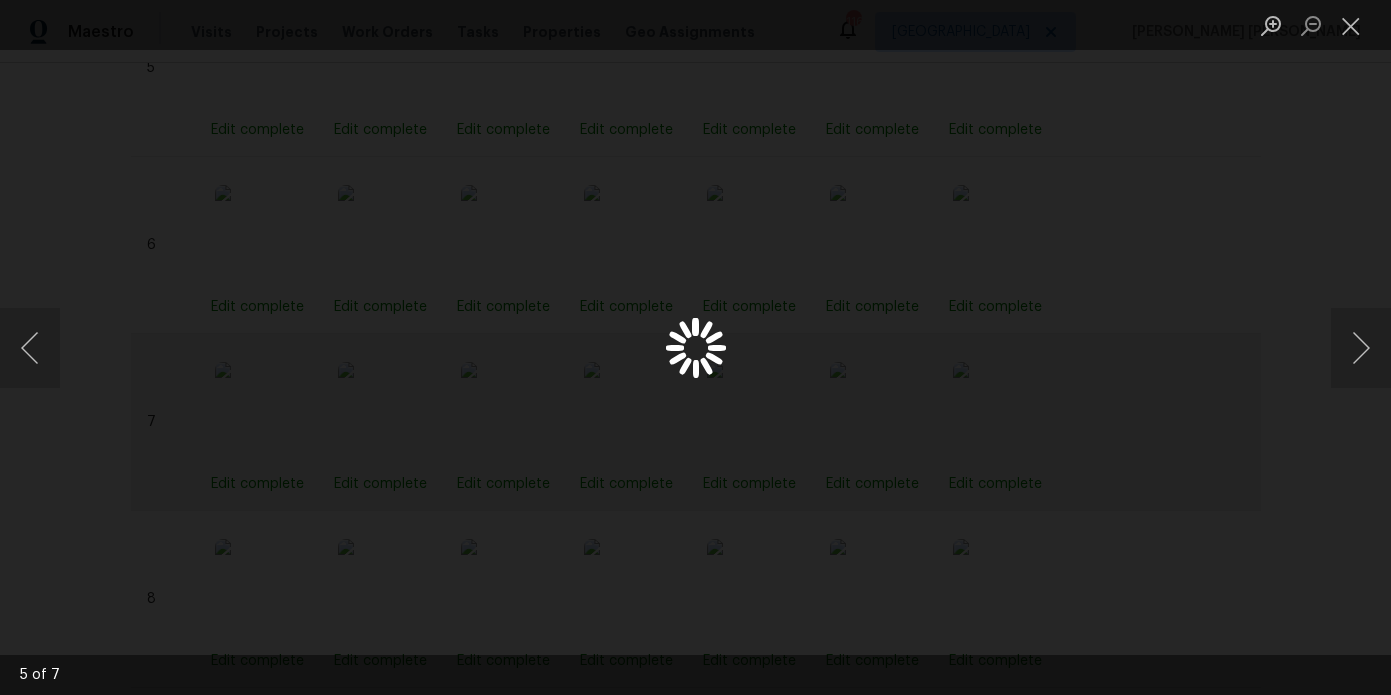 click at bounding box center (695, 347) 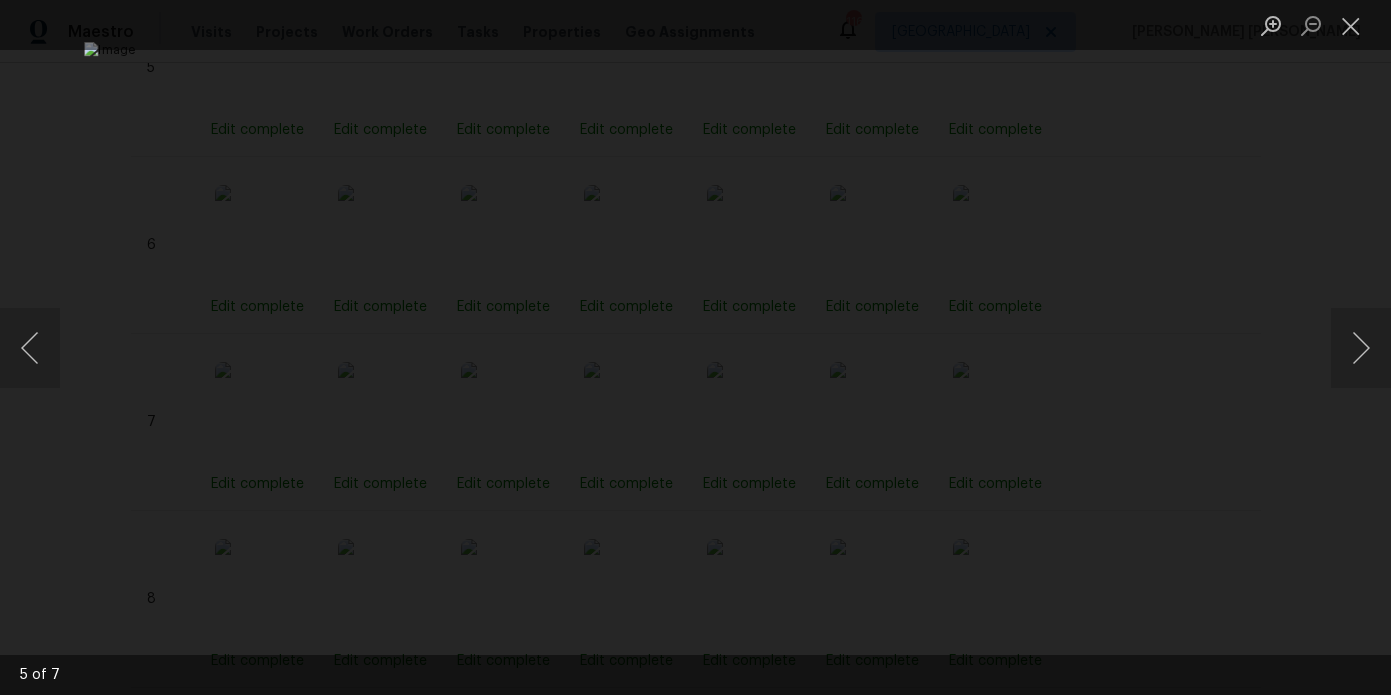 click at bounding box center [695, 347] 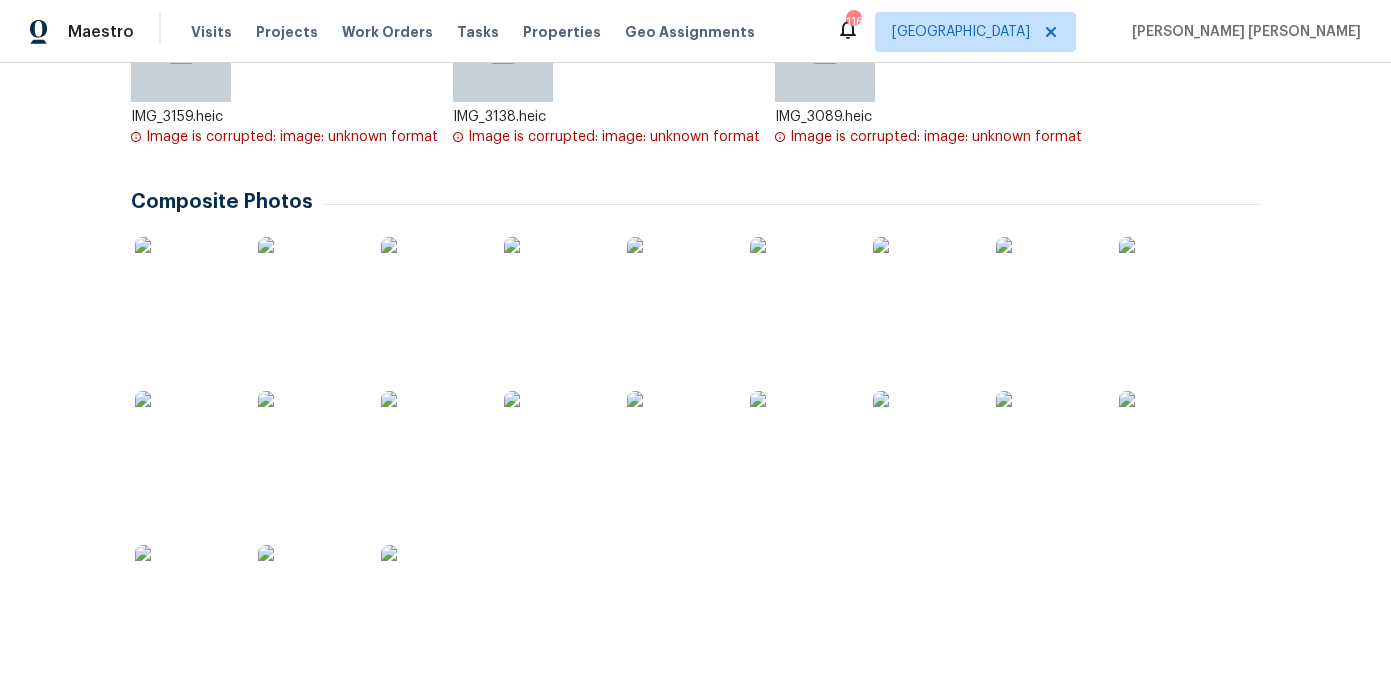 scroll, scrollTop: 8429, scrollLeft: 0, axis: vertical 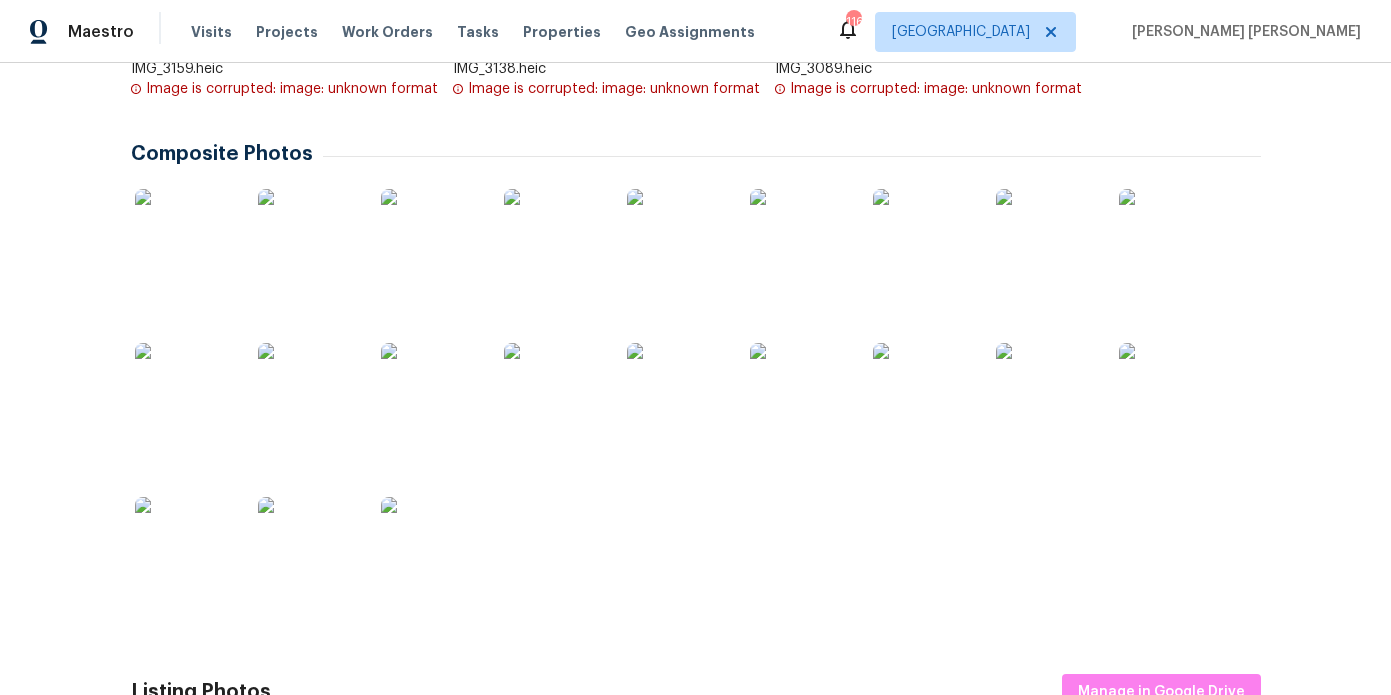 click at bounding box center [431, 239] 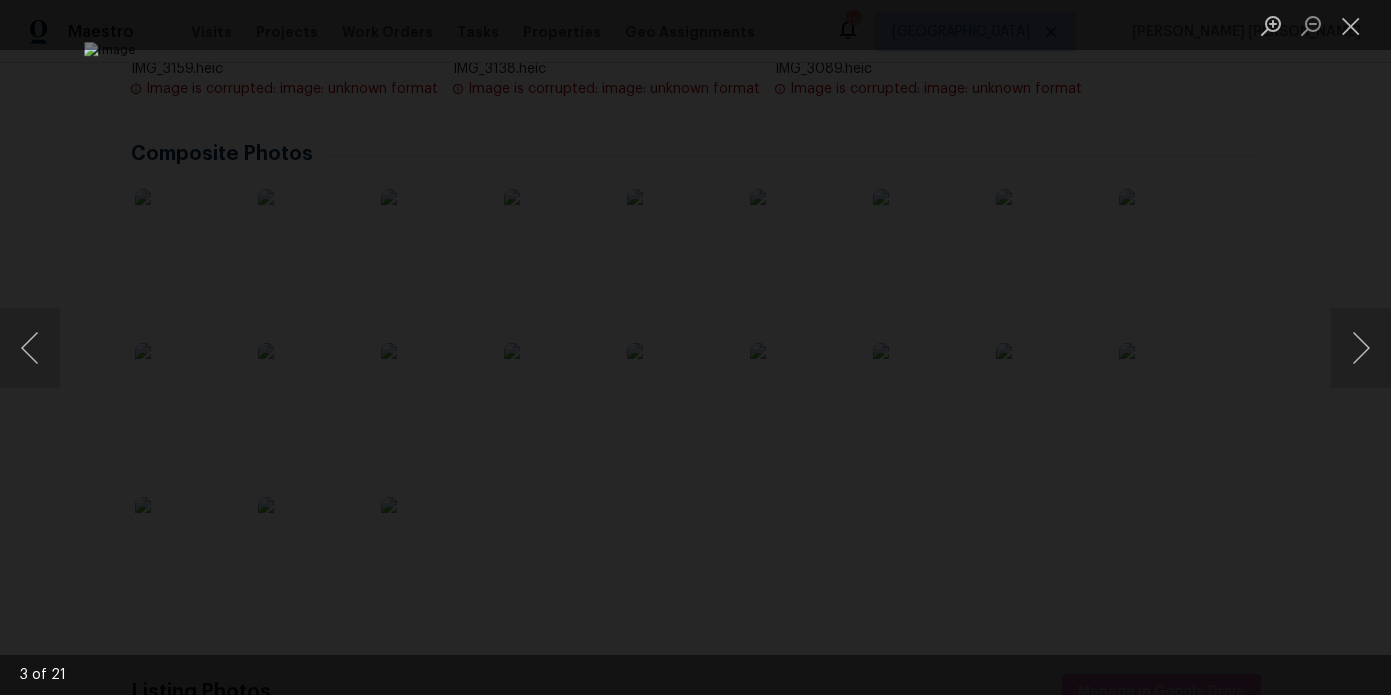click at bounding box center [695, 347] 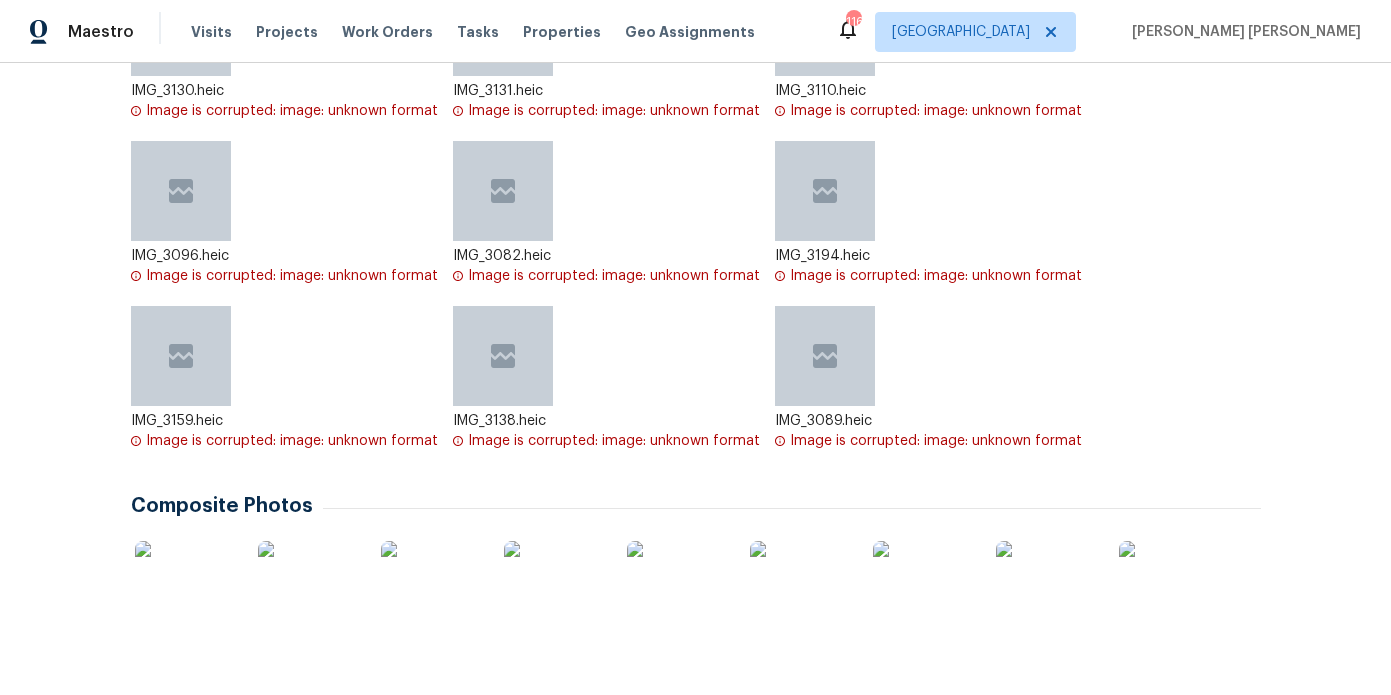 scroll, scrollTop: 8072, scrollLeft: 0, axis: vertical 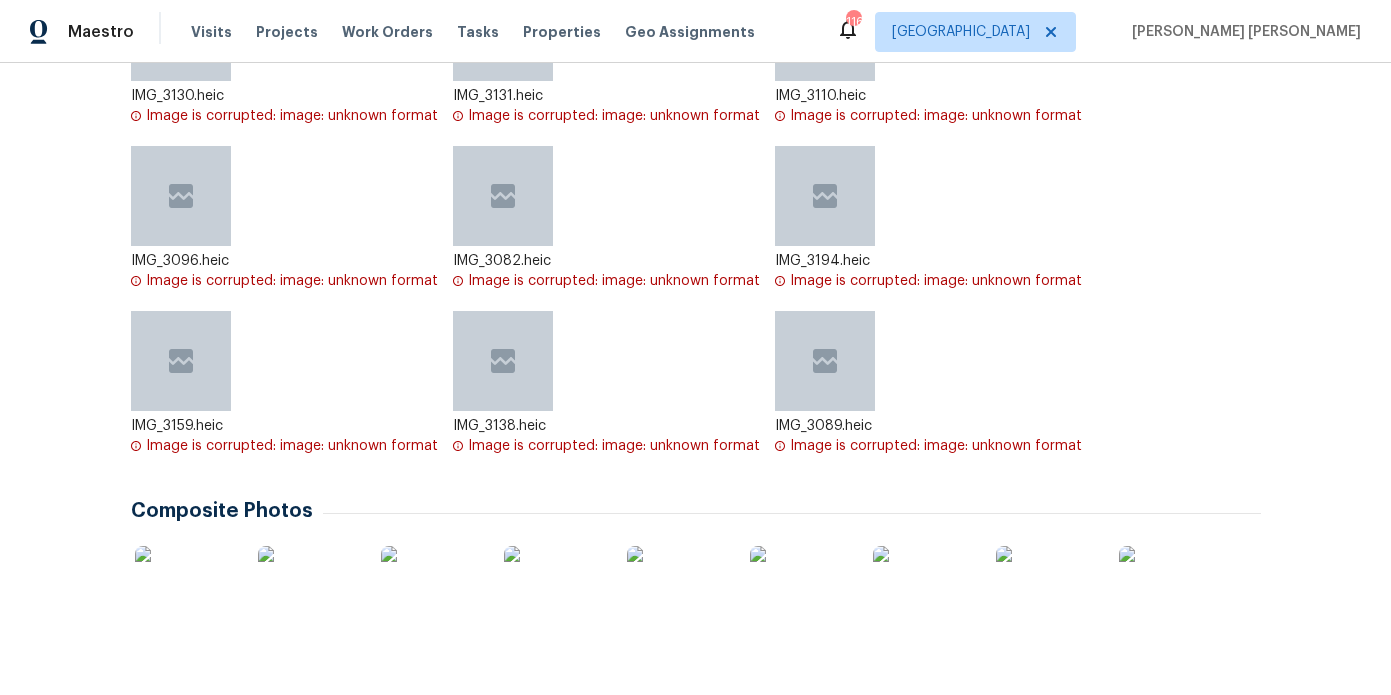 click at bounding box center (503, 361) 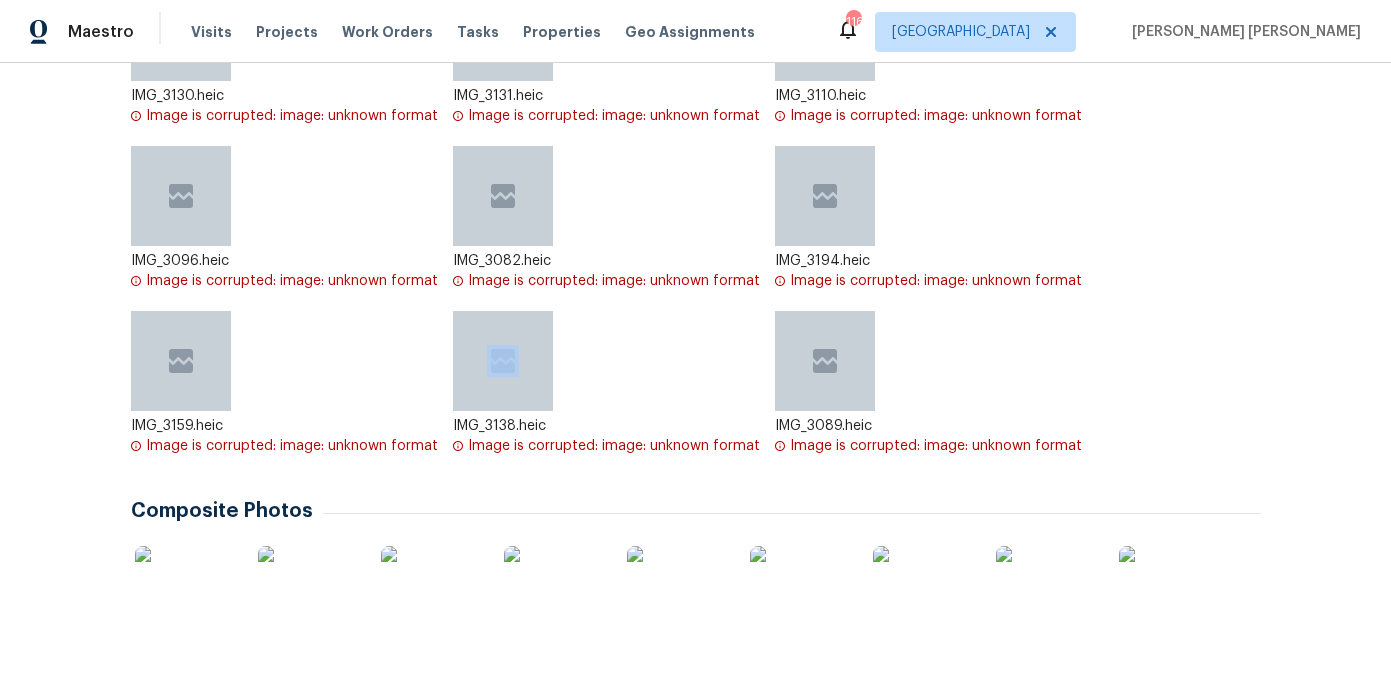 click at bounding box center (503, 361) 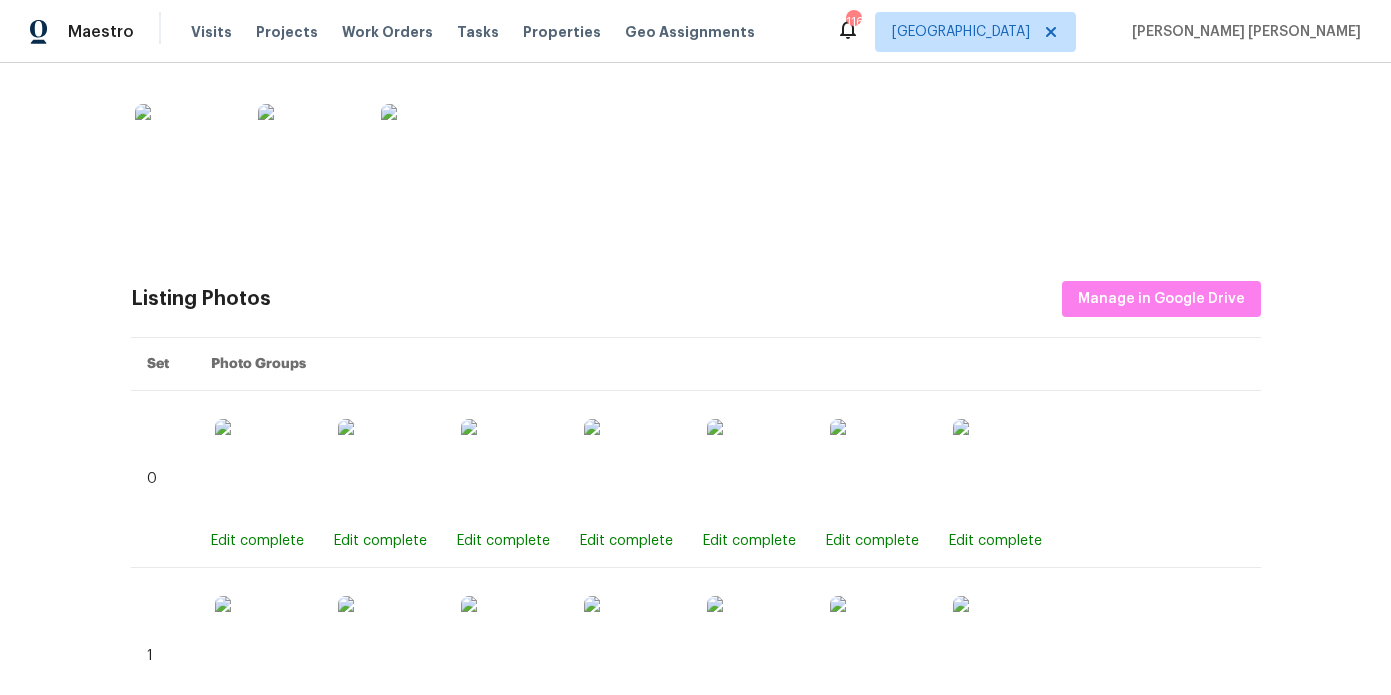 scroll, scrollTop: 8808, scrollLeft: 0, axis: vertical 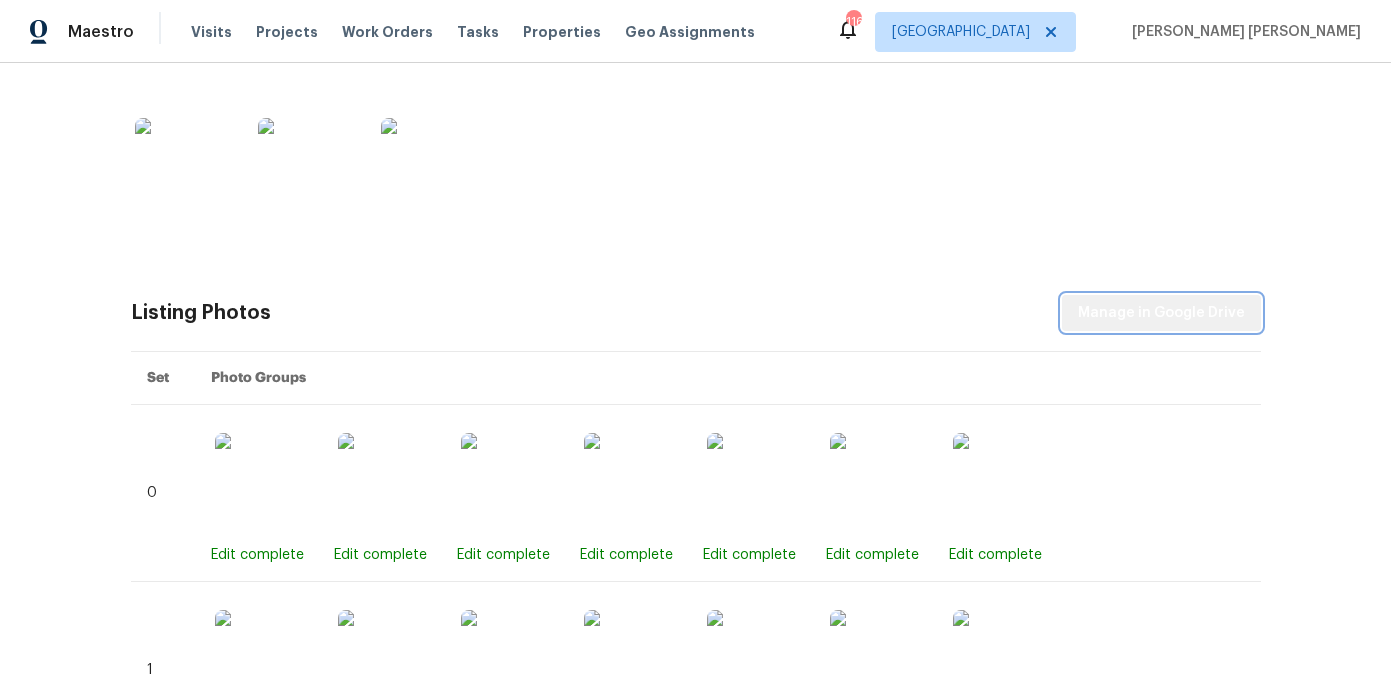 click on "Manage in Google Drive" at bounding box center (1161, 313) 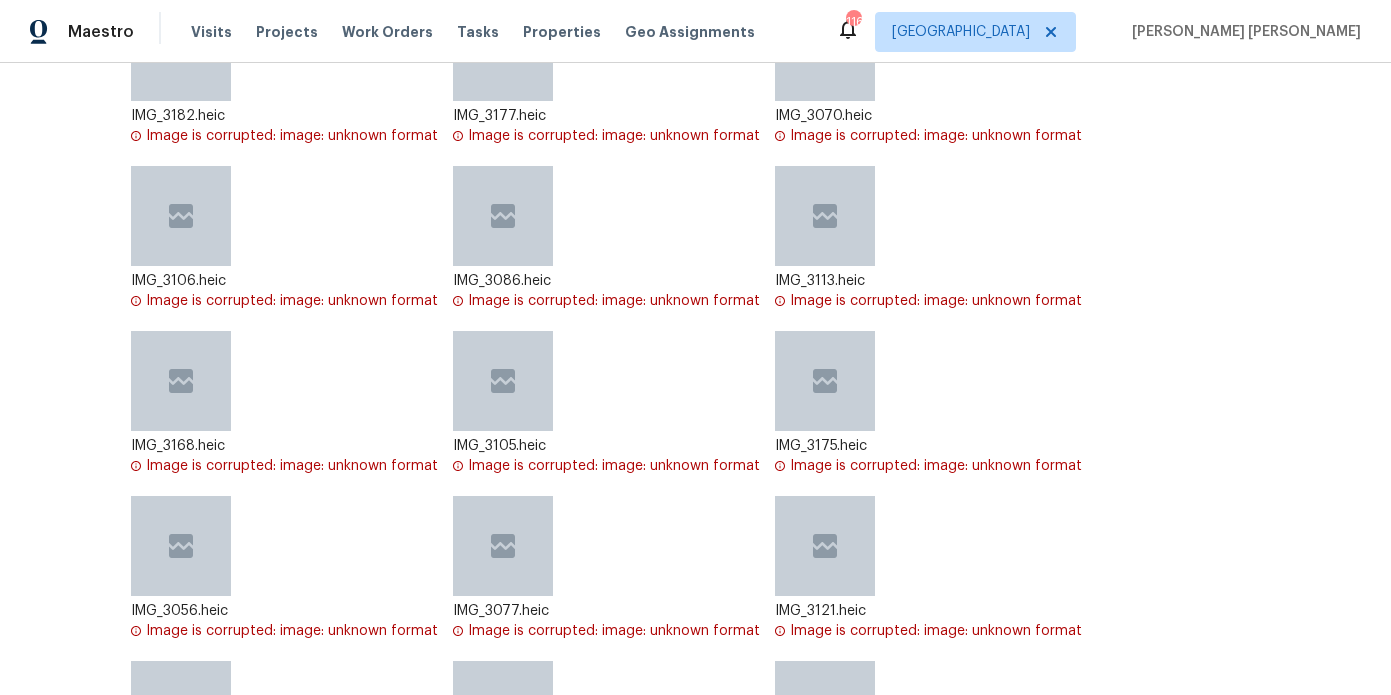 scroll, scrollTop: 0, scrollLeft: 0, axis: both 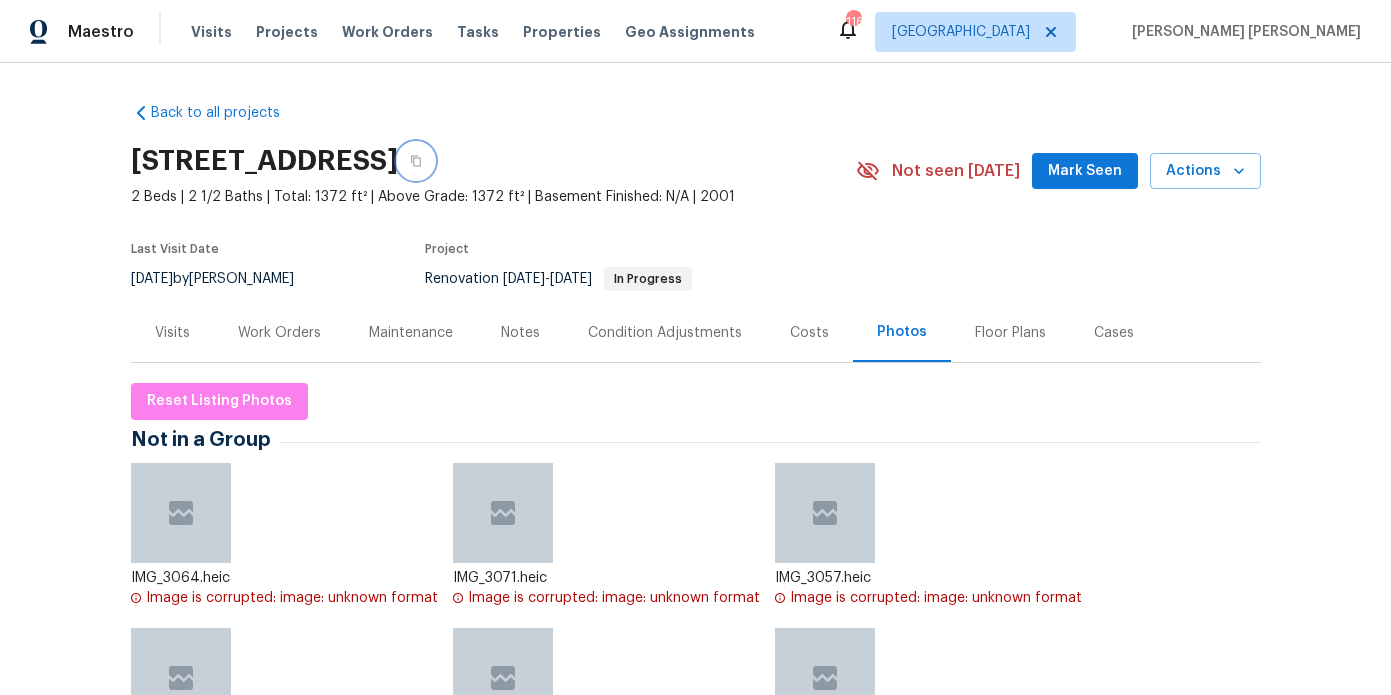 click 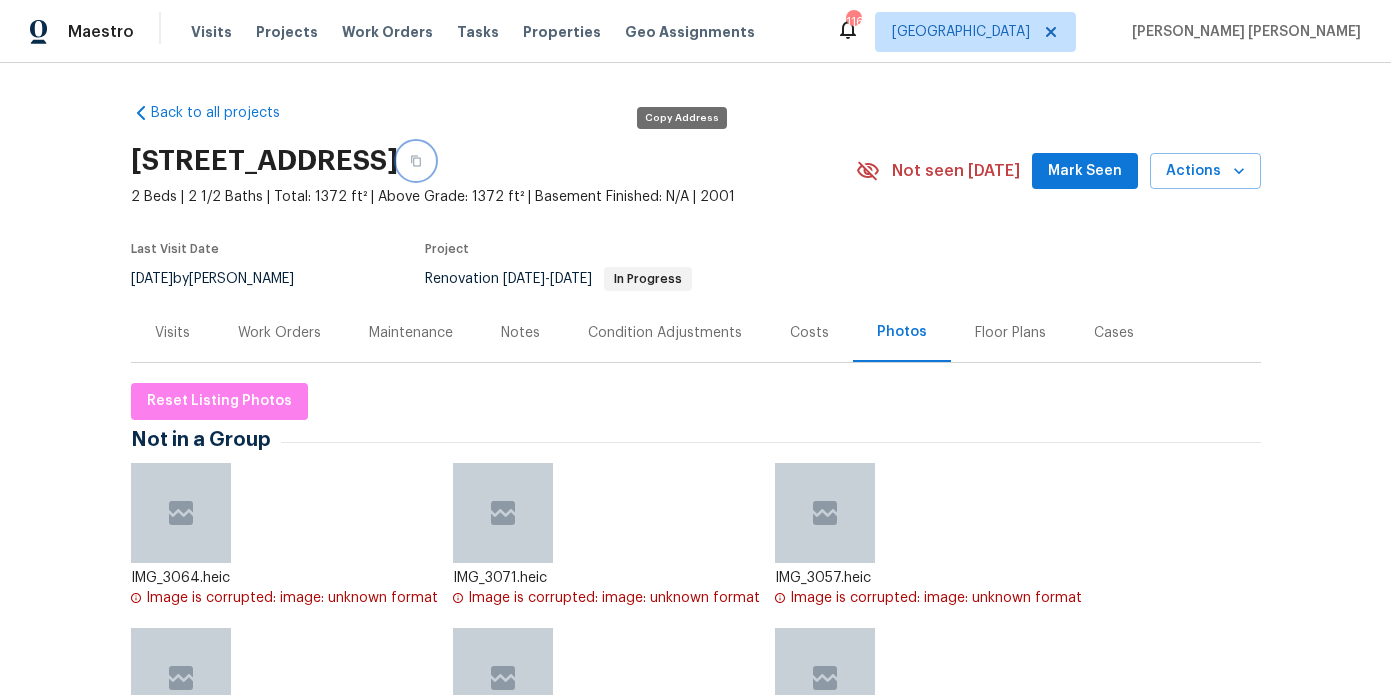 click 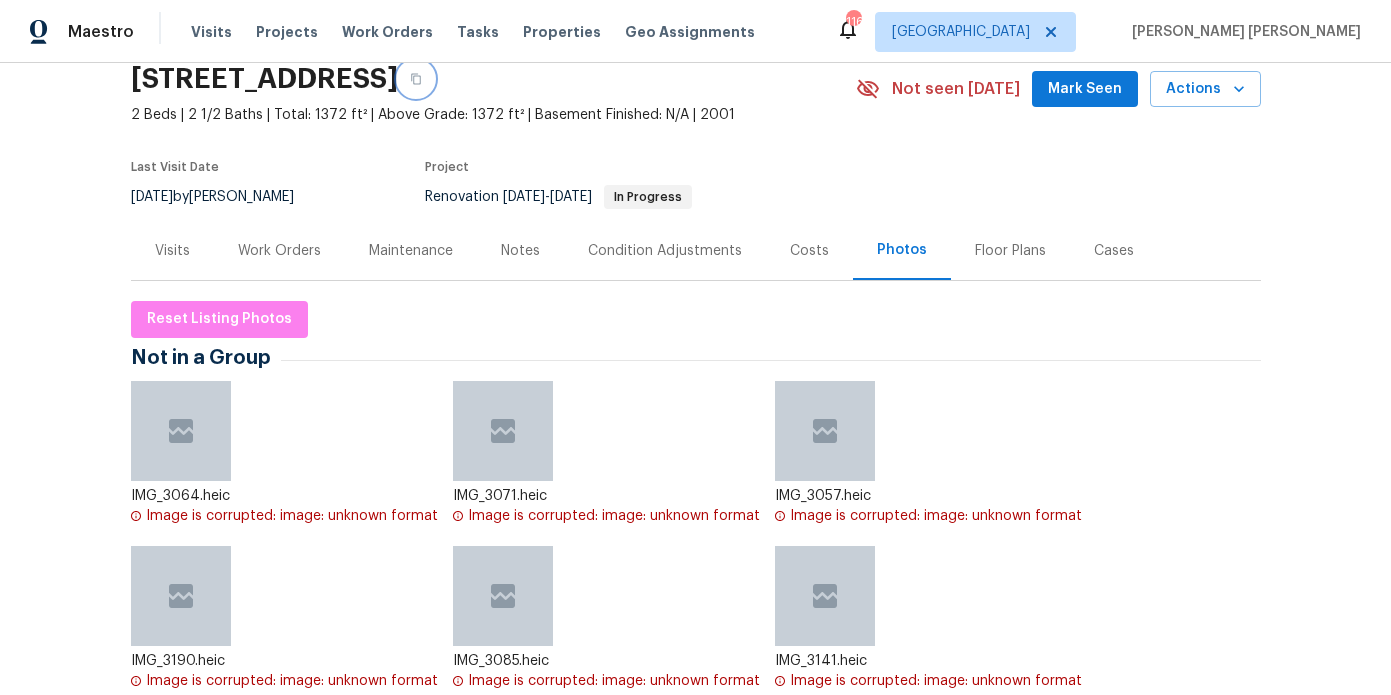scroll, scrollTop: 83, scrollLeft: 0, axis: vertical 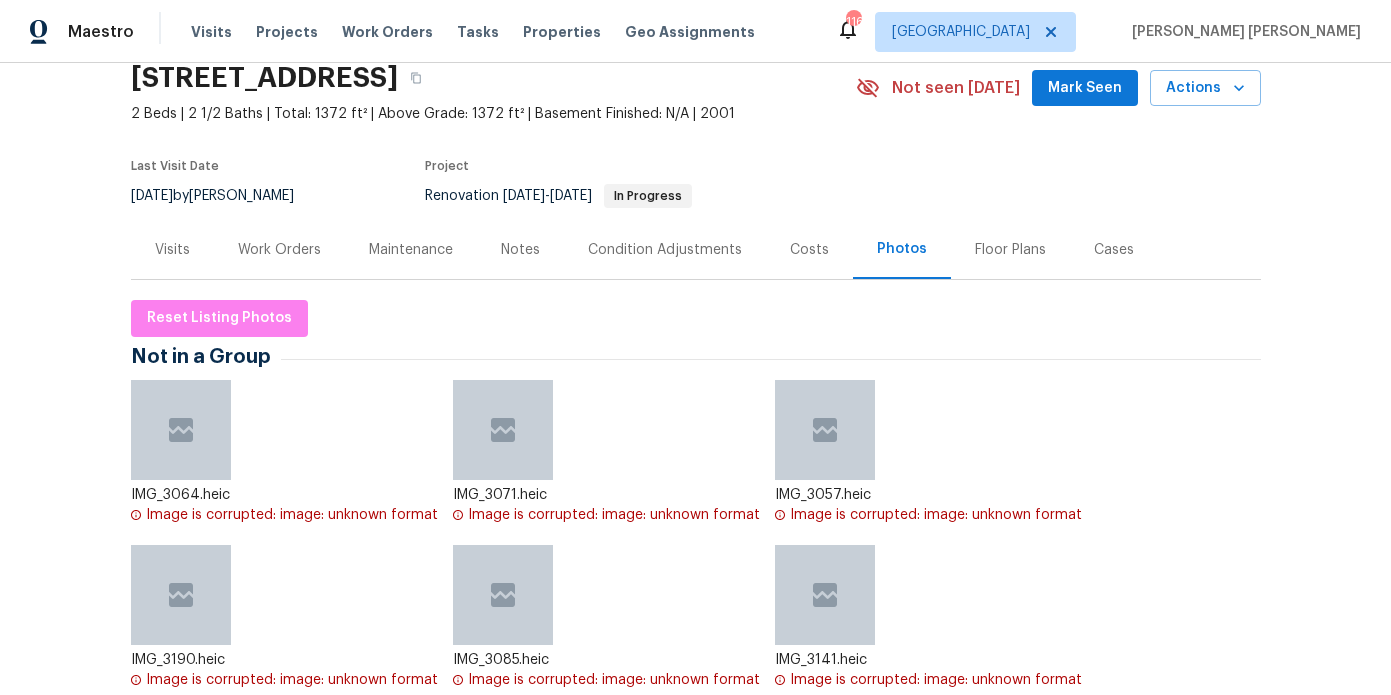 drag, startPoint x: 781, startPoint y: 397, endPoint x: 844, endPoint y: 472, distance: 97.94897 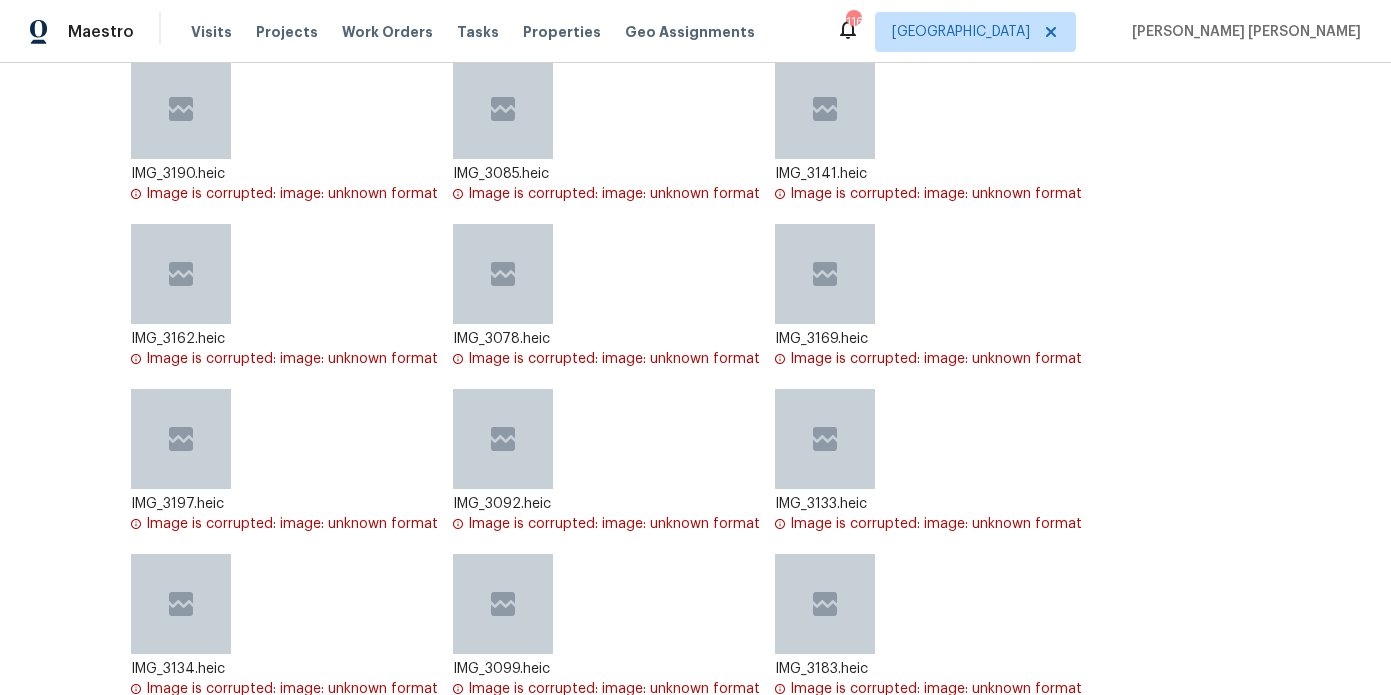 scroll, scrollTop: 0, scrollLeft: 0, axis: both 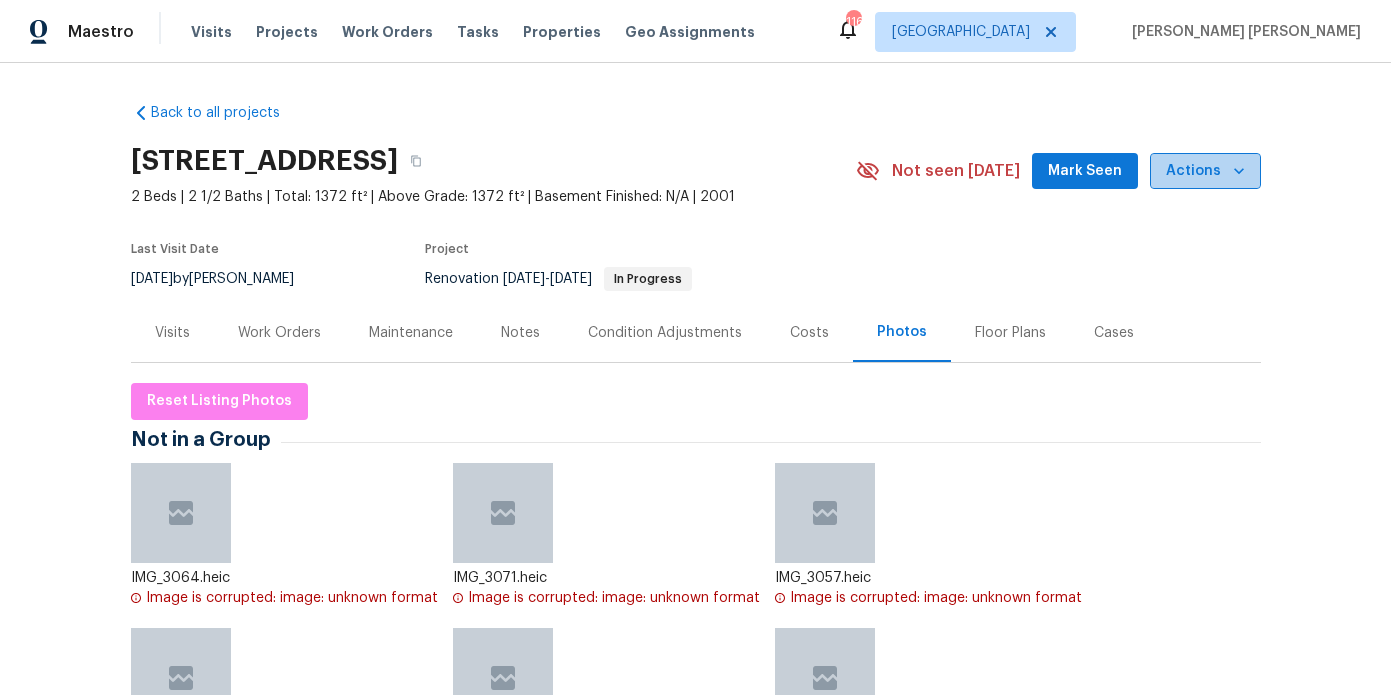 click on "Actions" at bounding box center [1205, 171] 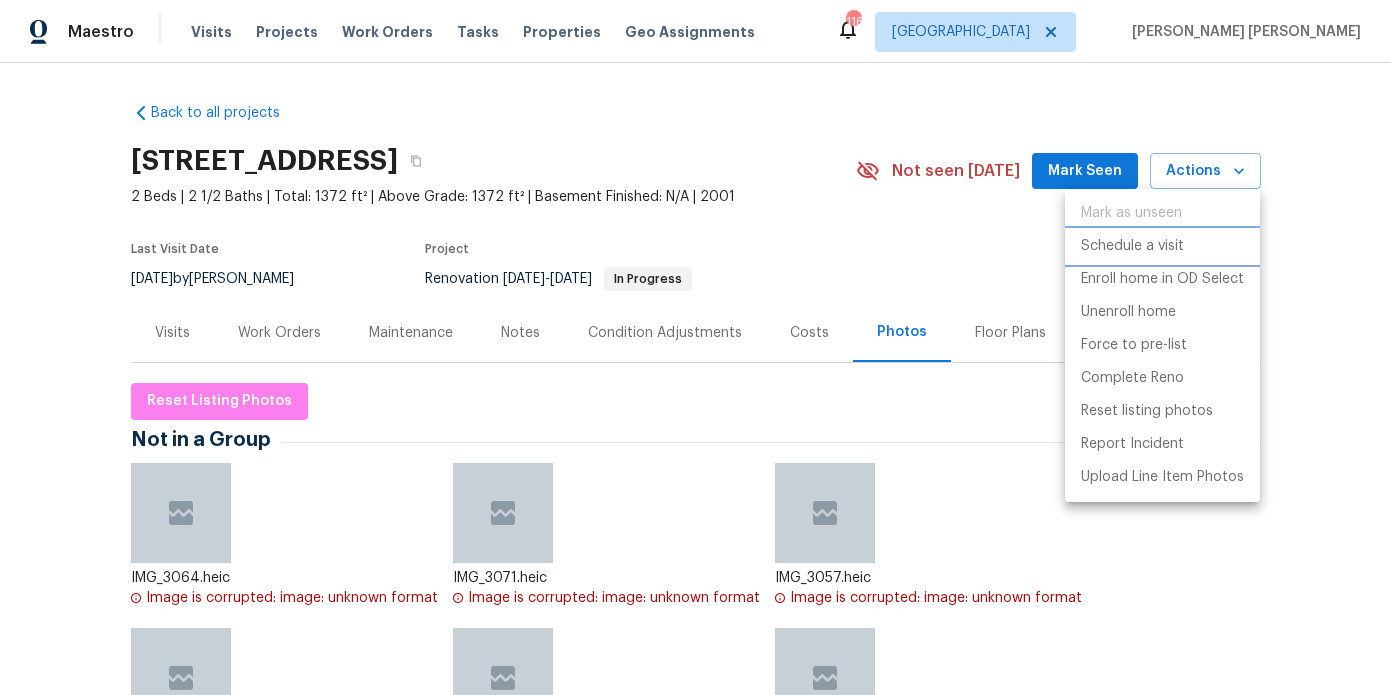 click on "Schedule a visit" at bounding box center [1132, 246] 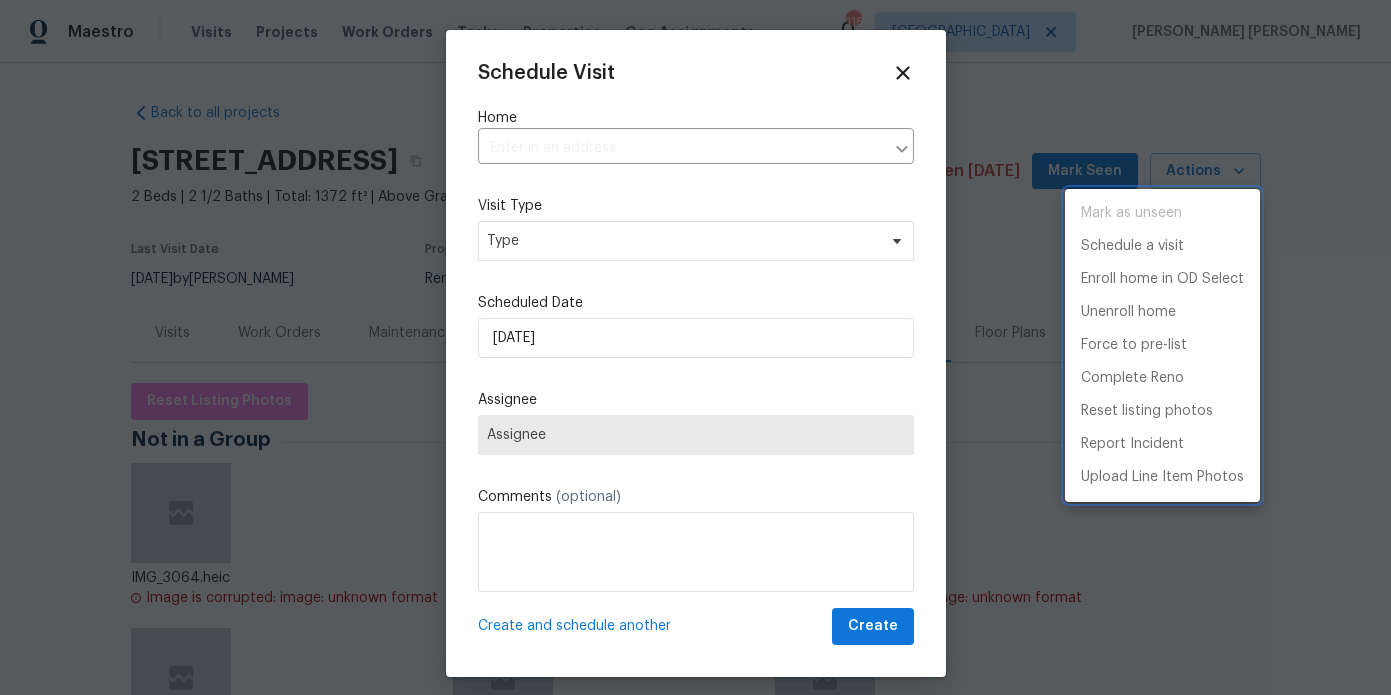 type on "5677 Wind Gate Ln, Lithonia, GA 30058" 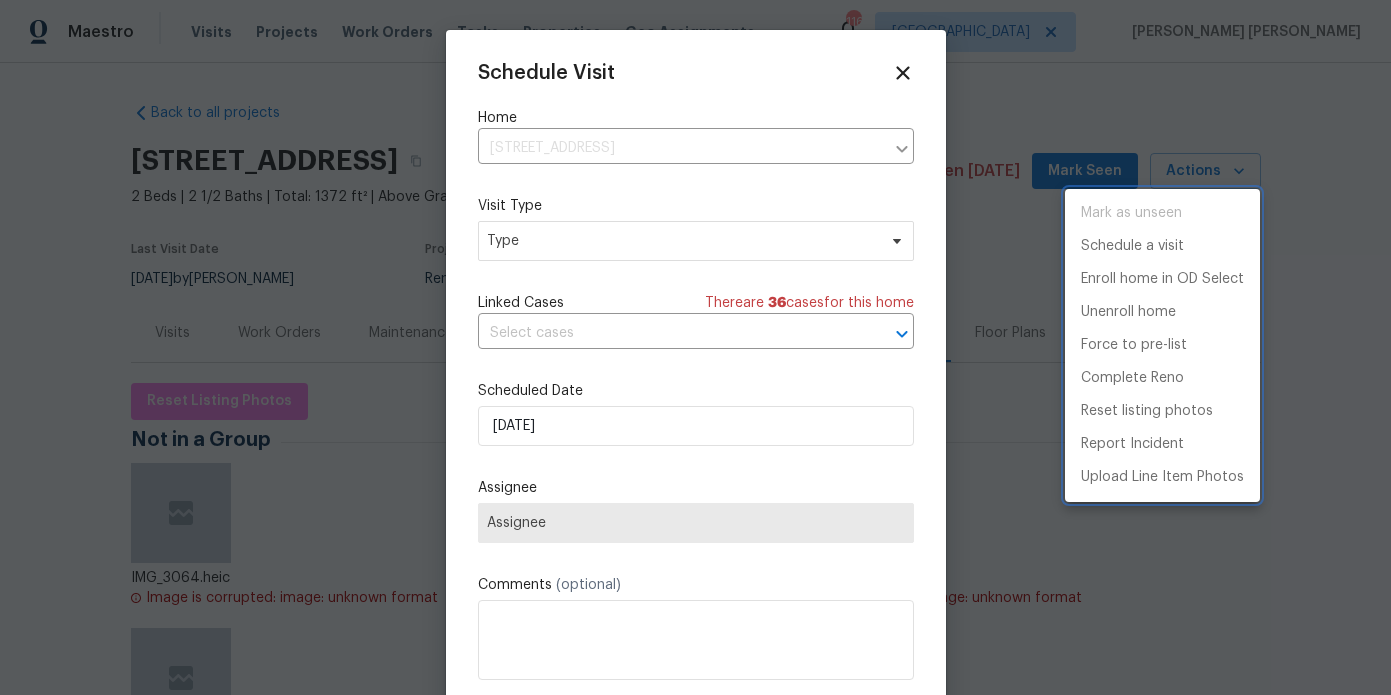 click at bounding box center [695, 347] 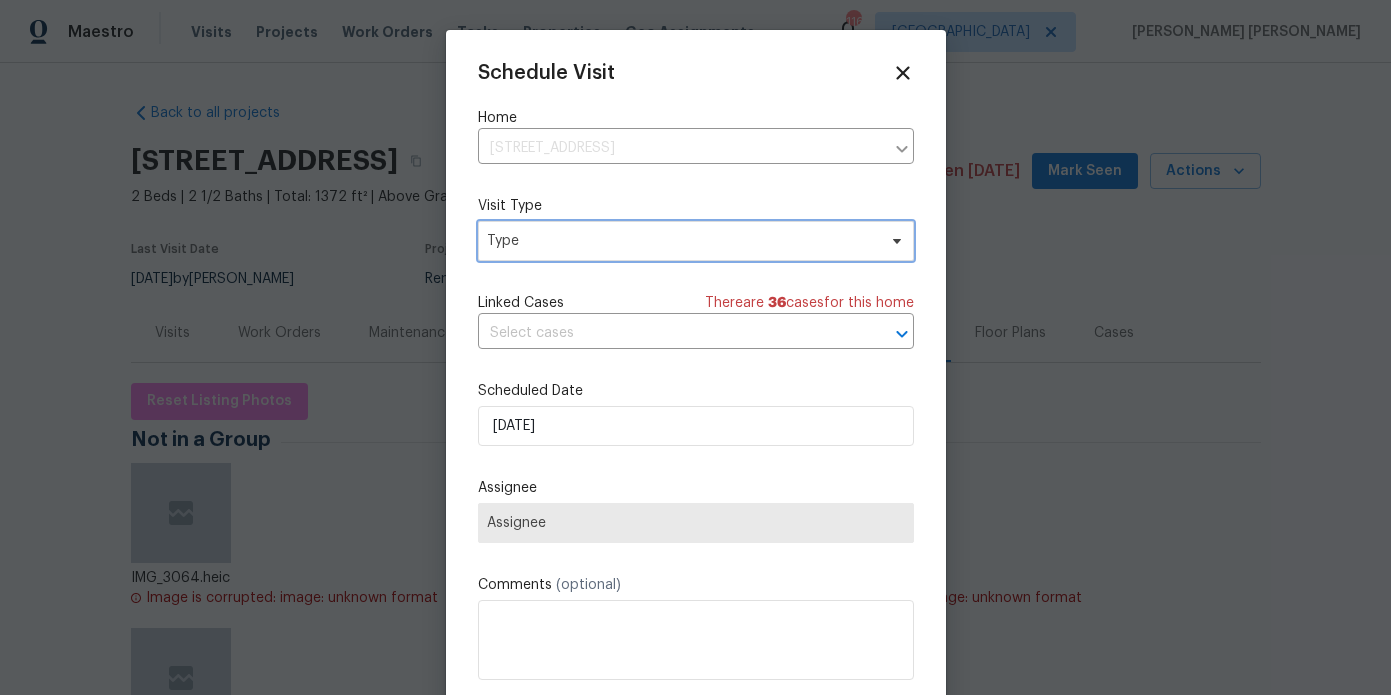 click on "Type" at bounding box center (681, 241) 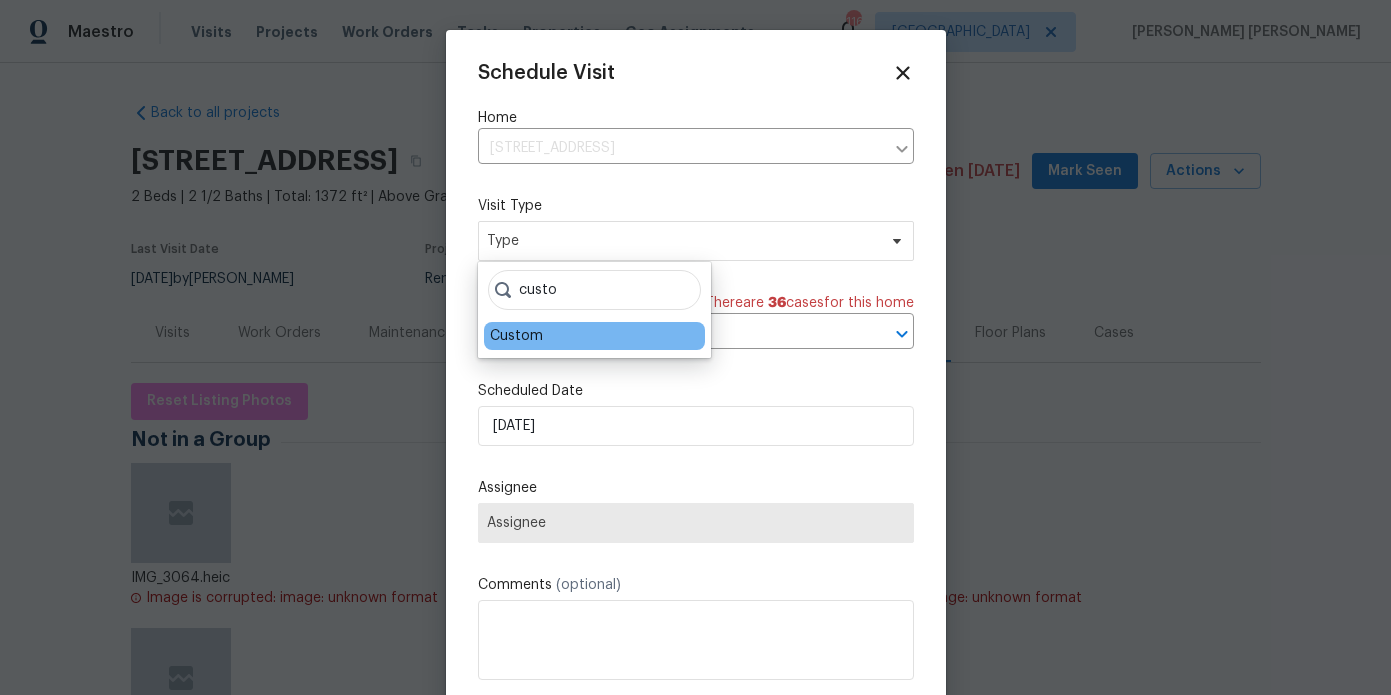 type on "custo" 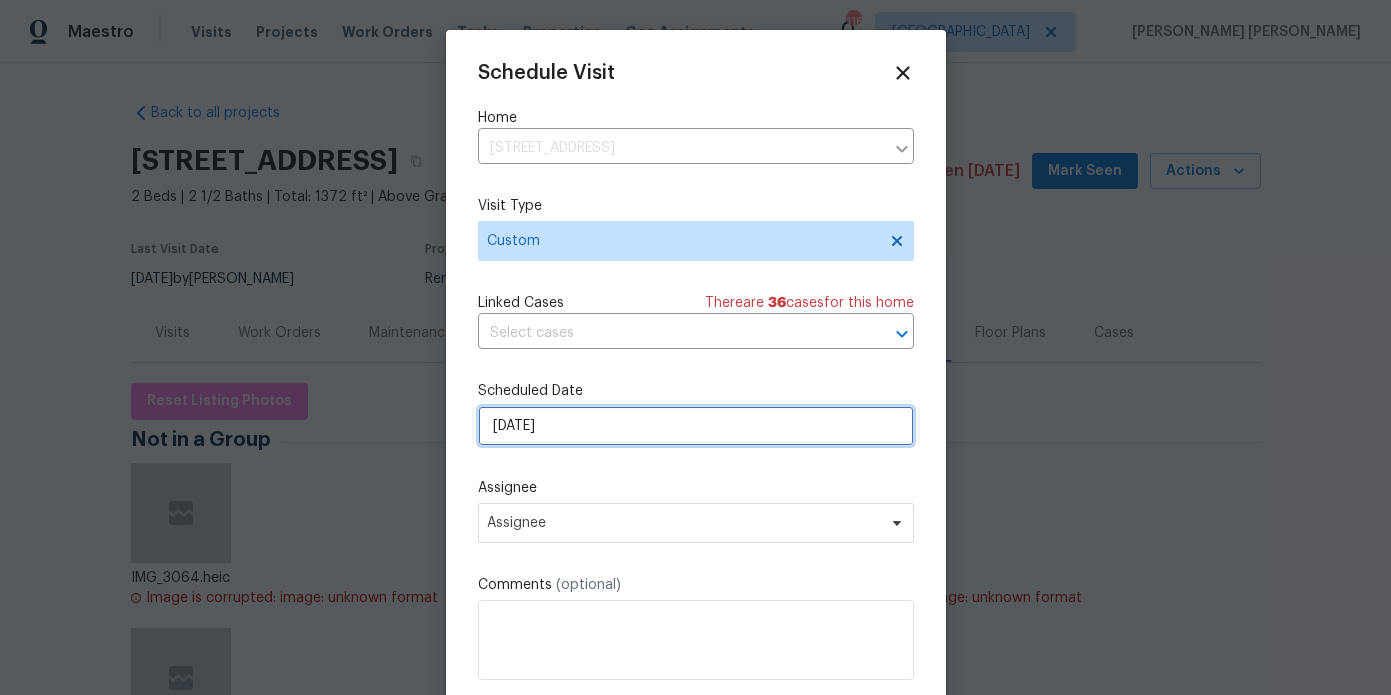 click on "7/10/2025" at bounding box center (696, 426) 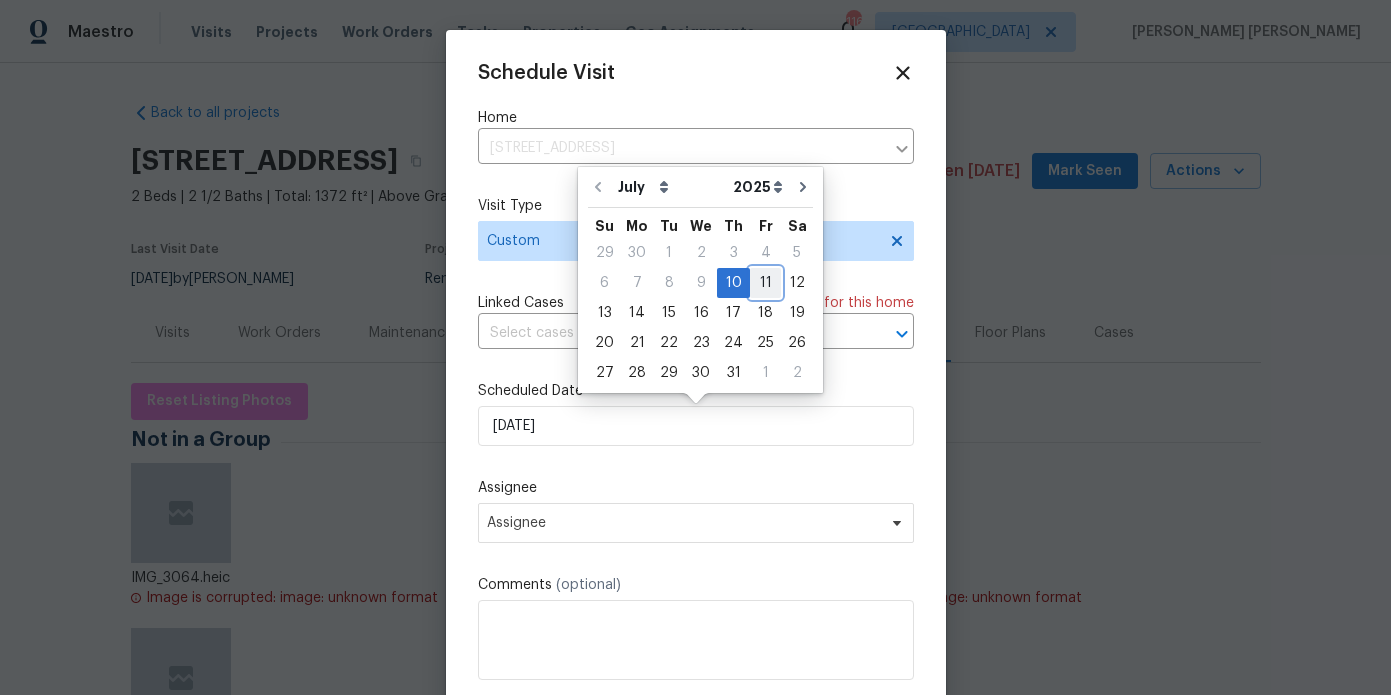 click on "11" at bounding box center [765, 283] 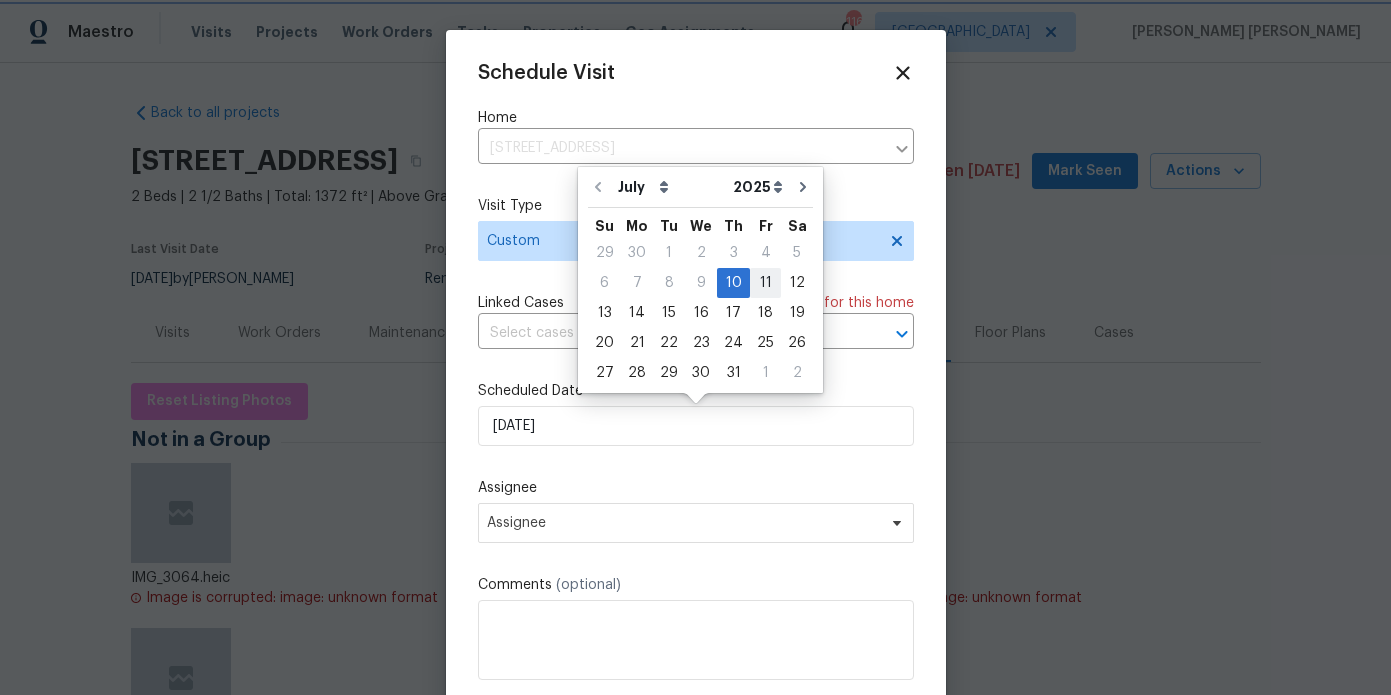 type on "[DATE]" 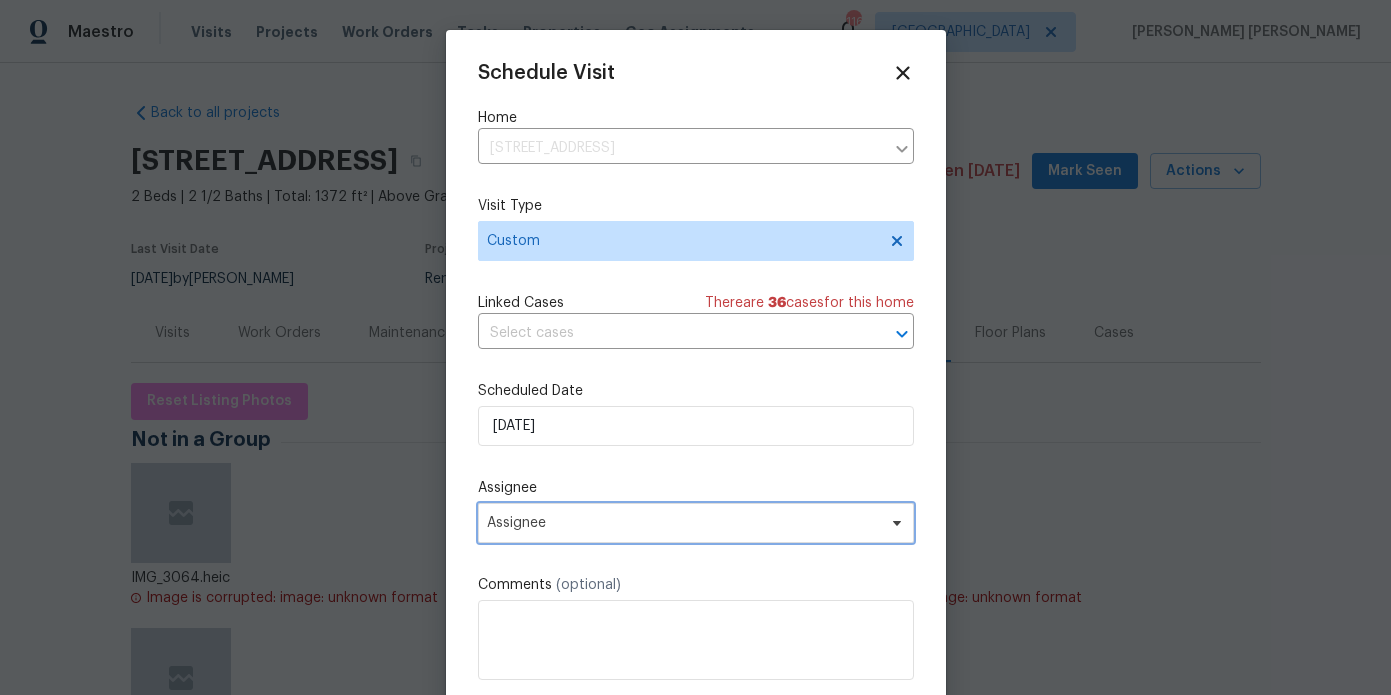 click on "Assignee" at bounding box center (683, 523) 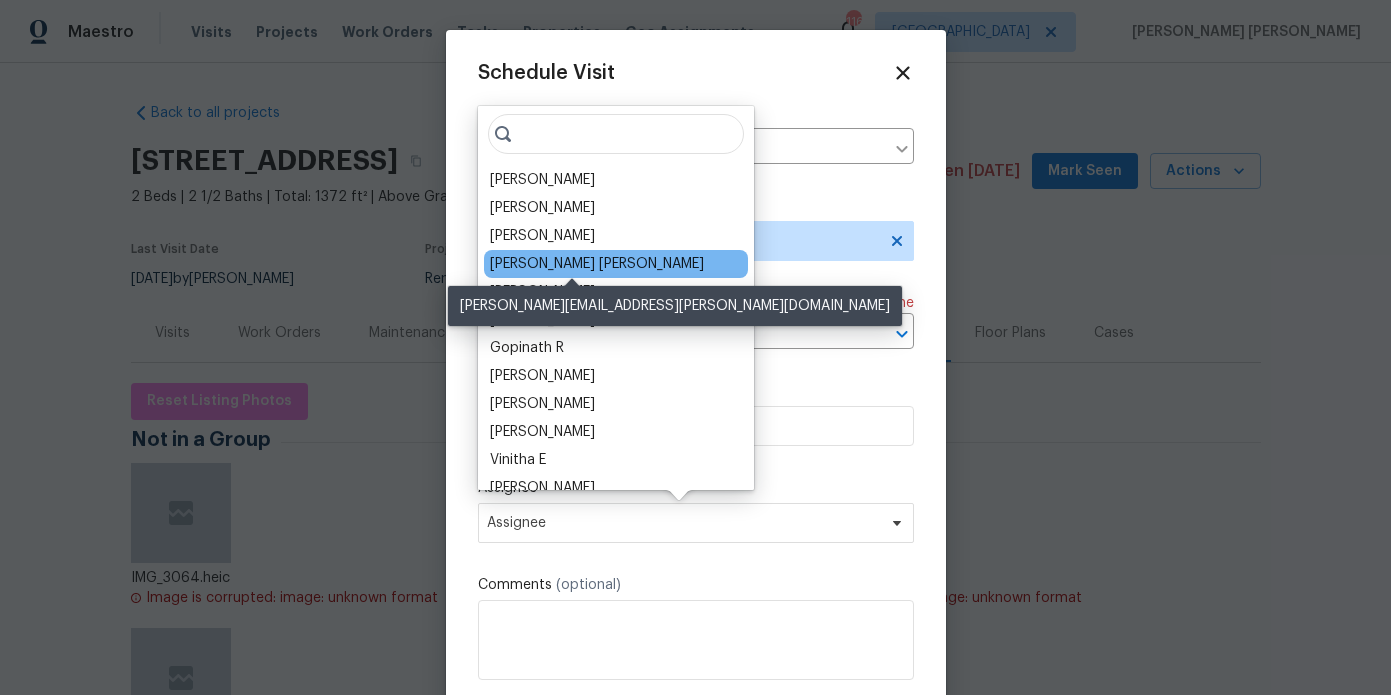 click on "[PERSON_NAME] [PERSON_NAME]" at bounding box center [597, 264] 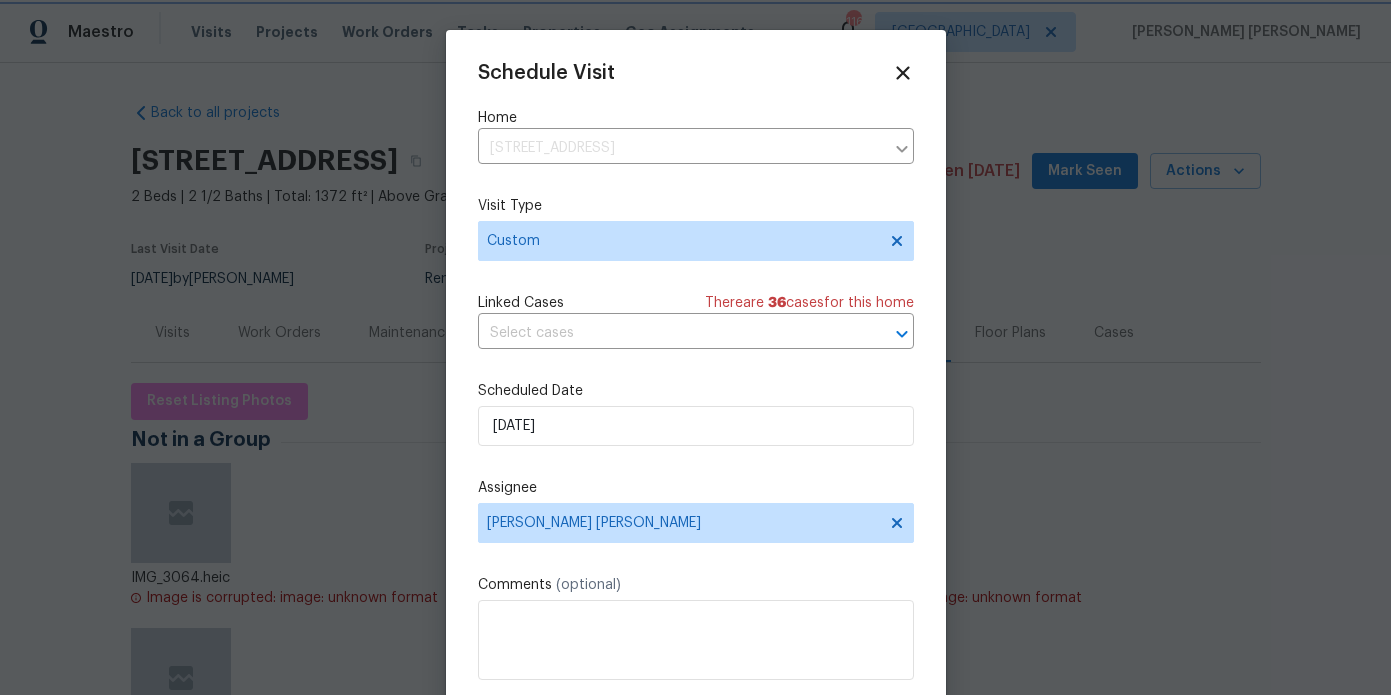 scroll, scrollTop: 36, scrollLeft: 0, axis: vertical 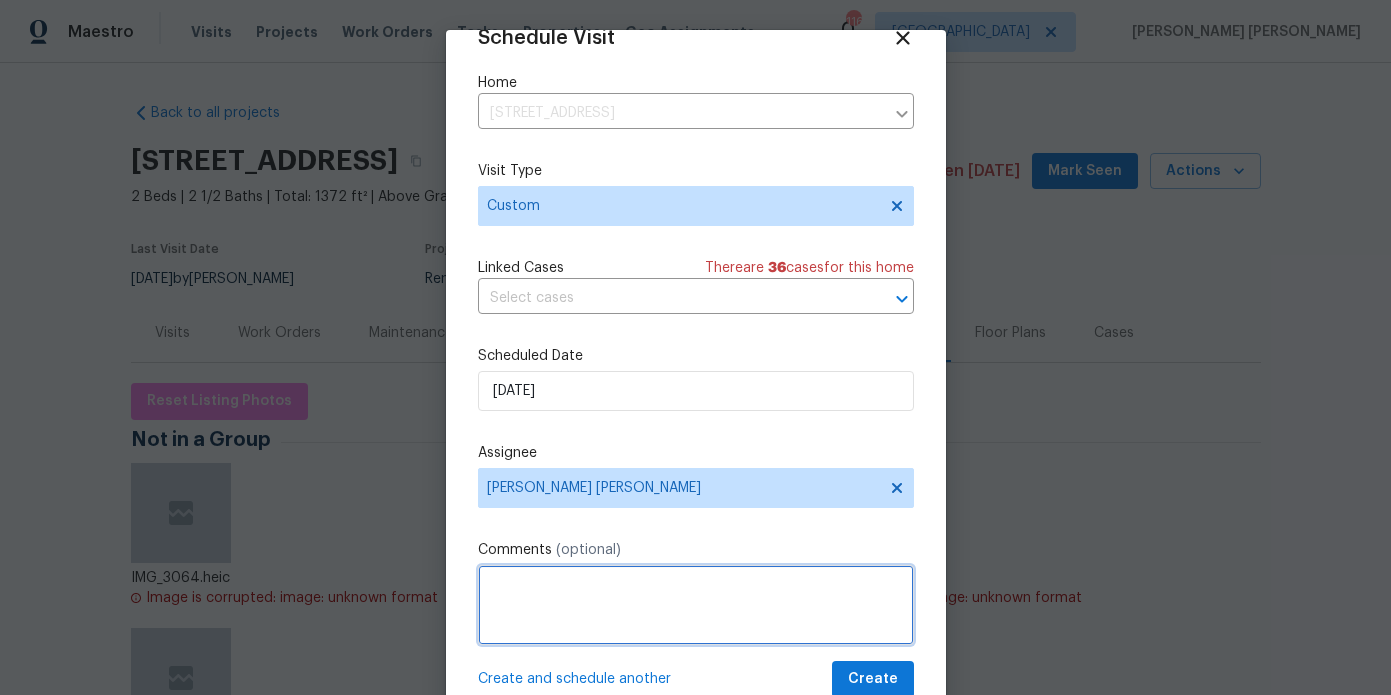 click at bounding box center [696, 605] 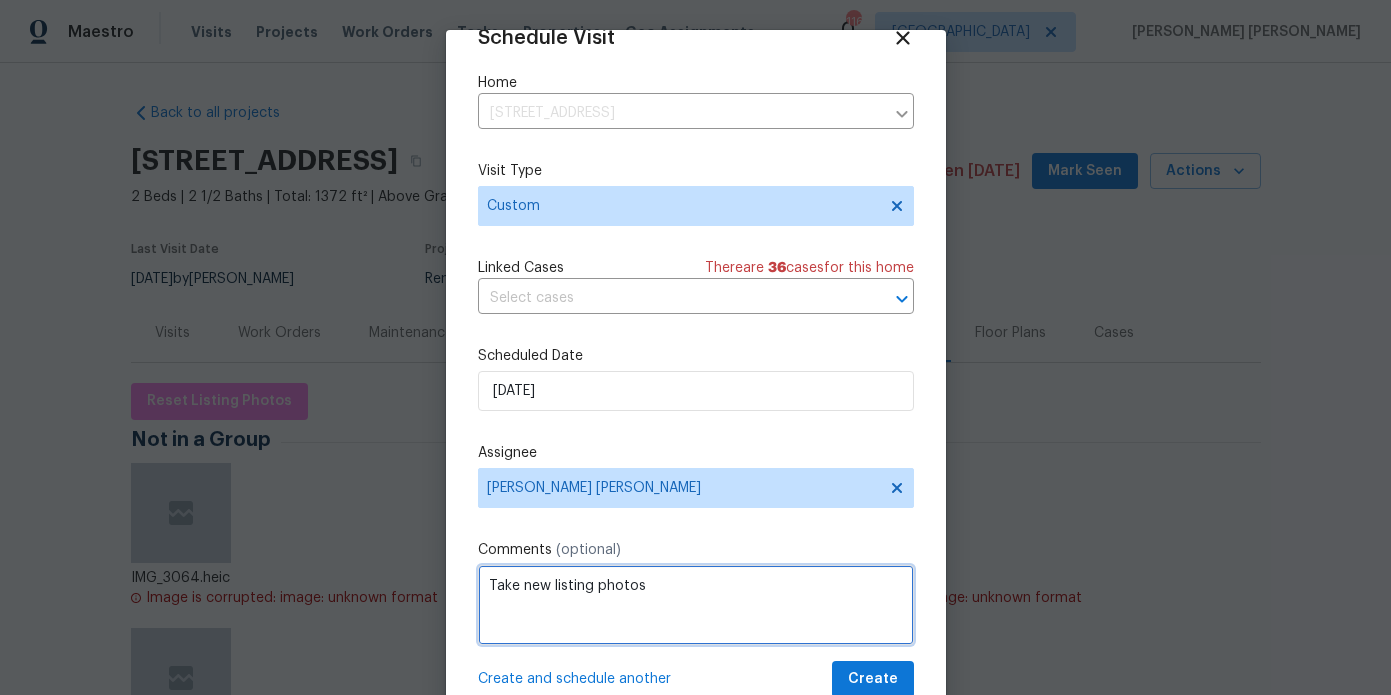 scroll, scrollTop: 65, scrollLeft: 0, axis: vertical 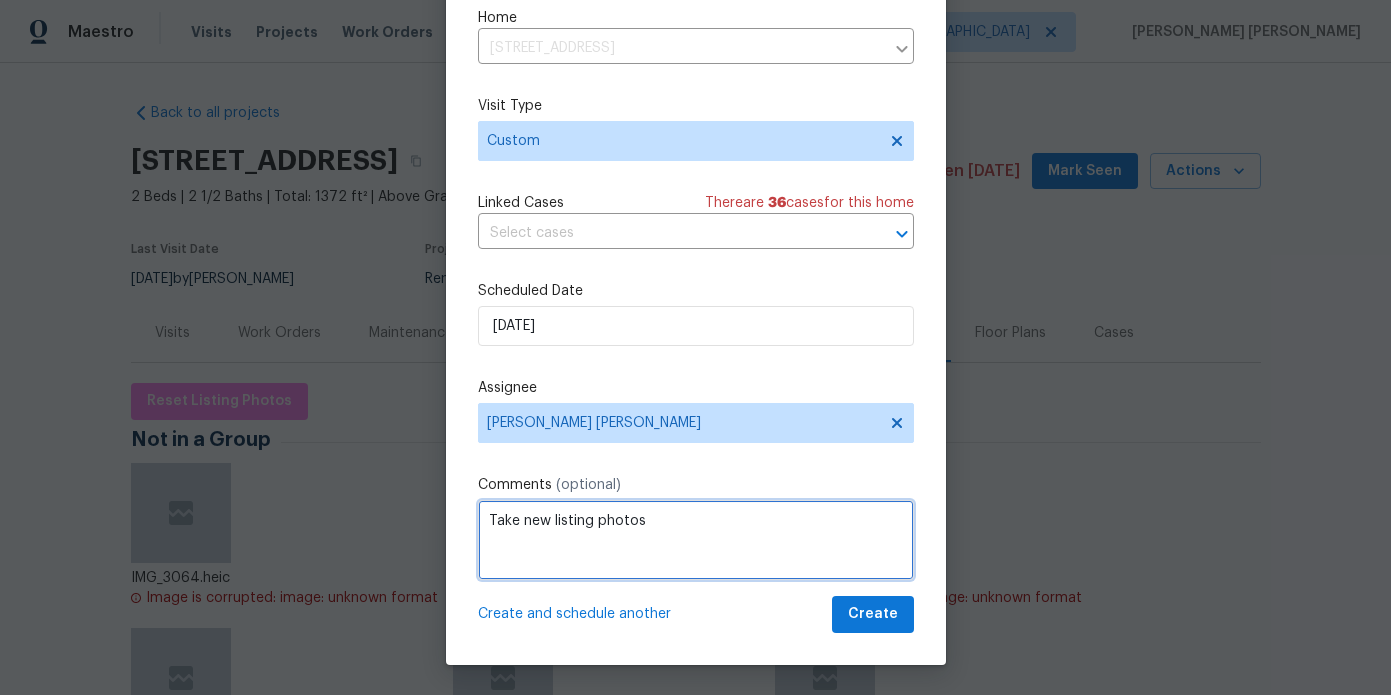 type on "Take new listing photos" 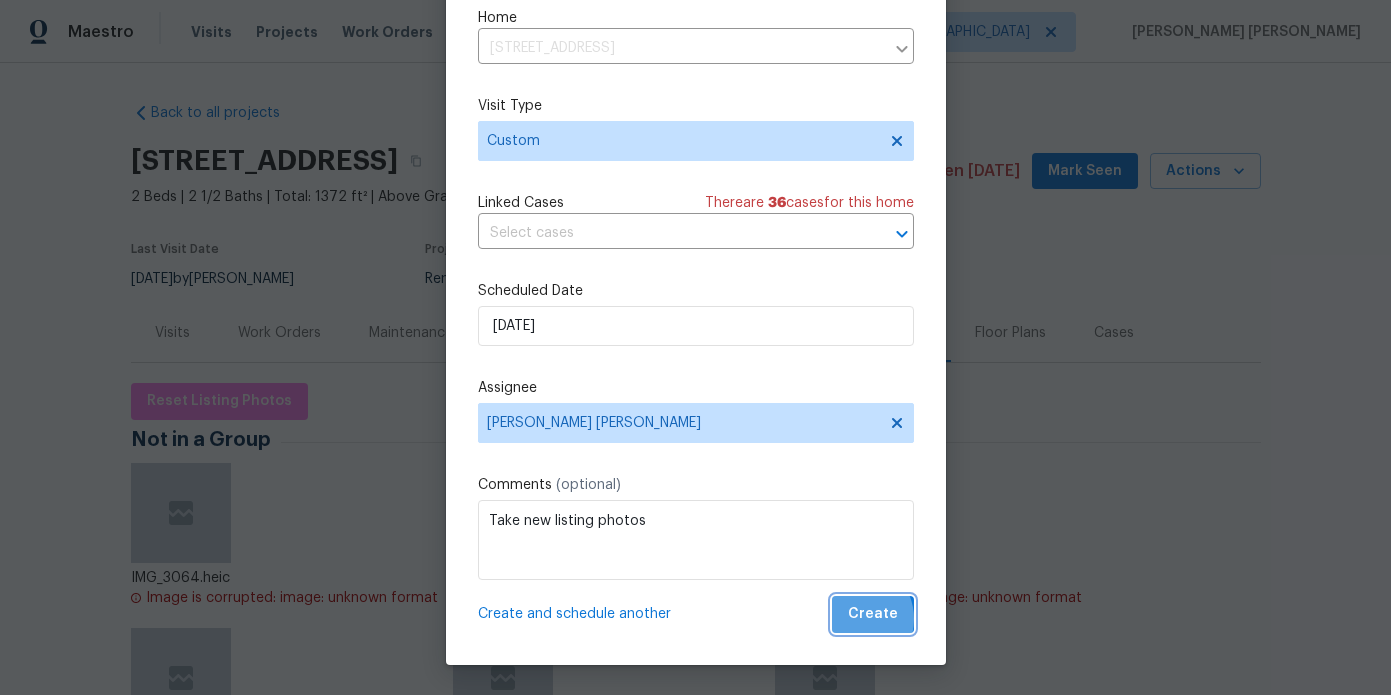 click on "Create" at bounding box center [873, 614] 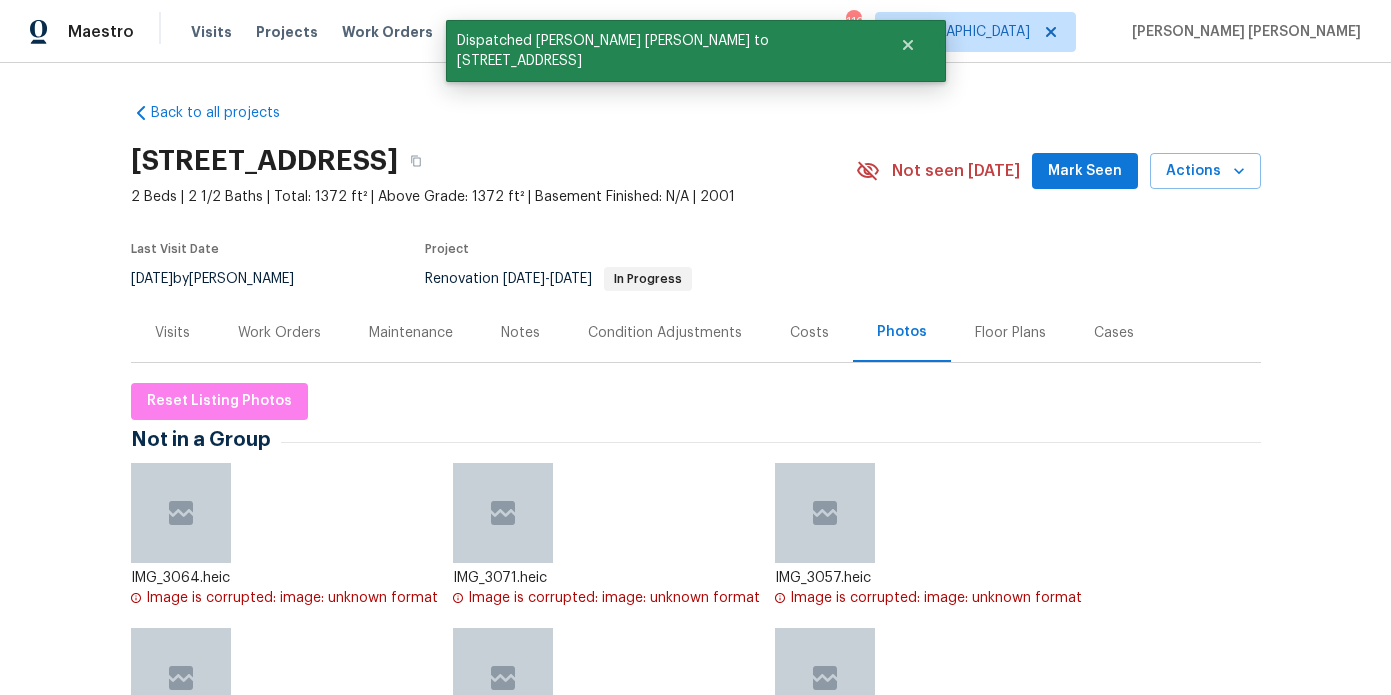 scroll, scrollTop: 0, scrollLeft: 0, axis: both 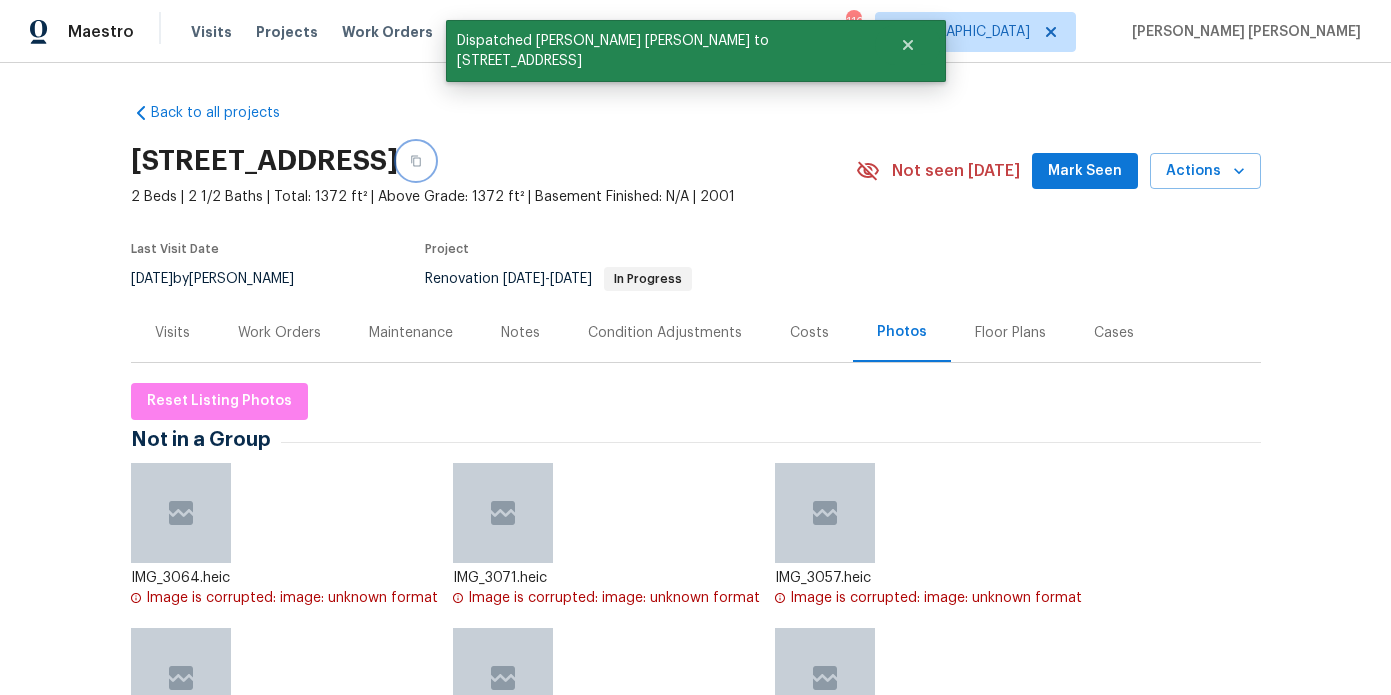 click 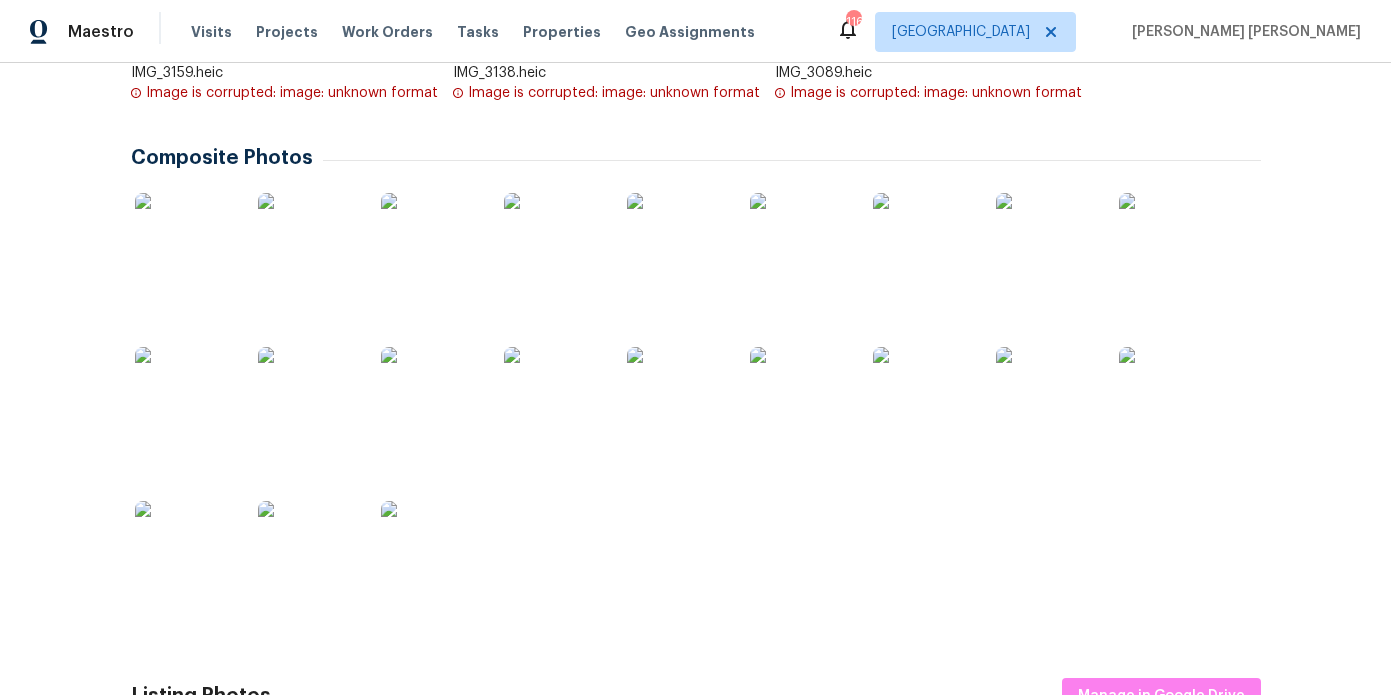 scroll, scrollTop: 8419, scrollLeft: 0, axis: vertical 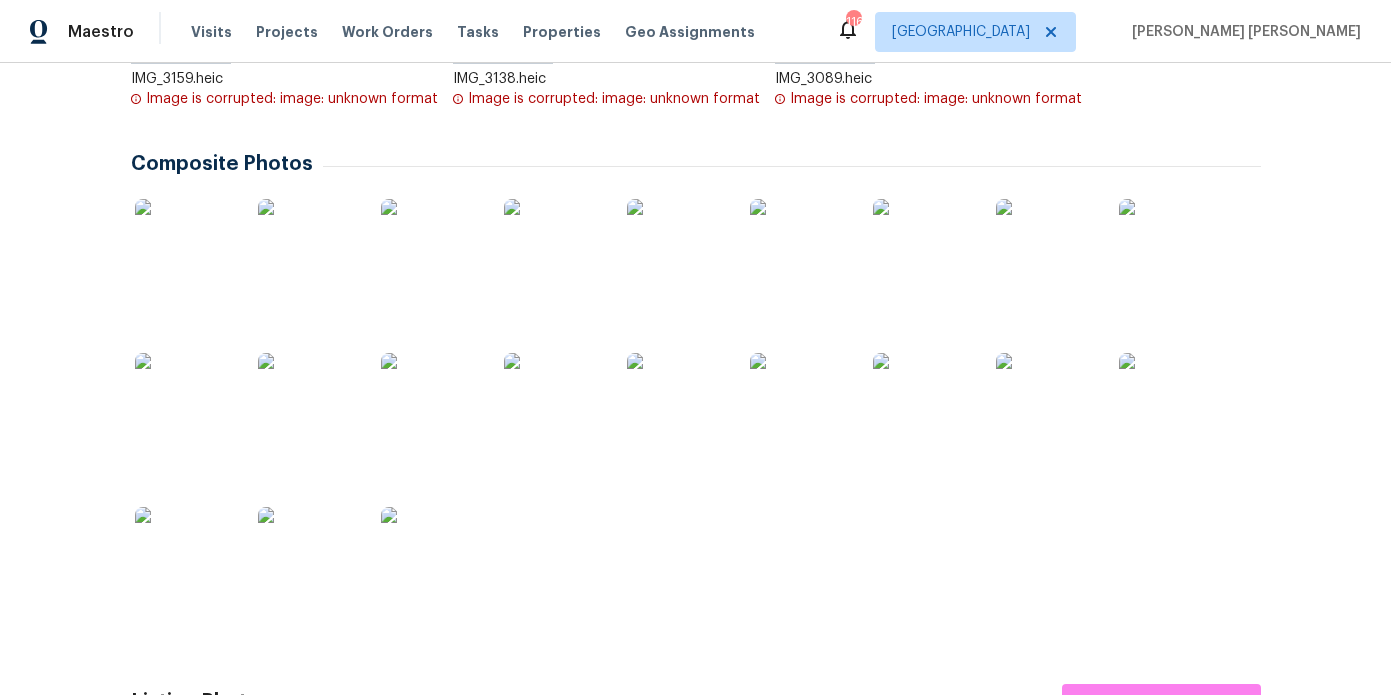 click at bounding box center (185, 403) 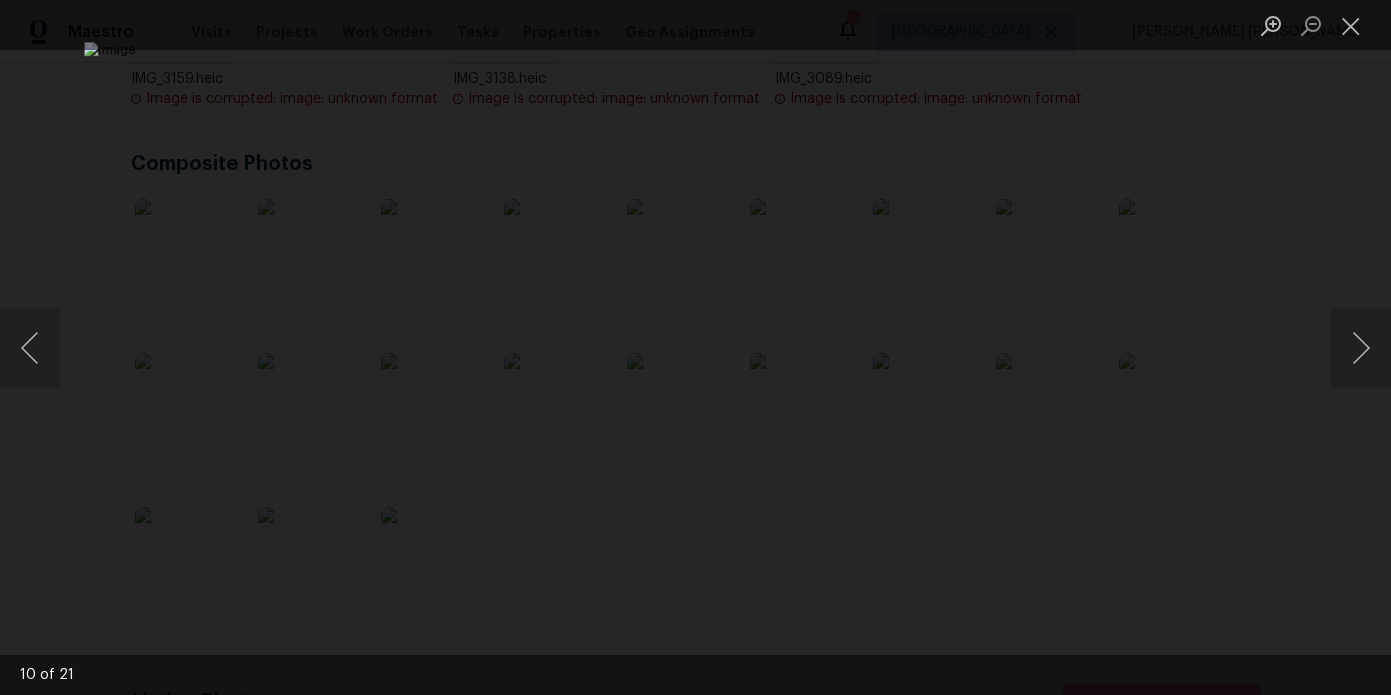 click at bounding box center (695, 347) 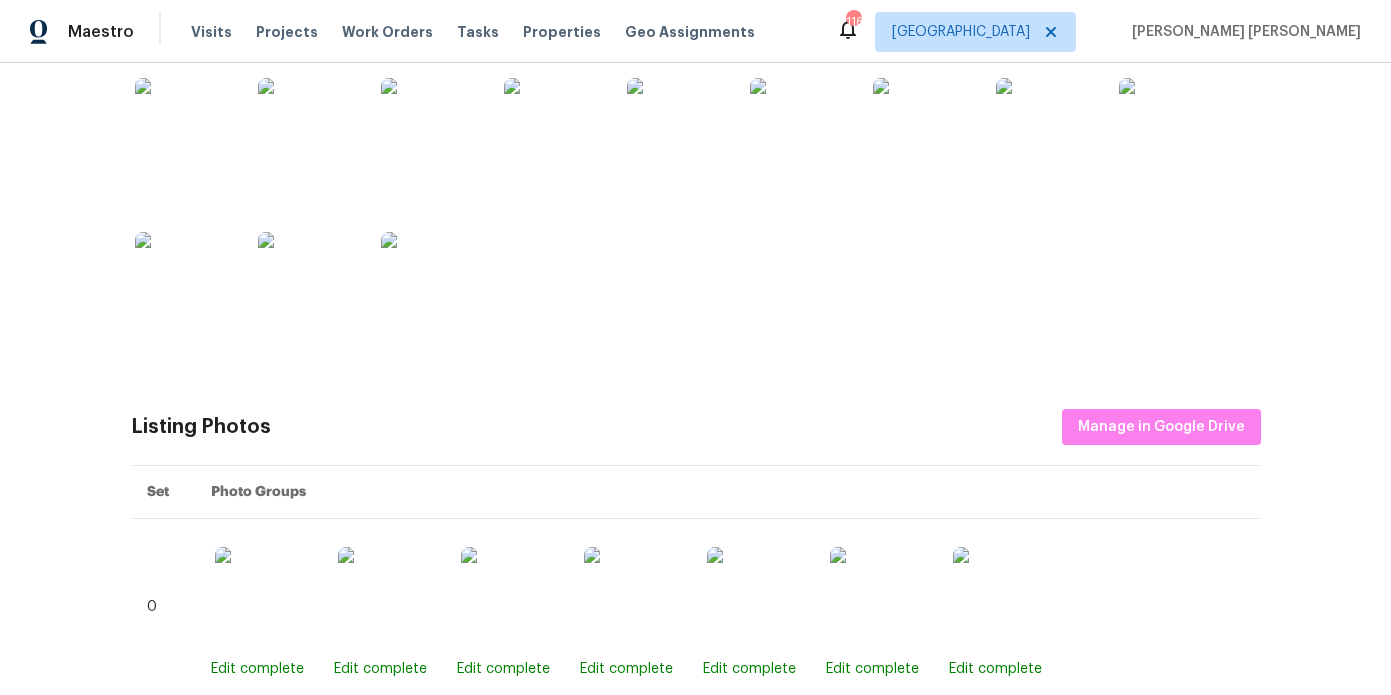 scroll, scrollTop: 8704, scrollLeft: 0, axis: vertical 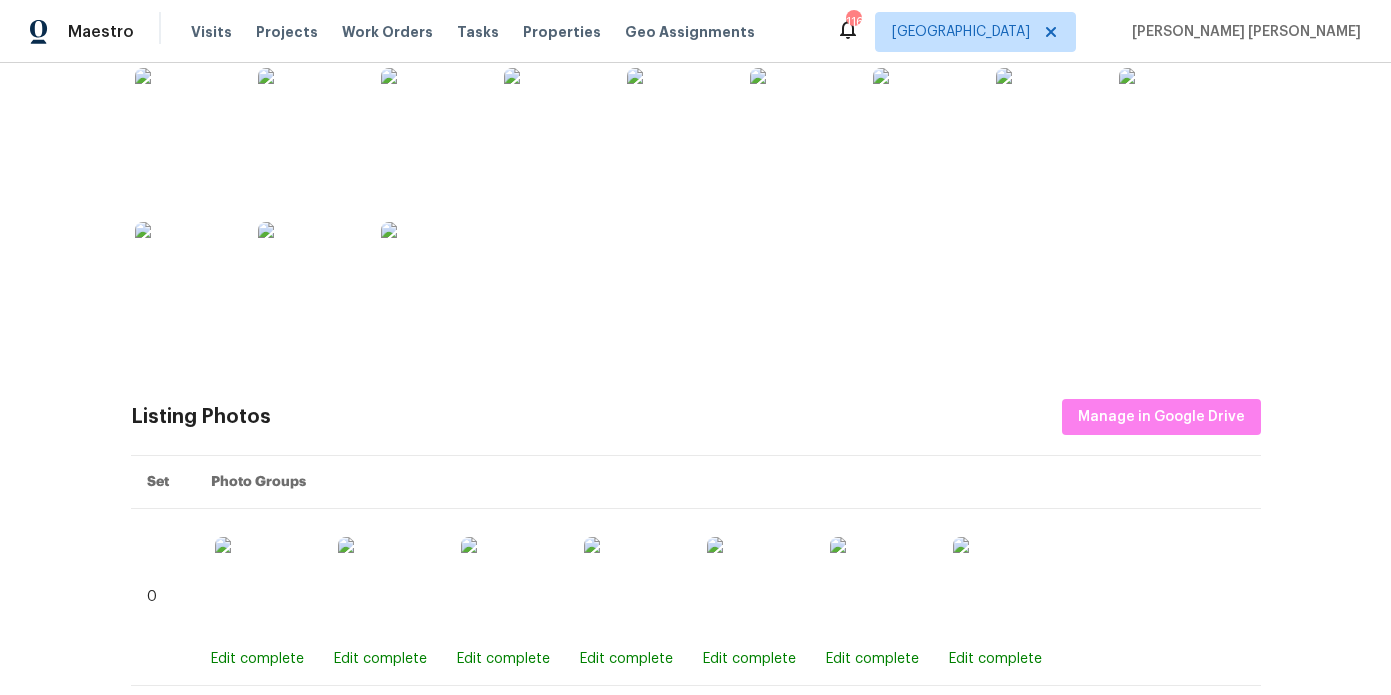 click at bounding box center [800, 118] 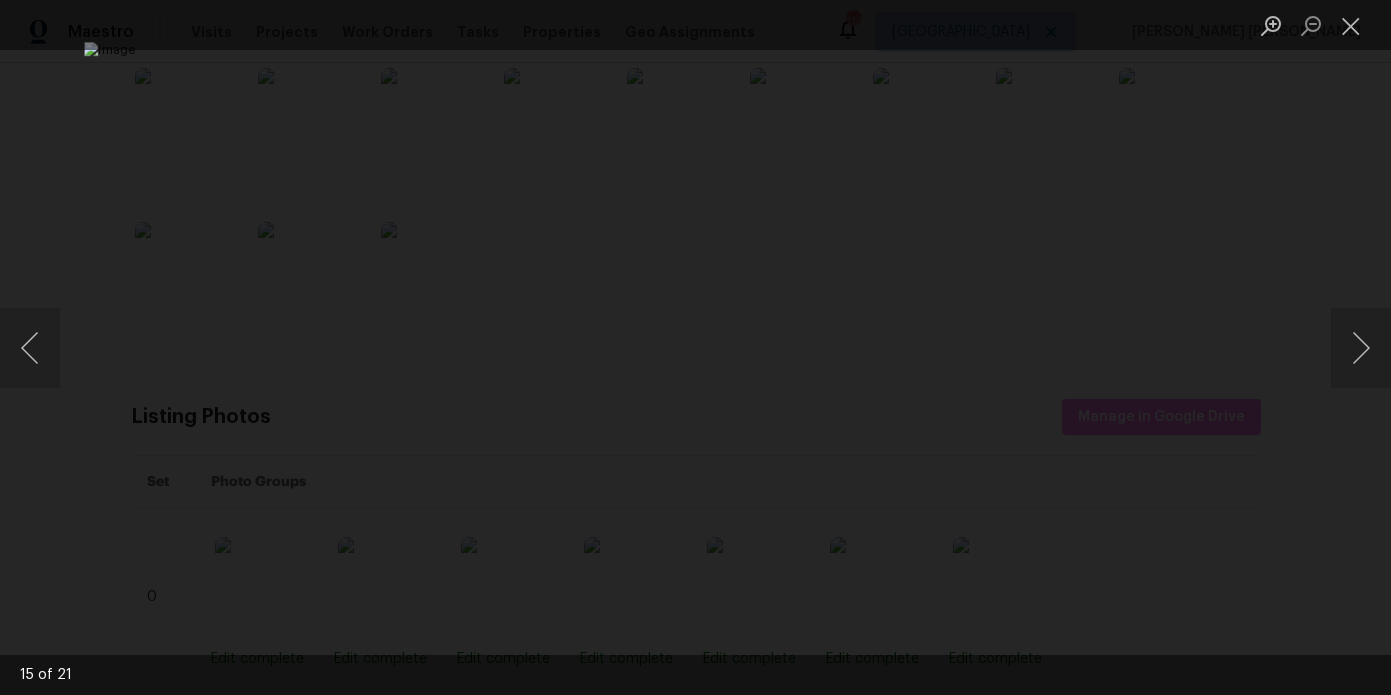 click at bounding box center (695, 347) 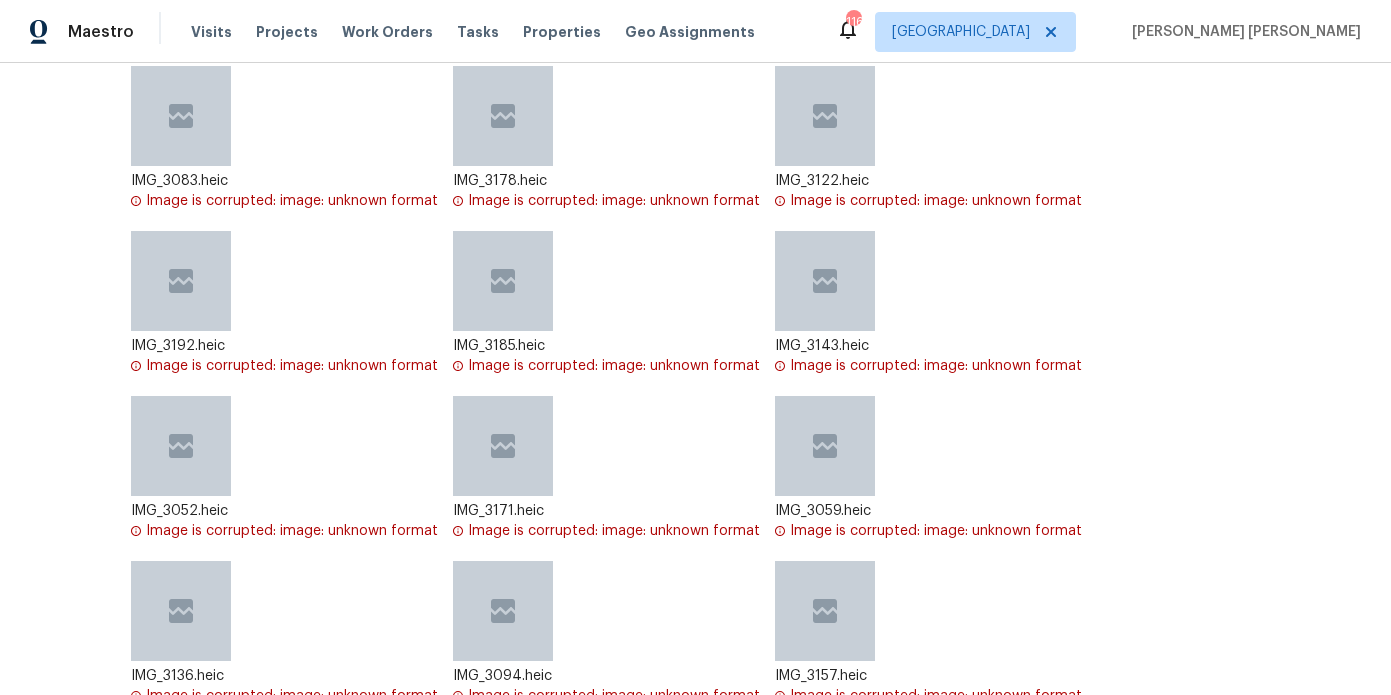 scroll, scrollTop: 4672, scrollLeft: 0, axis: vertical 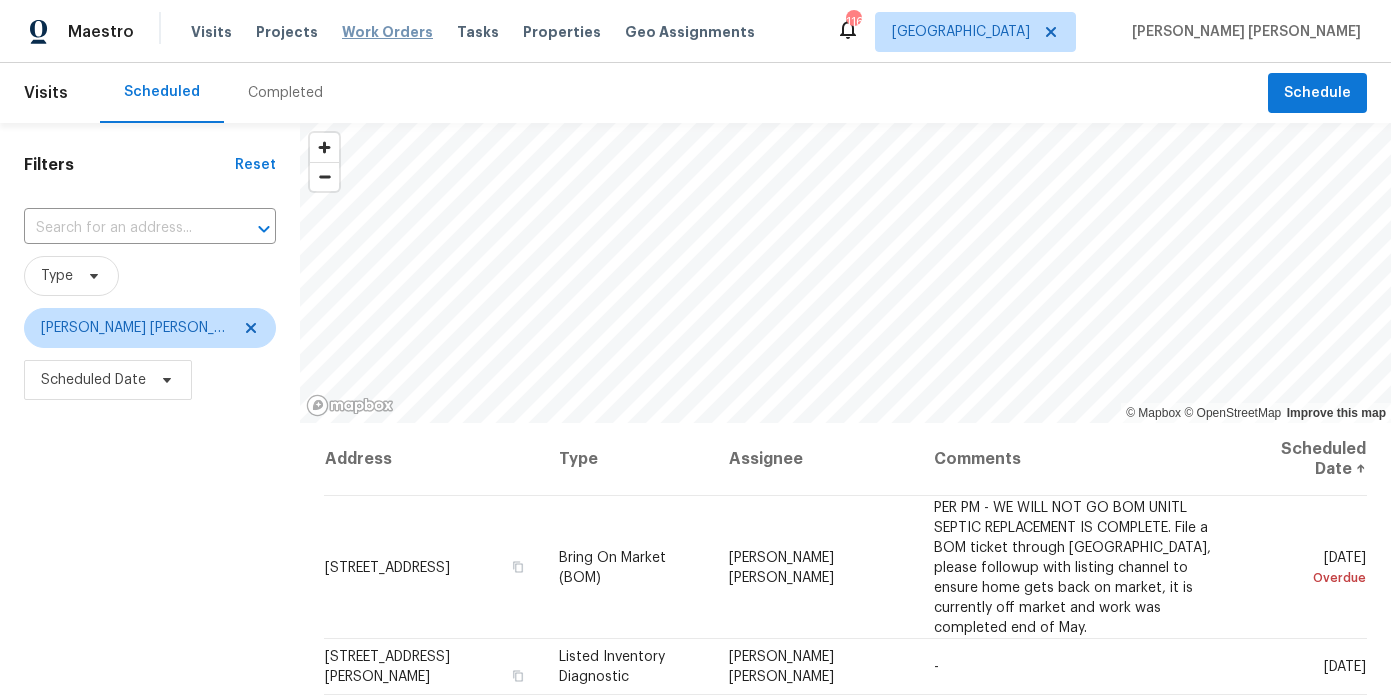 click on "Work Orders" at bounding box center [387, 32] 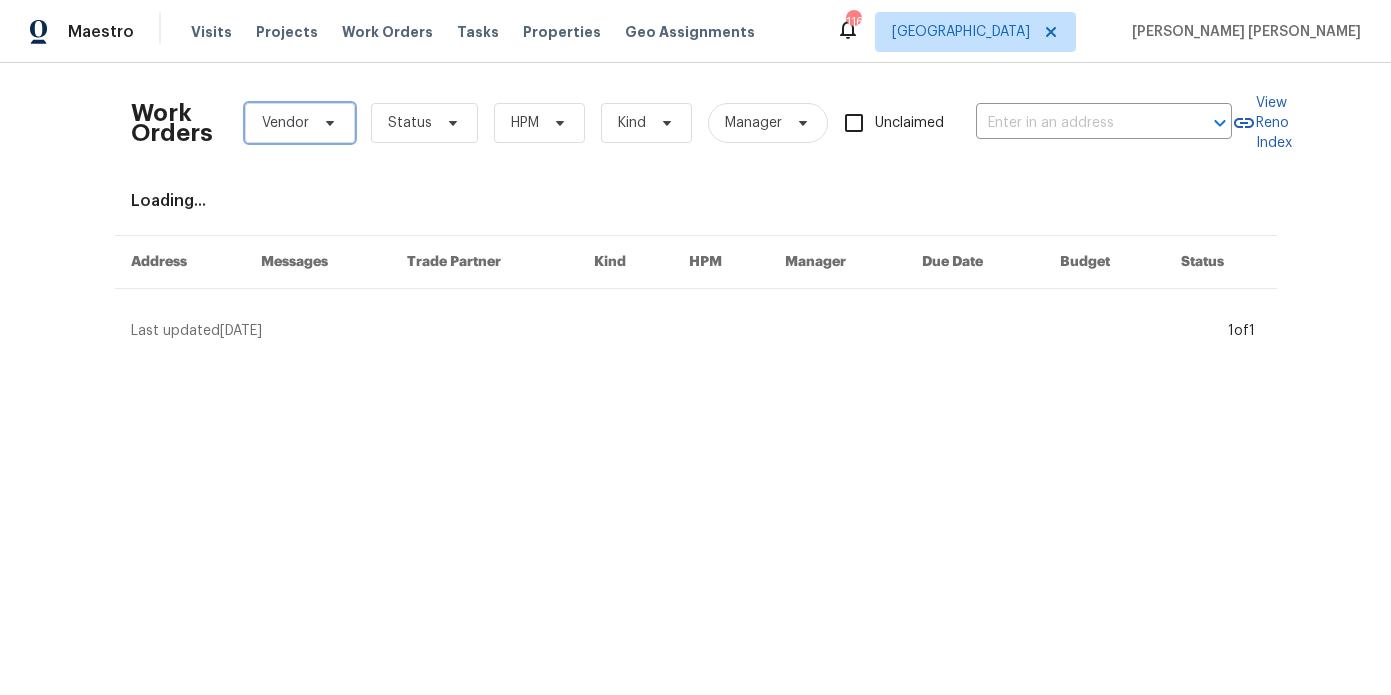 click 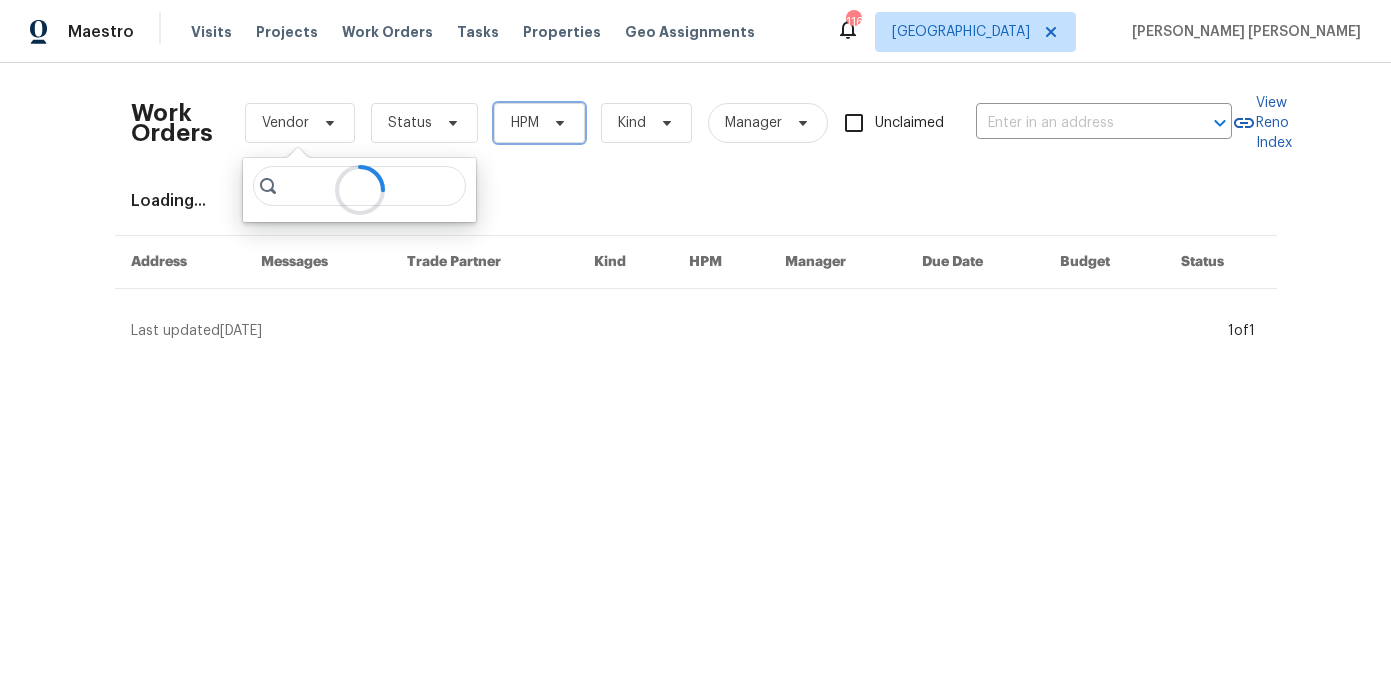 click on "HPM" at bounding box center (525, 123) 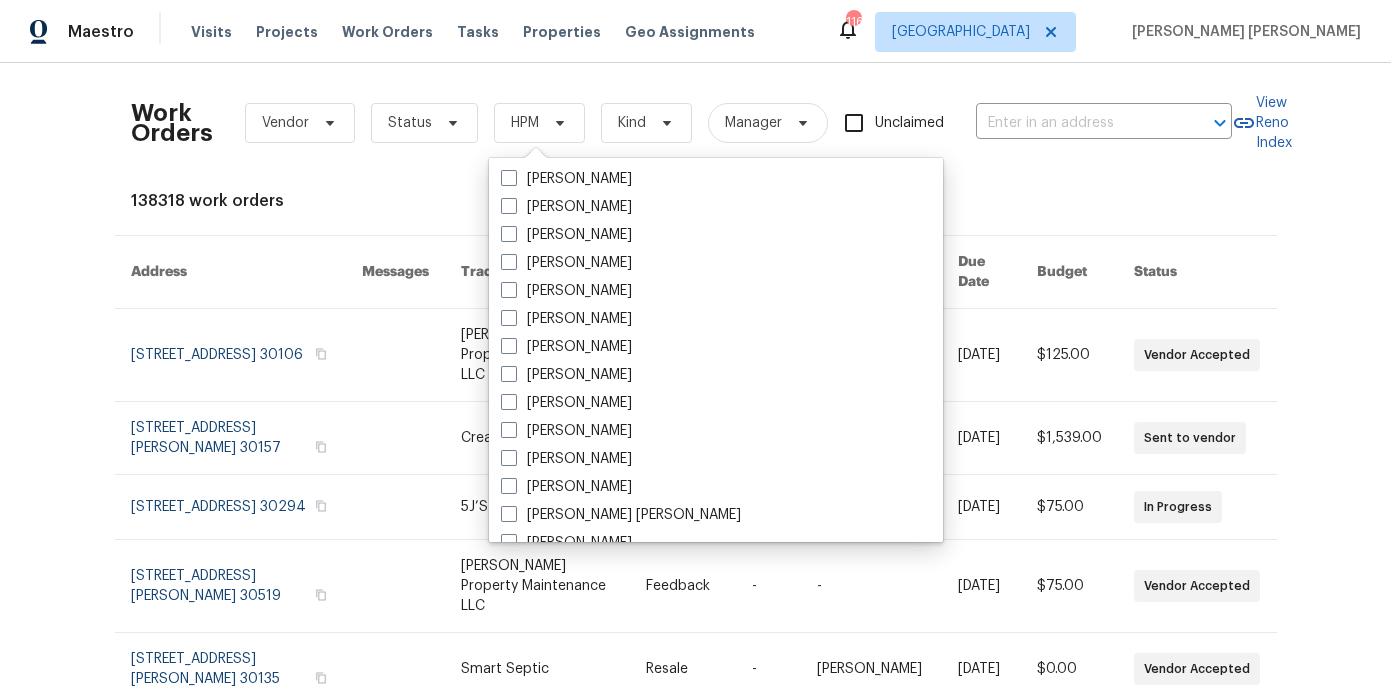 scroll, scrollTop: 759, scrollLeft: 0, axis: vertical 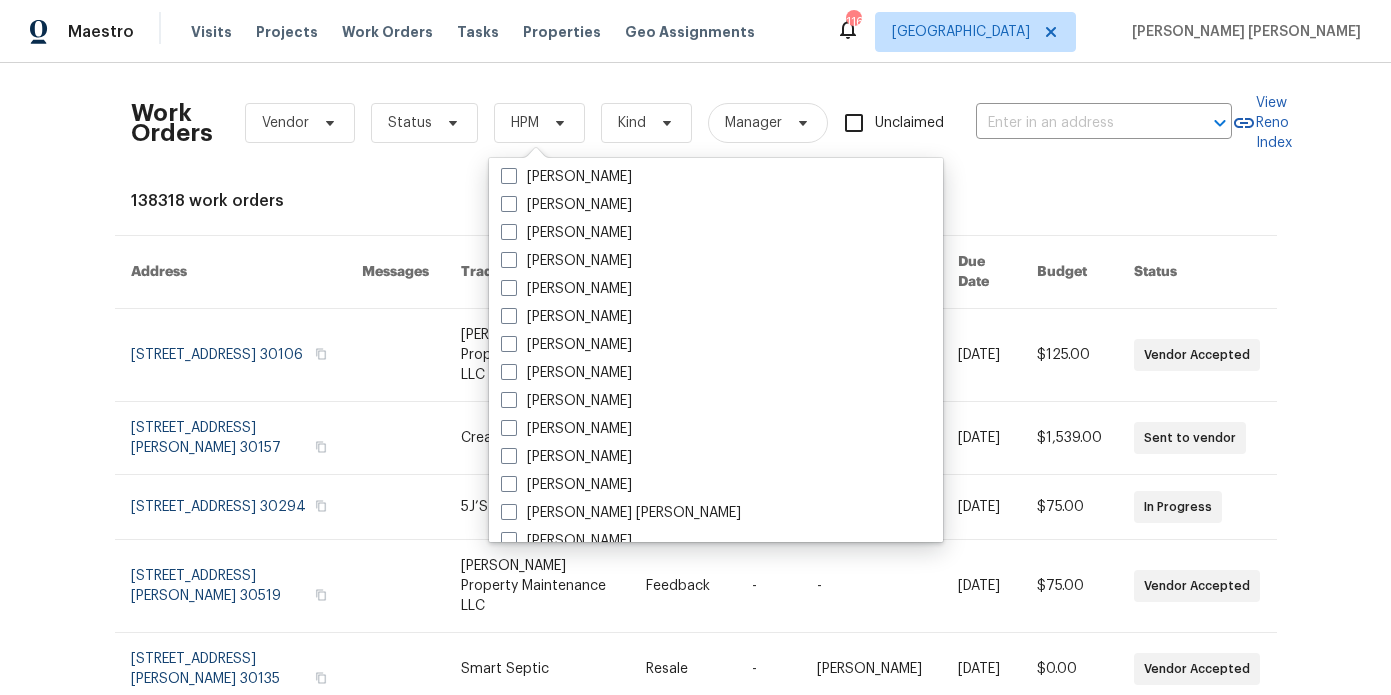 click on "[PERSON_NAME] [PERSON_NAME]" at bounding box center (621, 513) 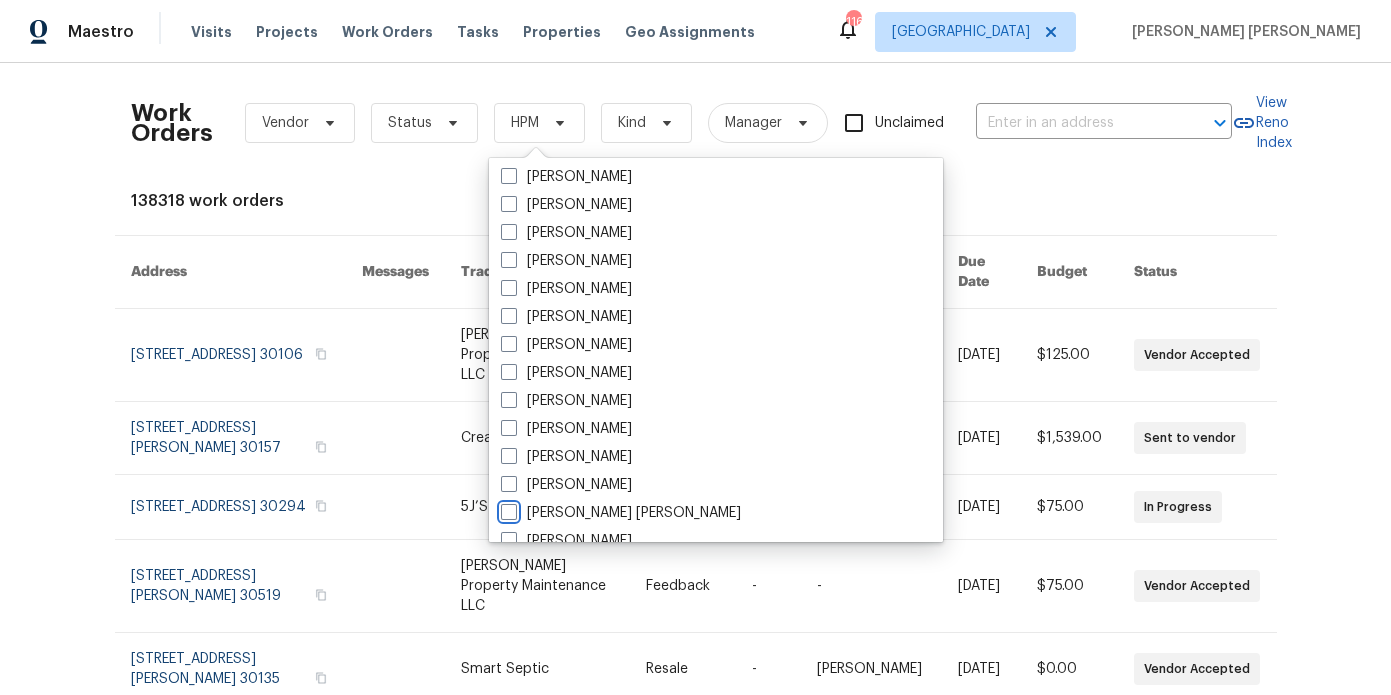 click on "[PERSON_NAME] [PERSON_NAME]" at bounding box center [507, 509] 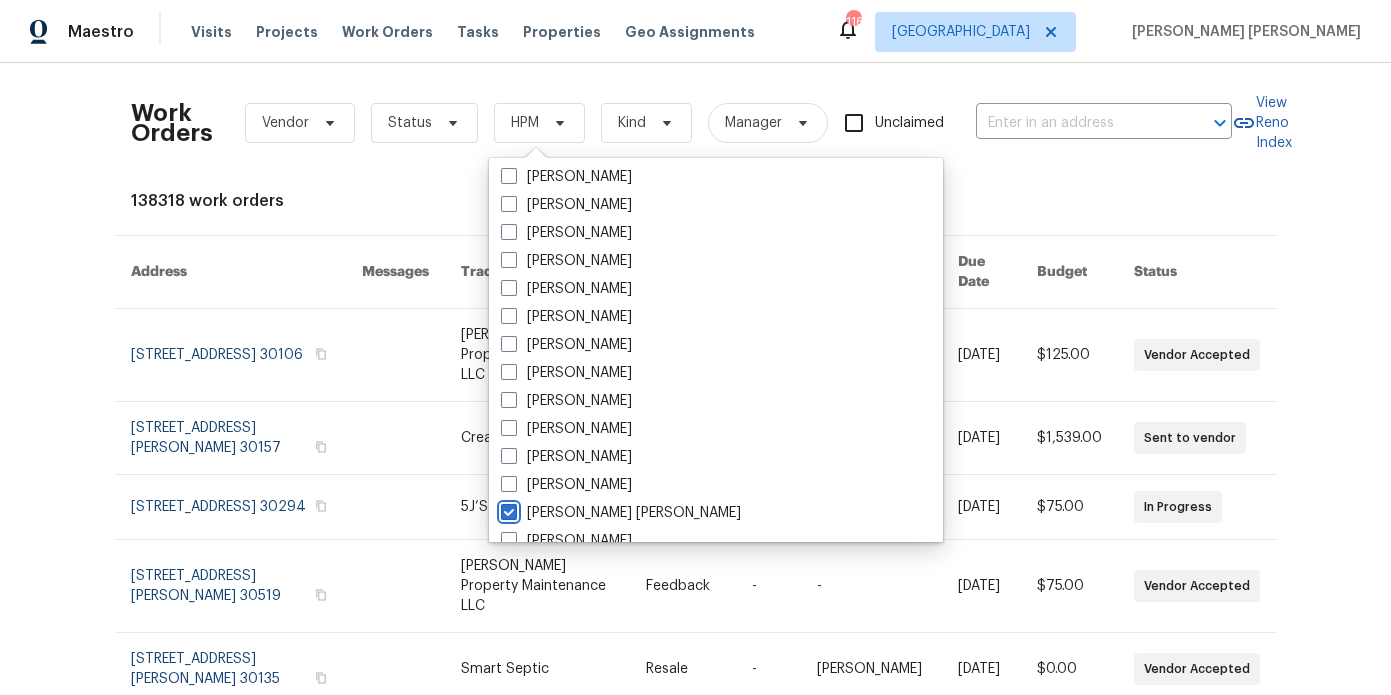 checkbox on "true" 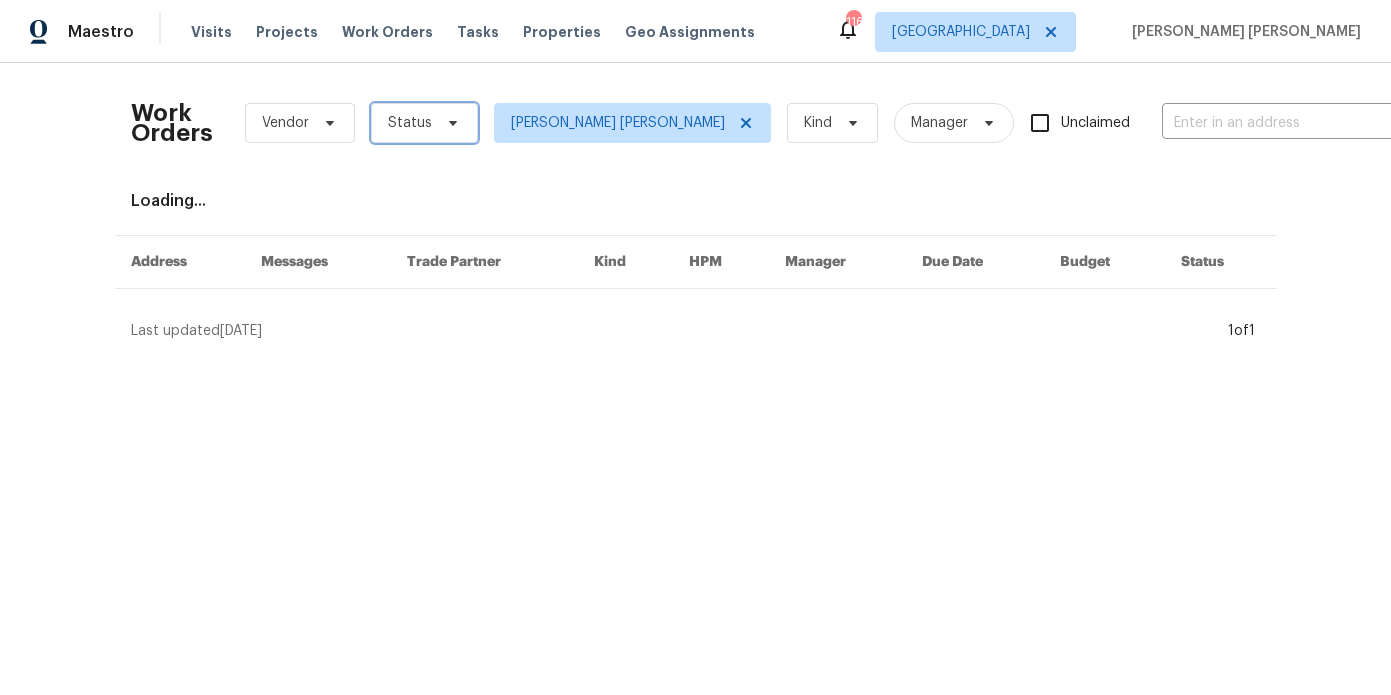 click on "Status" at bounding box center [424, 123] 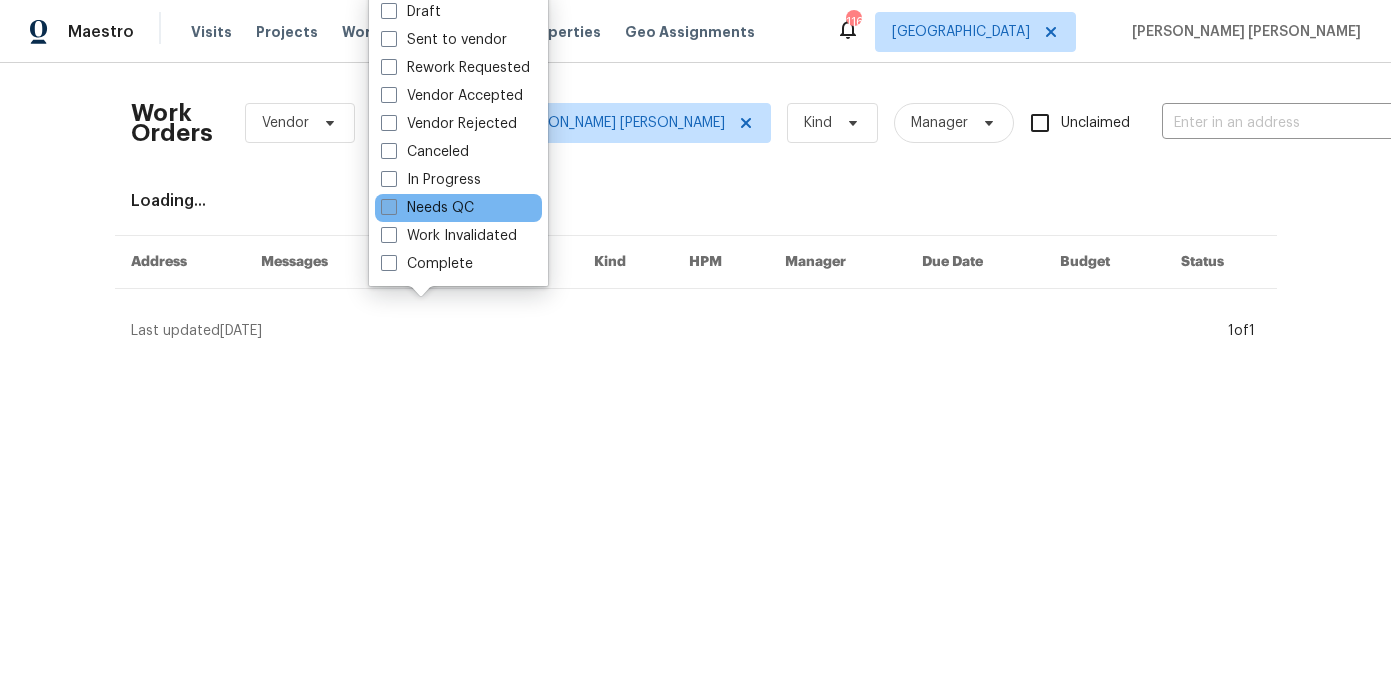 click on "Needs QC" at bounding box center (427, 208) 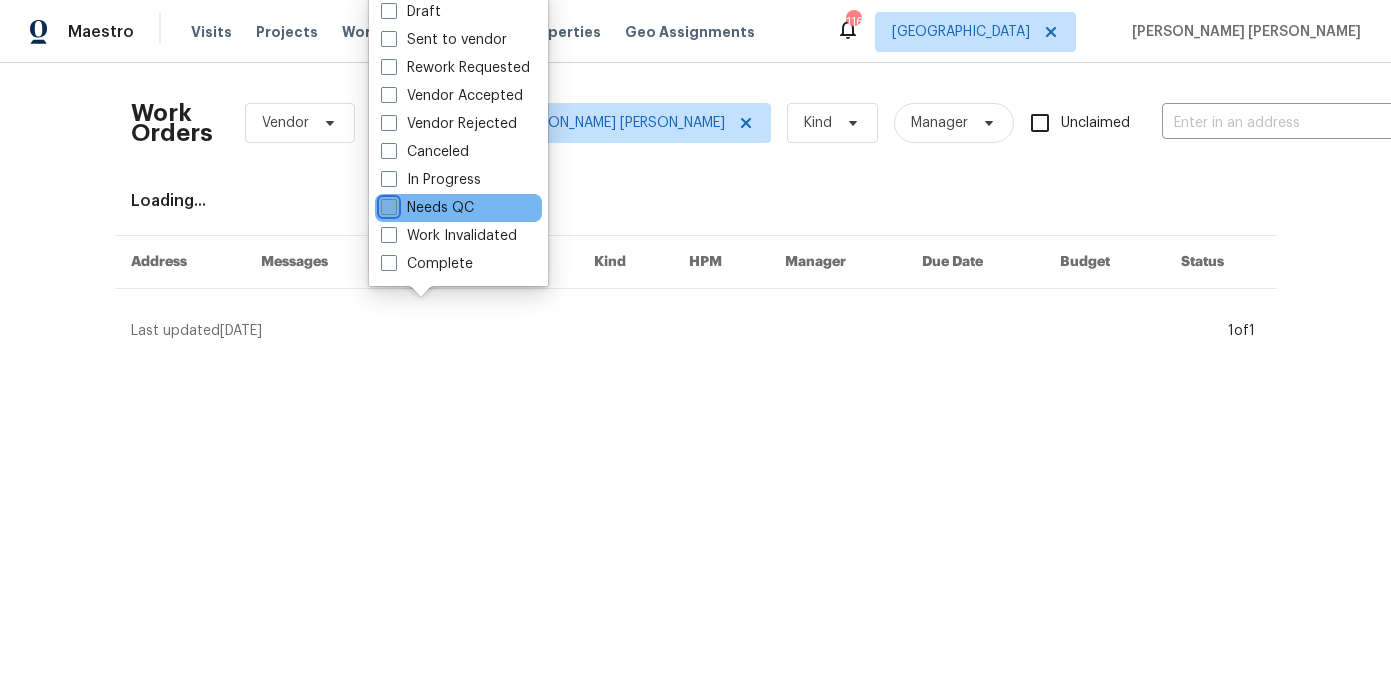 click on "Needs QC" at bounding box center (387, 204) 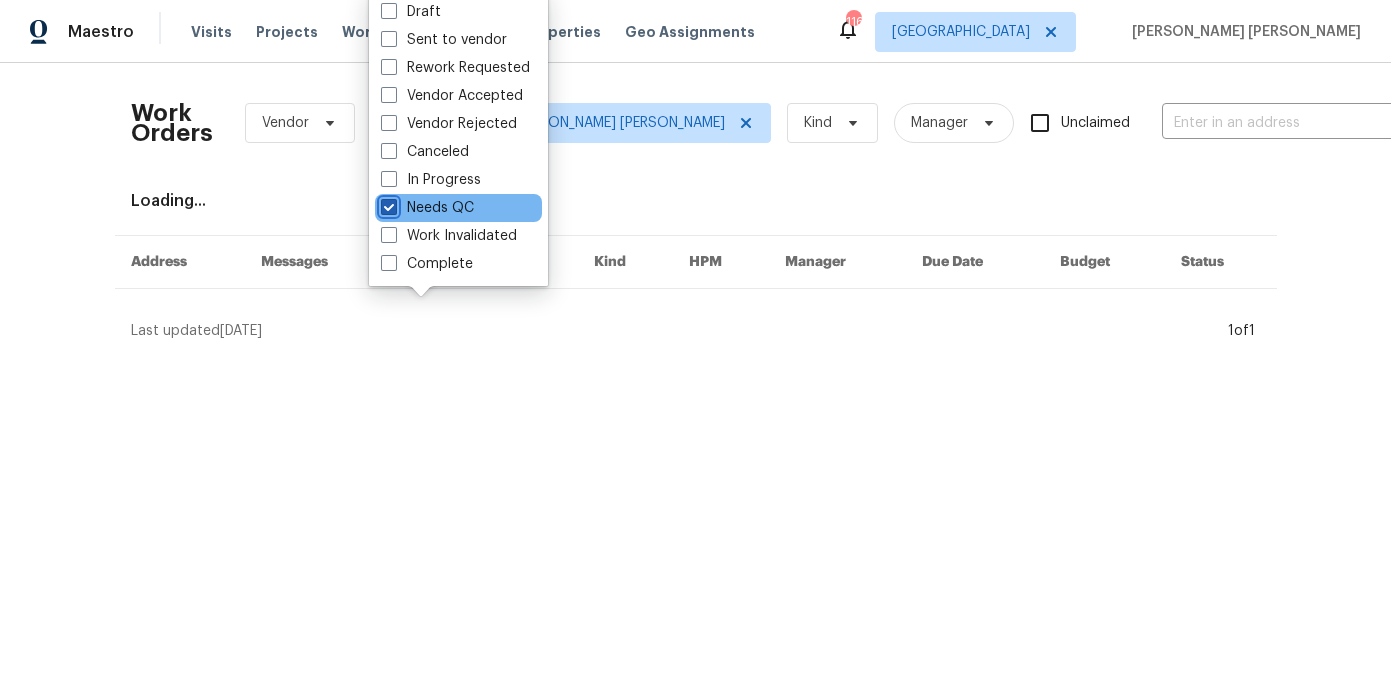 checkbox on "true" 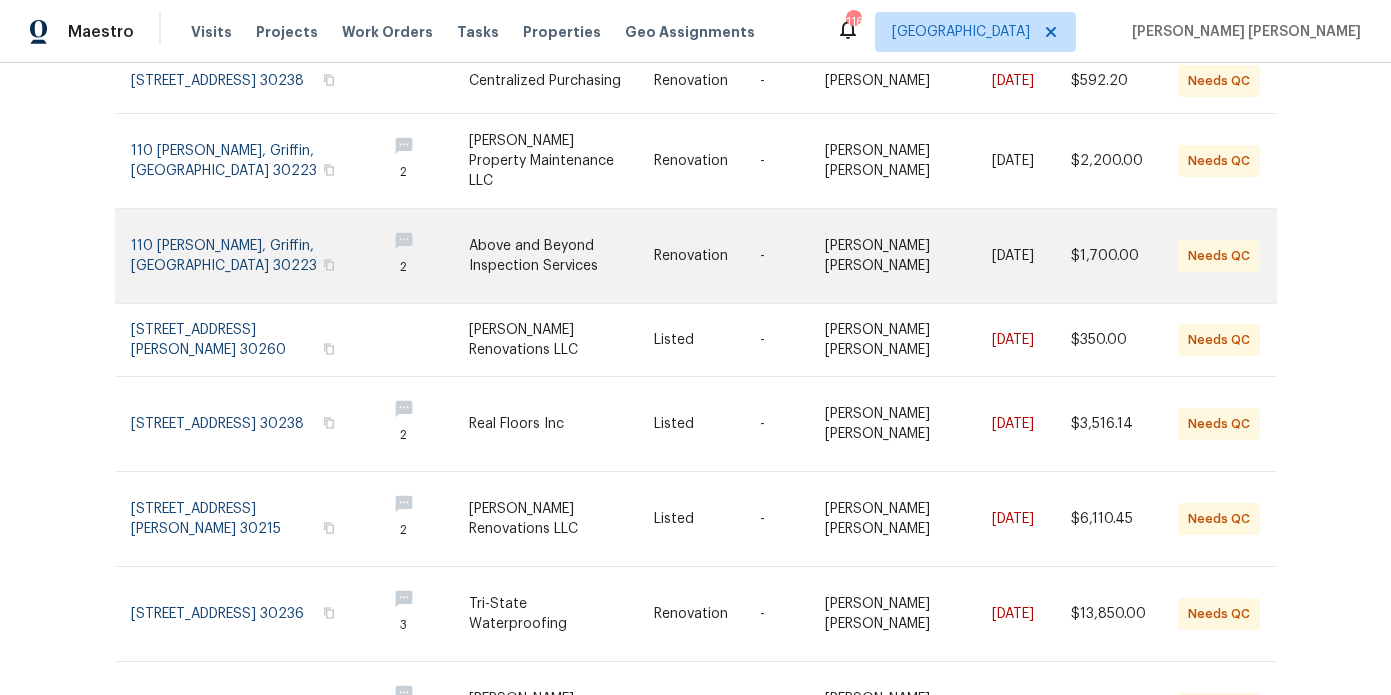 scroll, scrollTop: 267, scrollLeft: 0, axis: vertical 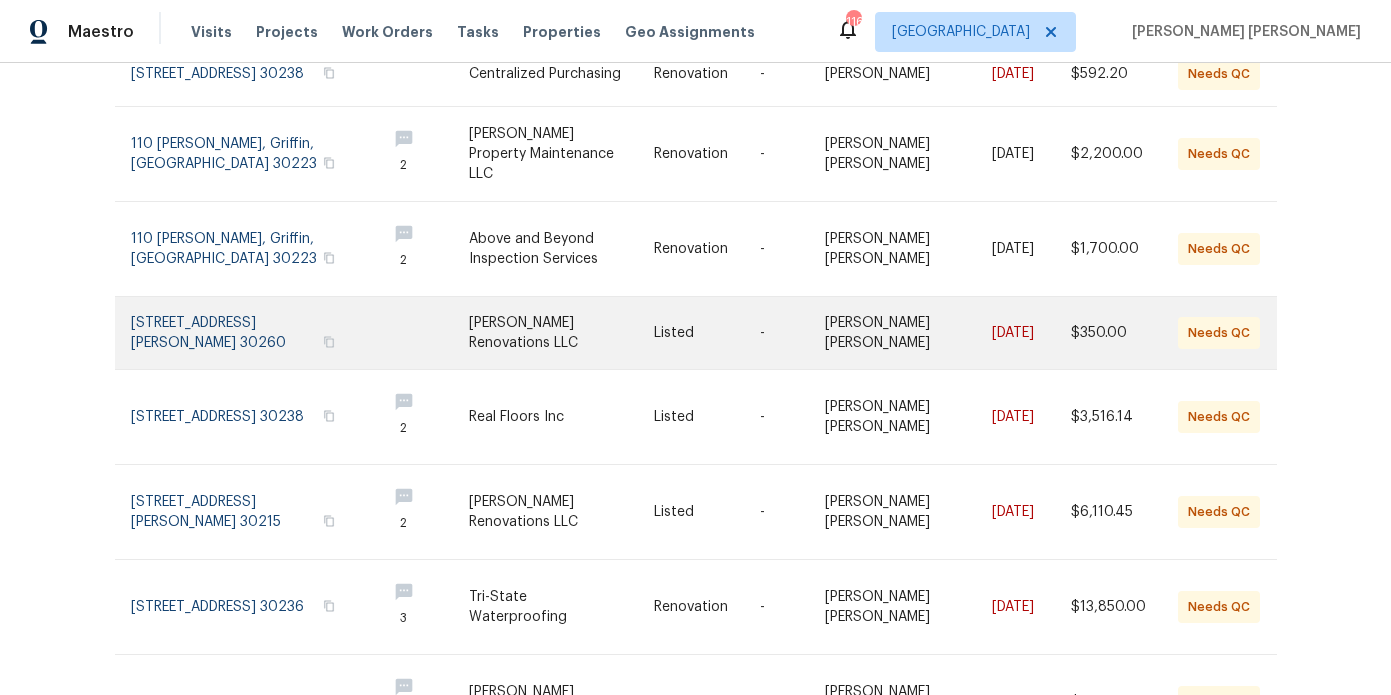 click at bounding box center (250, 333) 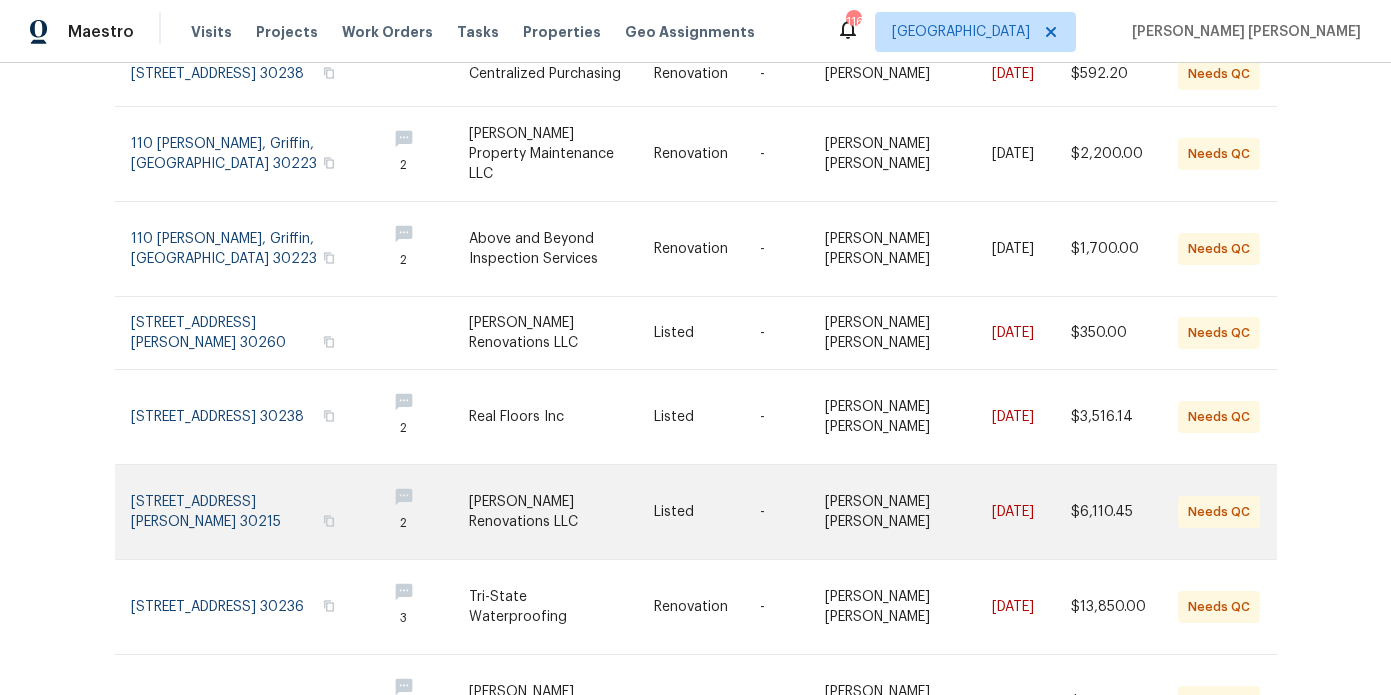 click at bounding box center [250, 512] 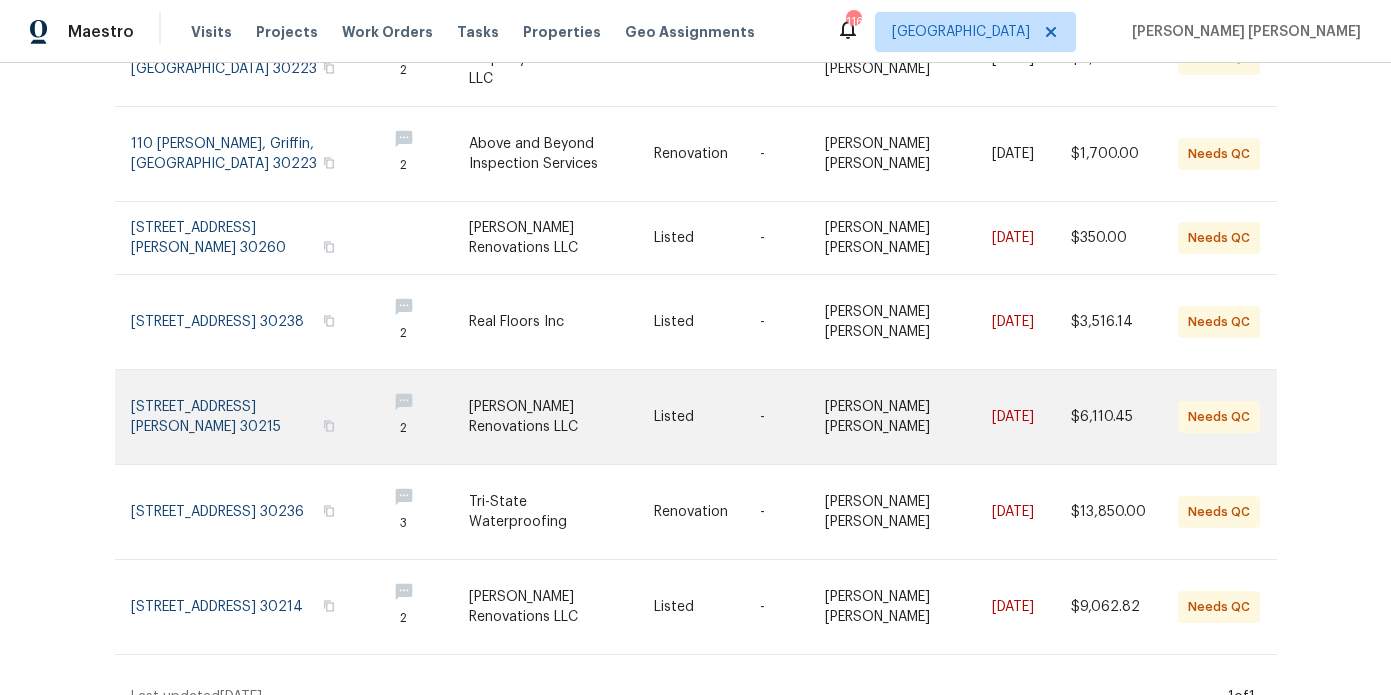 scroll, scrollTop: 375, scrollLeft: 0, axis: vertical 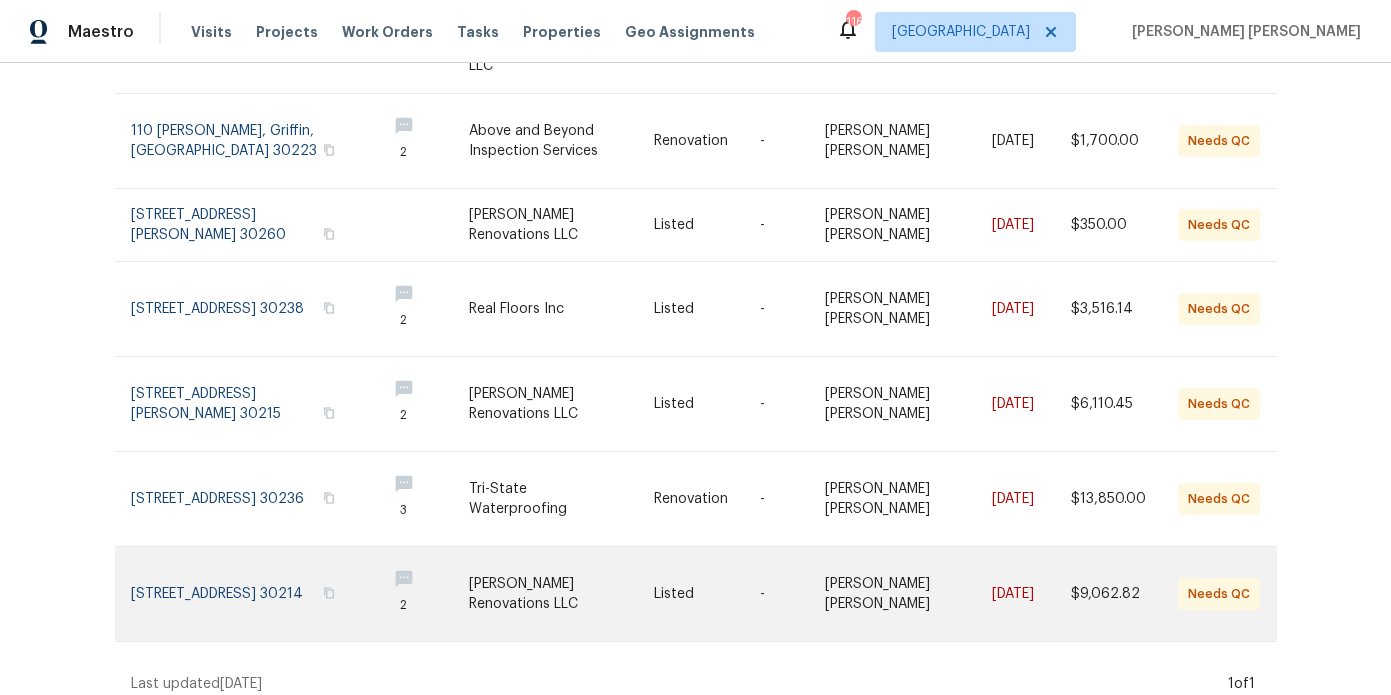 click at bounding box center [250, 594] 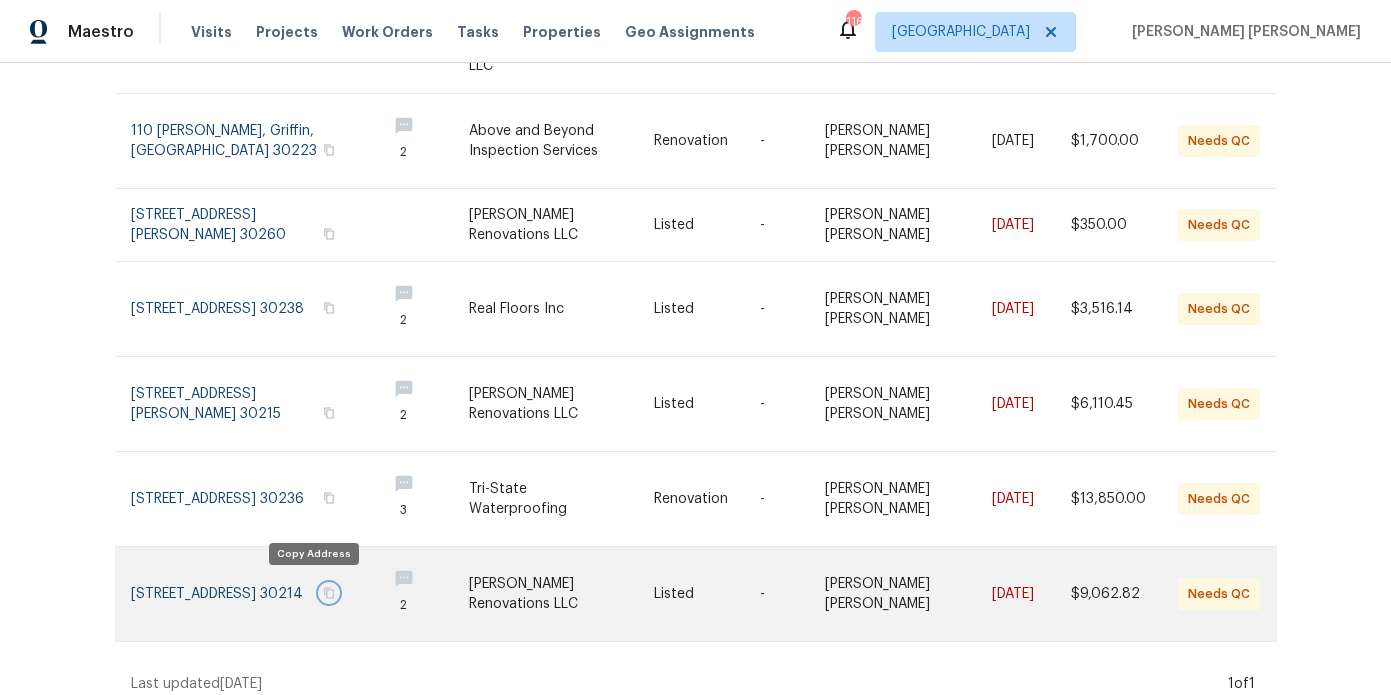 click 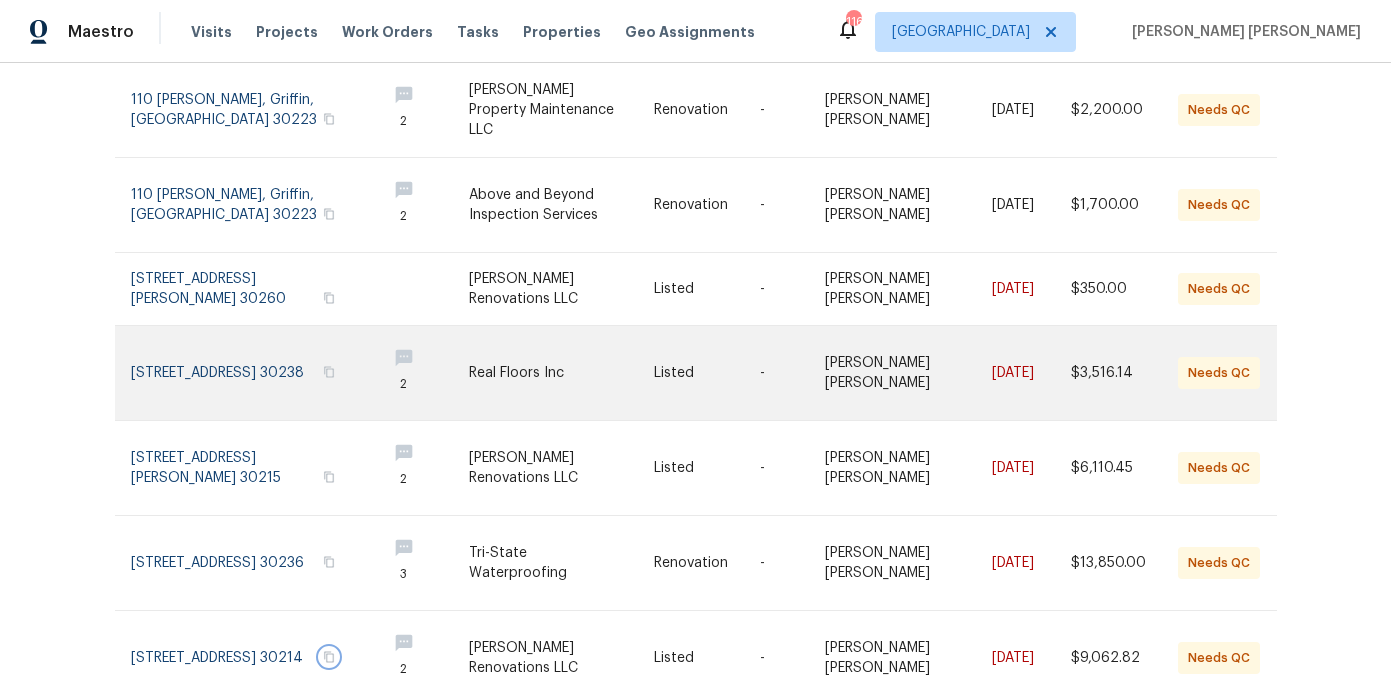 scroll, scrollTop: 307, scrollLeft: 0, axis: vertical 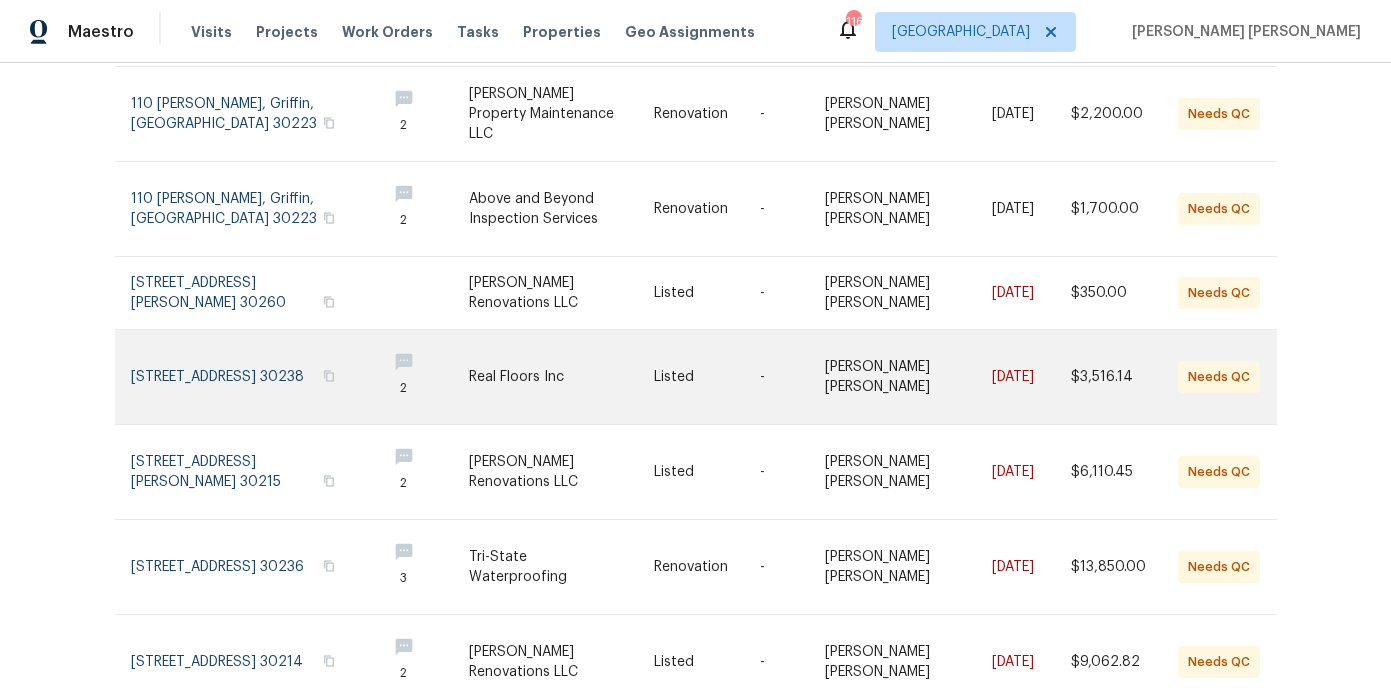 click at bounding box center [250, 377] 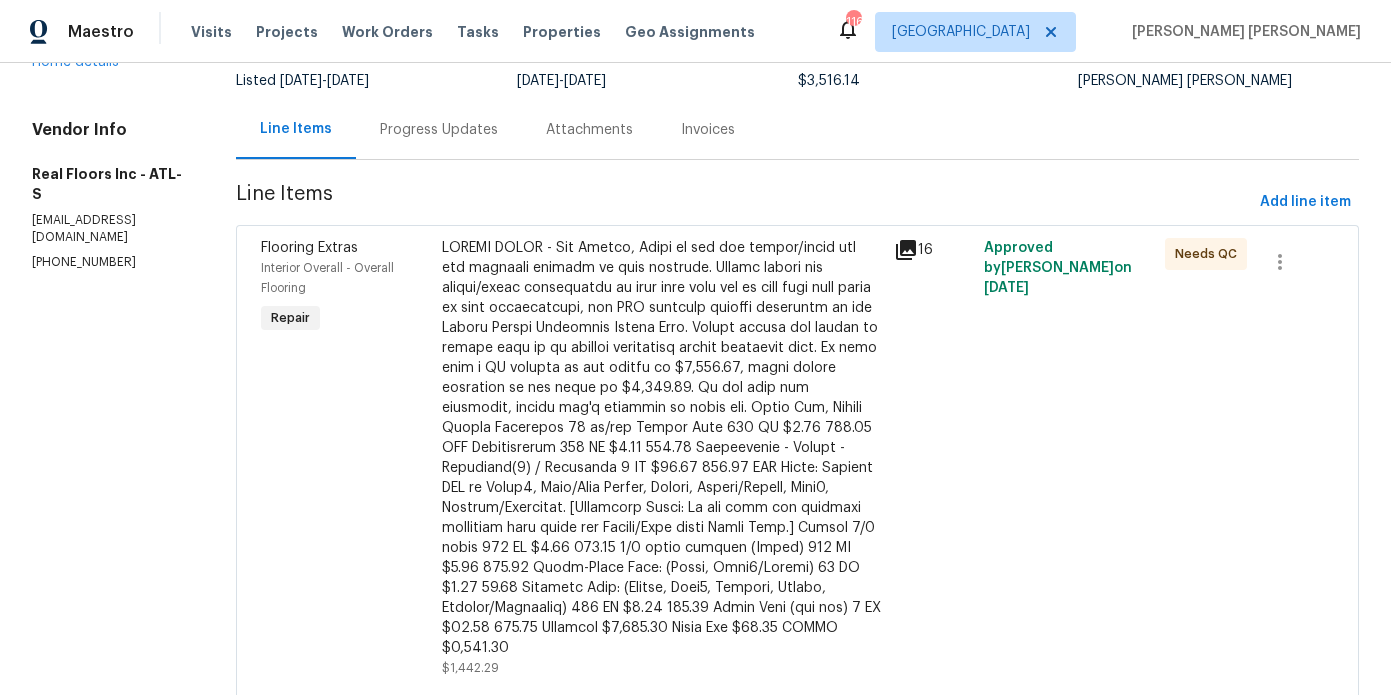 scroll, scrollTop: 158, scrollLeft: 0, axis: vertical 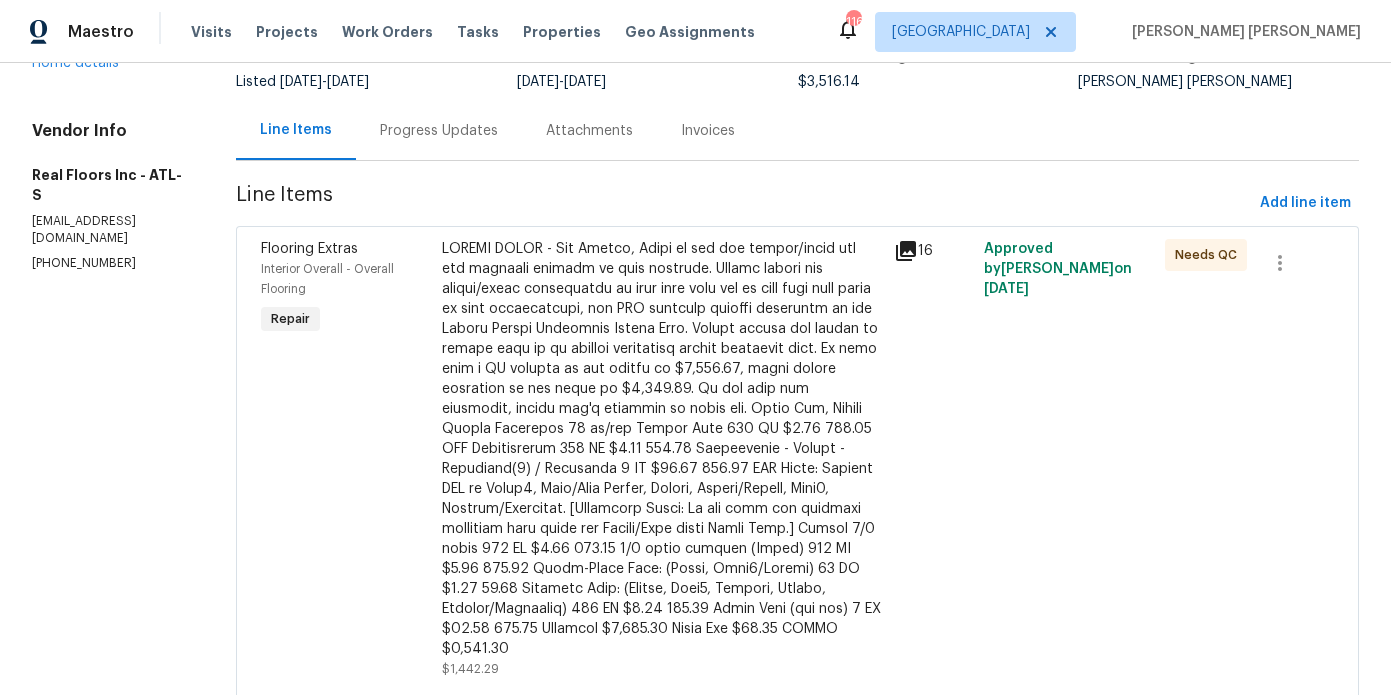 click at bounding box center [662, 449] 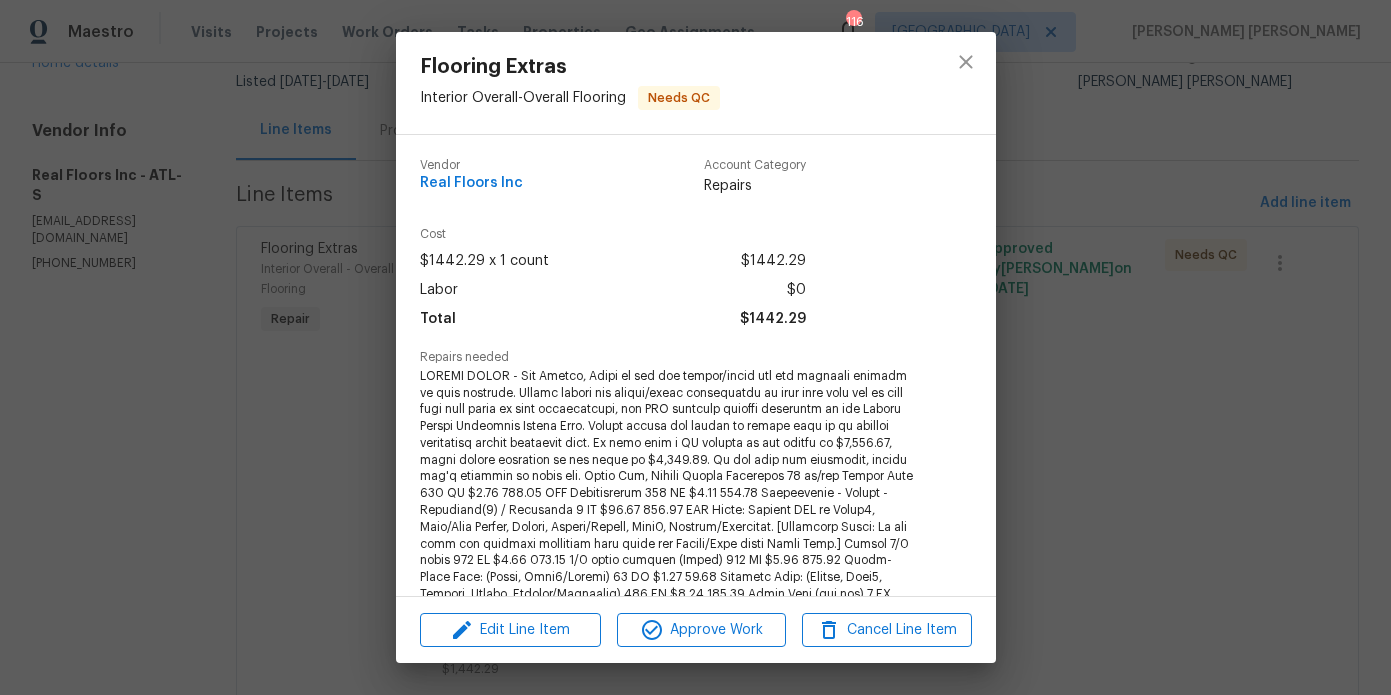 scroll, scrollTop: 393, scrollLeft: 0, axis: vertical 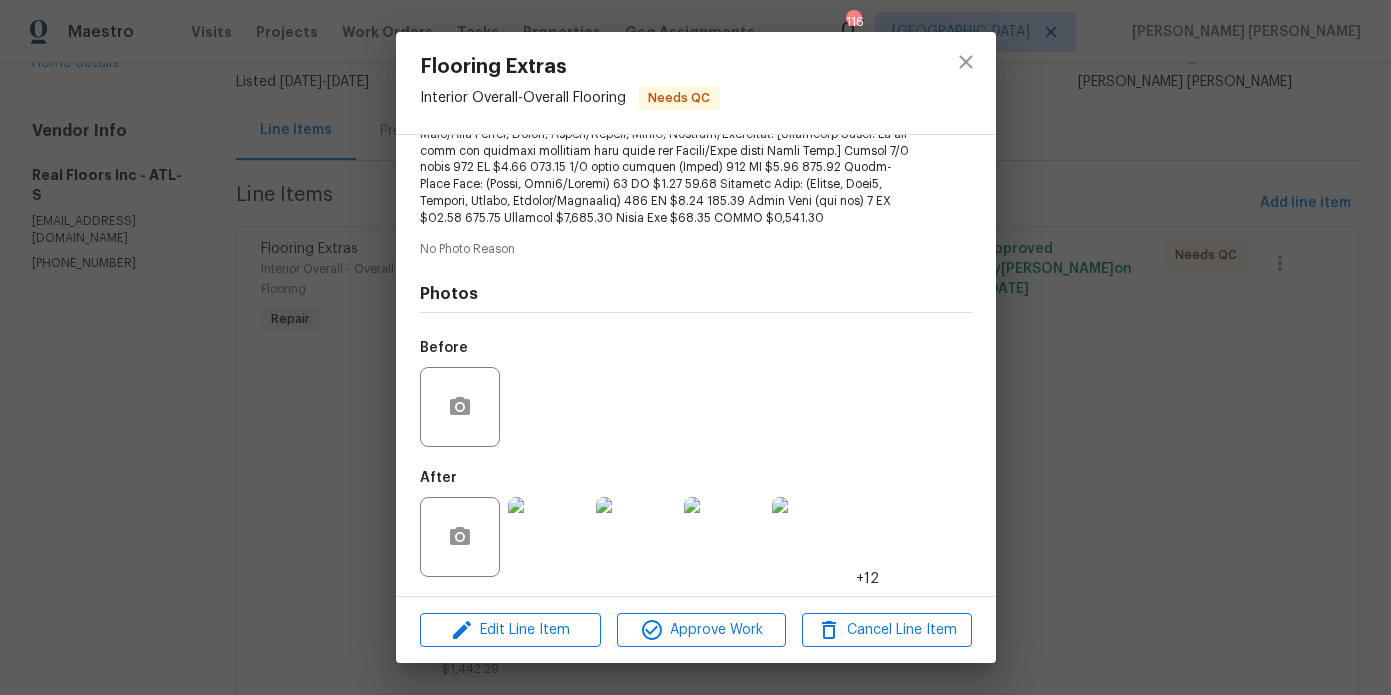 click at bounding box center (548, 537) 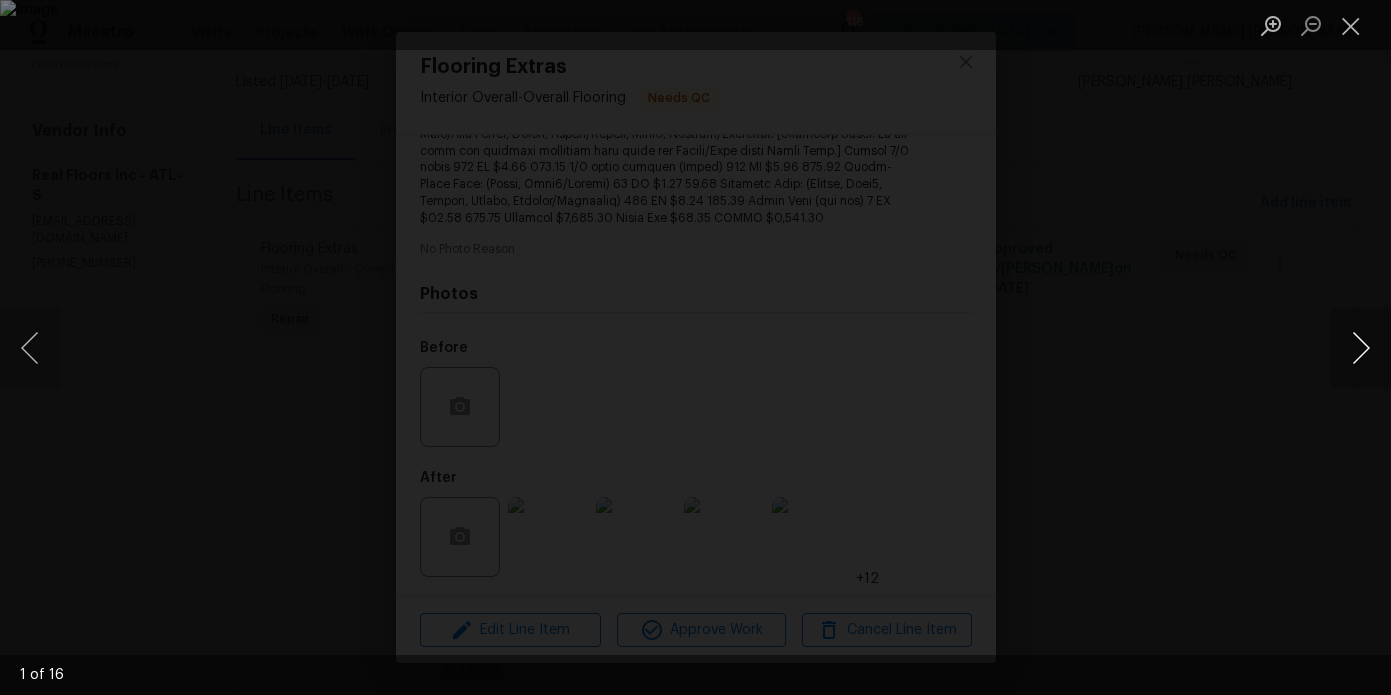 click at bounding box center [1361, 348] 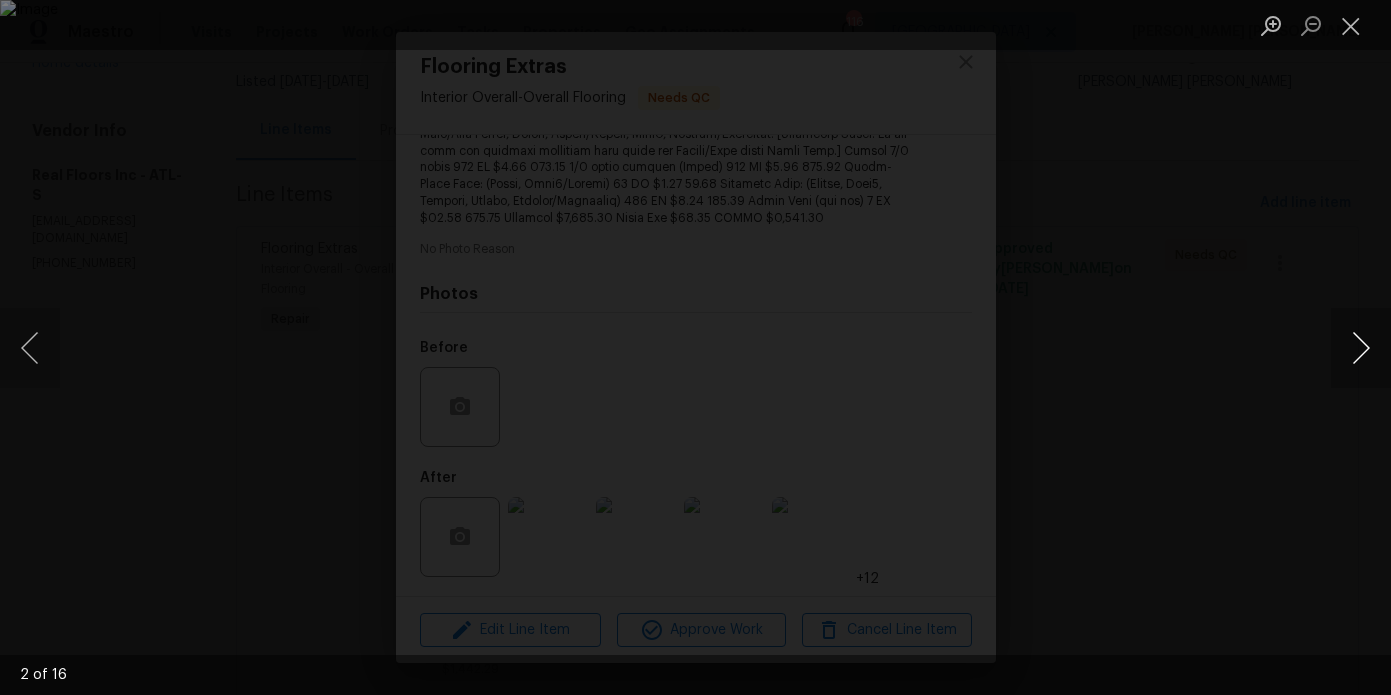 click at bounding box center [1361, 348] 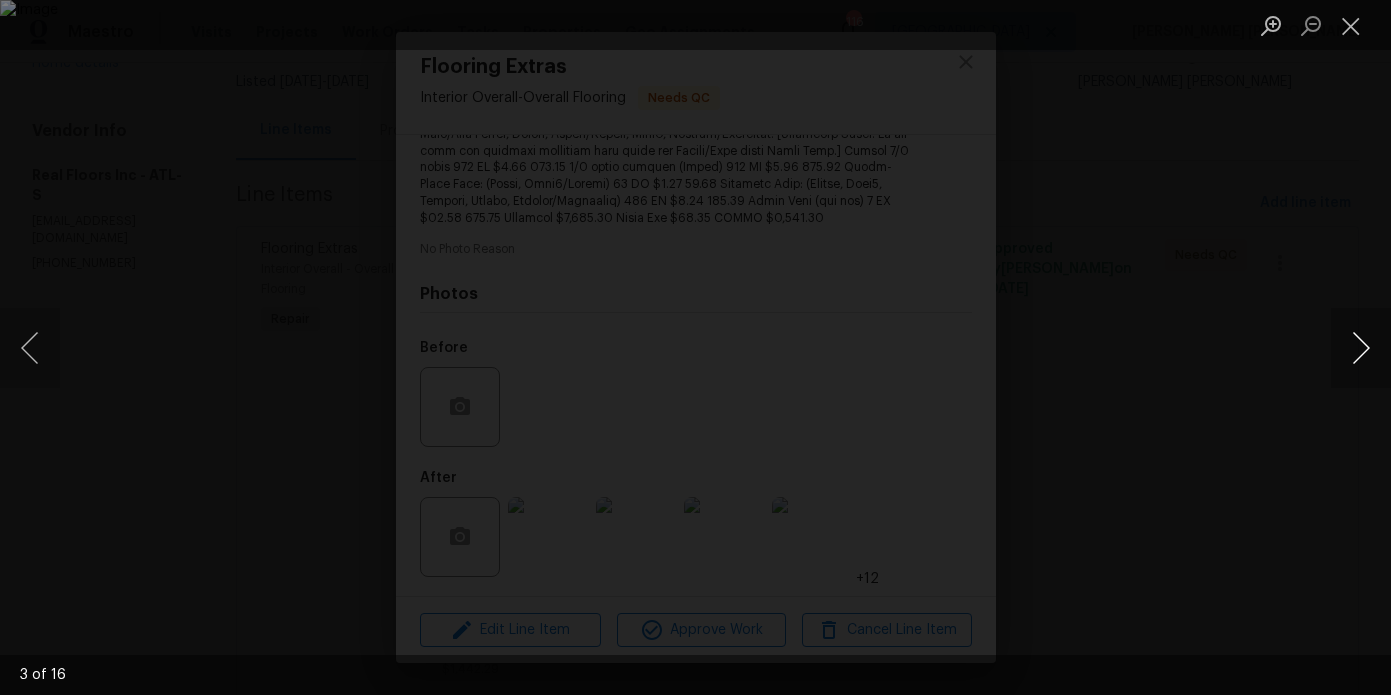click at bounding box center [1361, 348] 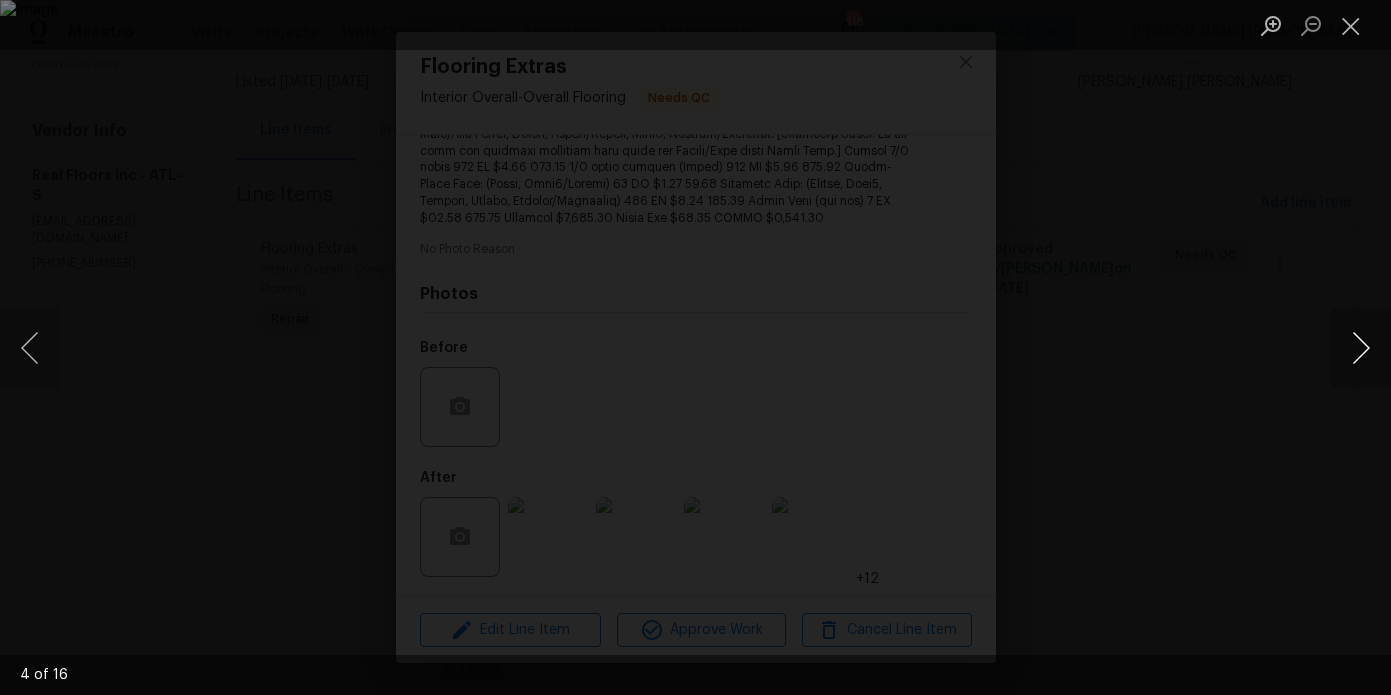 click at bounding box center [1361, 348] 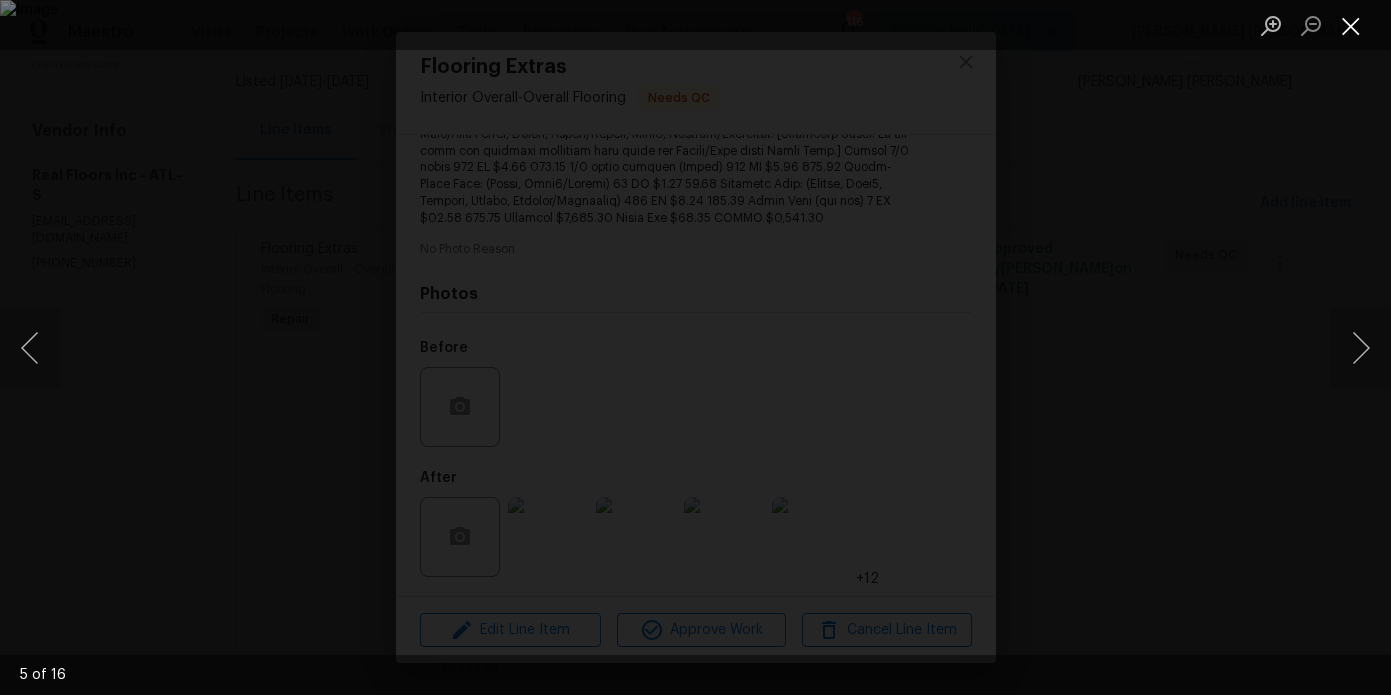 click at bounding box center (1351, 25) 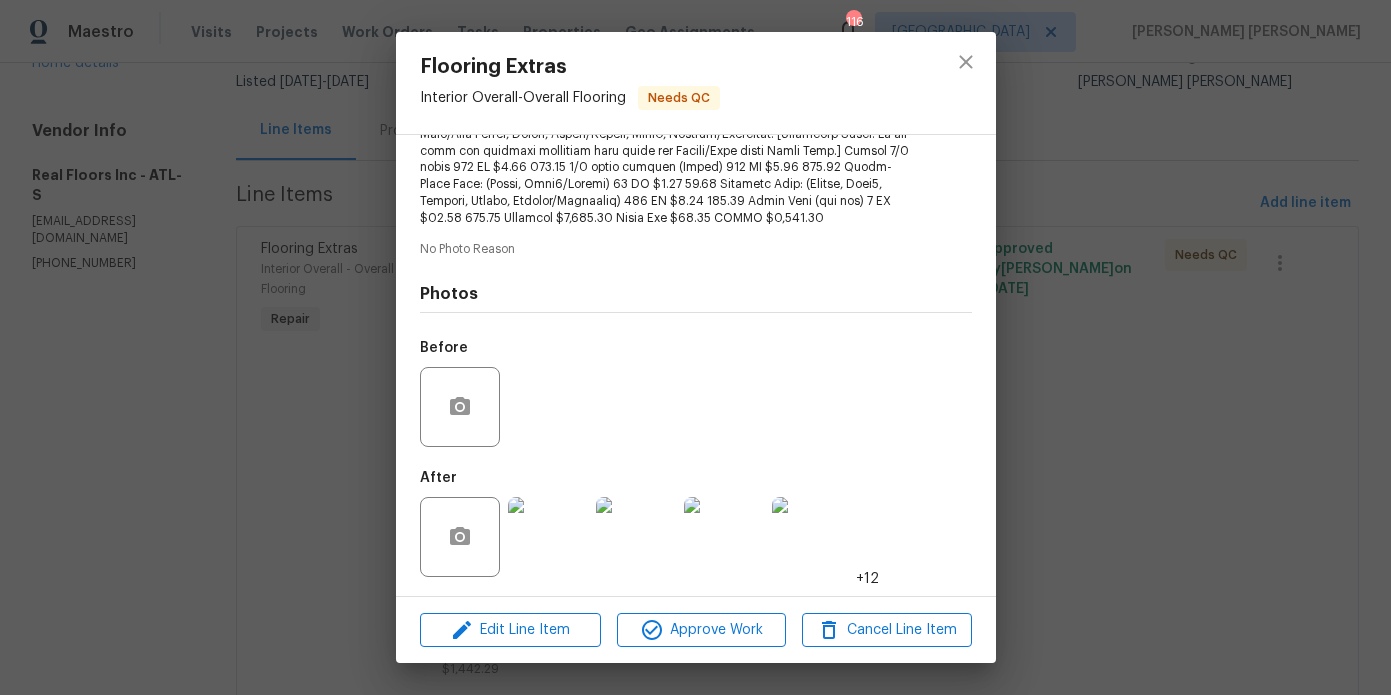 click on "Flooring Extras Interior Overall  -  Overall Flooring Needs QC Vendor Real Floors Inc Account Category Repairs Cost $1442.29 x 1 count $1442.29 Labor $0 Total $1442.29 Repairs needed No Photo Reason   Photos Before After  +12  Edit Line Item  Approve Work  Cancel Line Item" at bounding box center [695, 347] 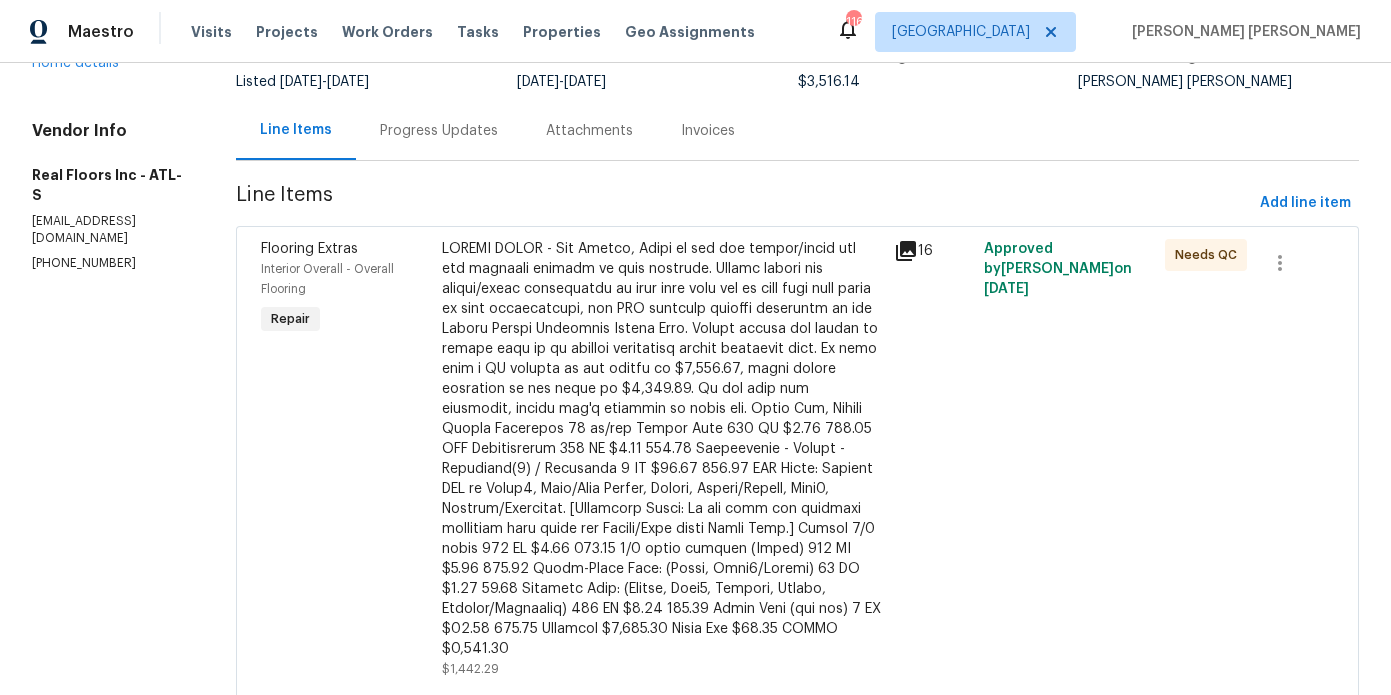 scroll, scrollTop: 0, scrollLeft: 0, axis: both 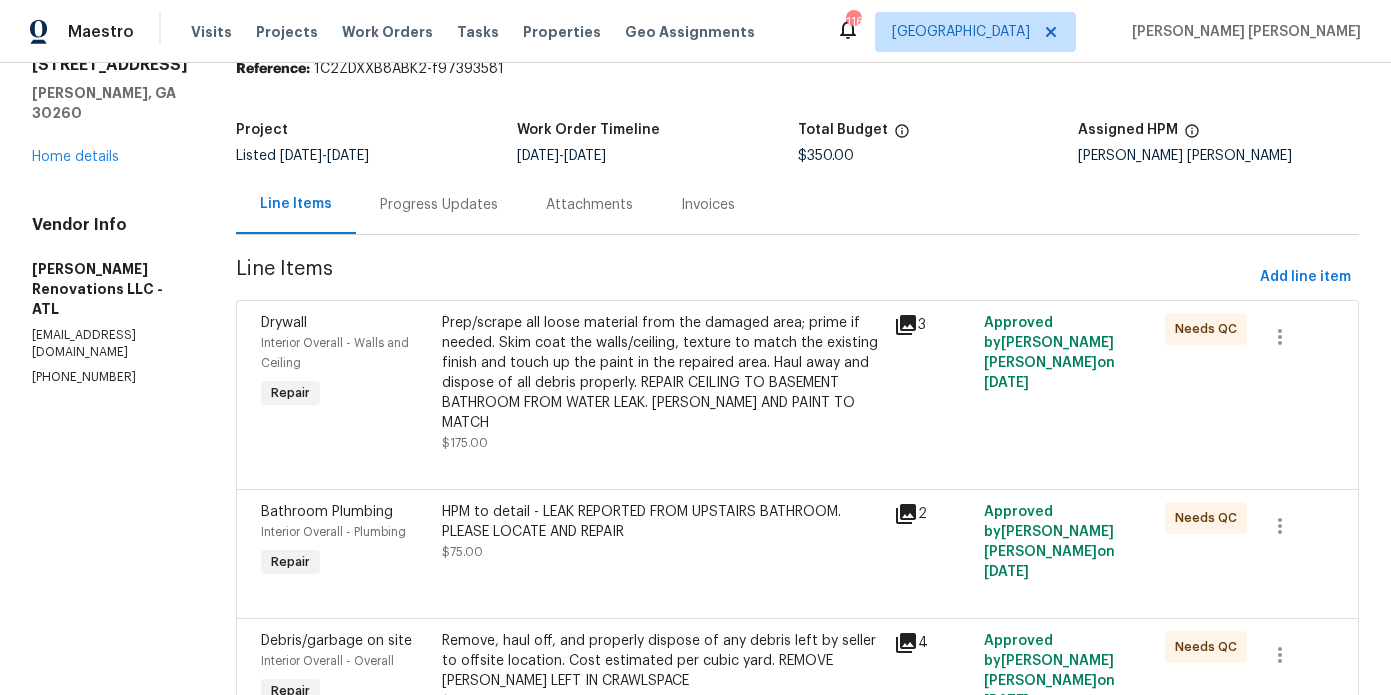 click on "Progress Updates" at bounding box center (439, 204) 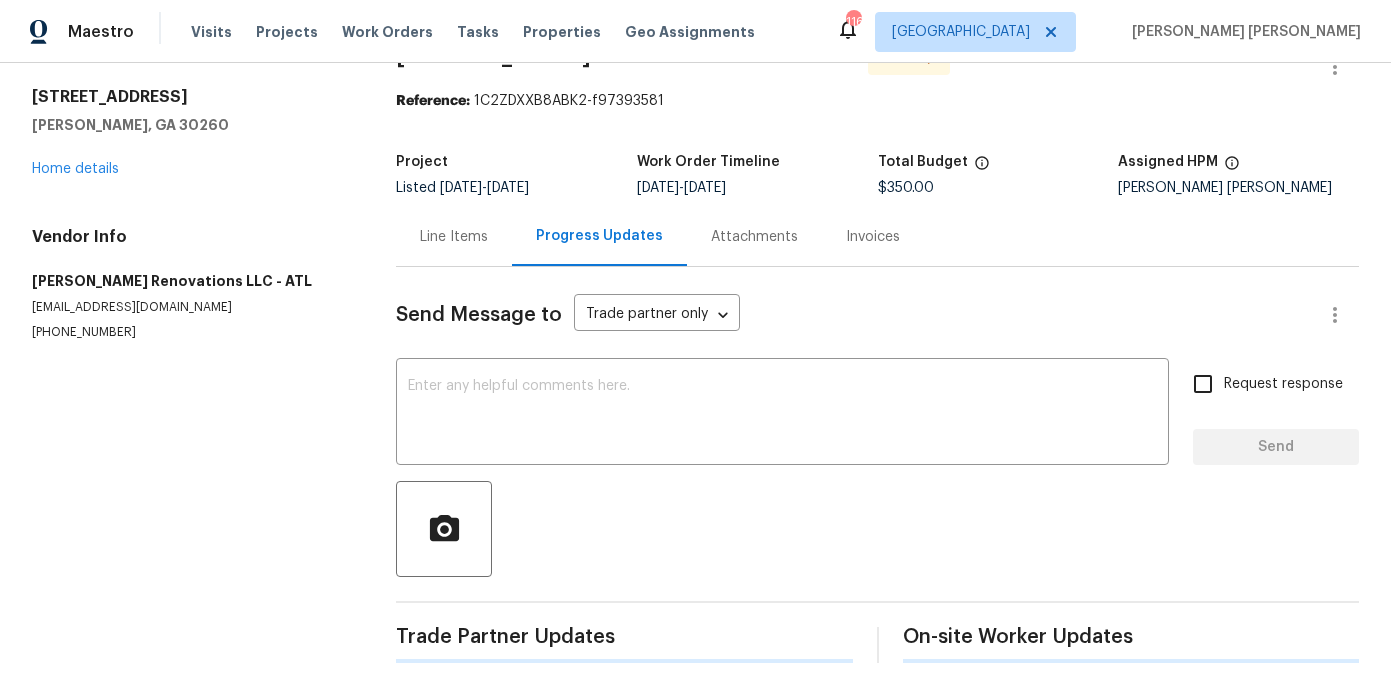 scroll, scrollTop: 48, scrollLeft: 0, axis: vertical 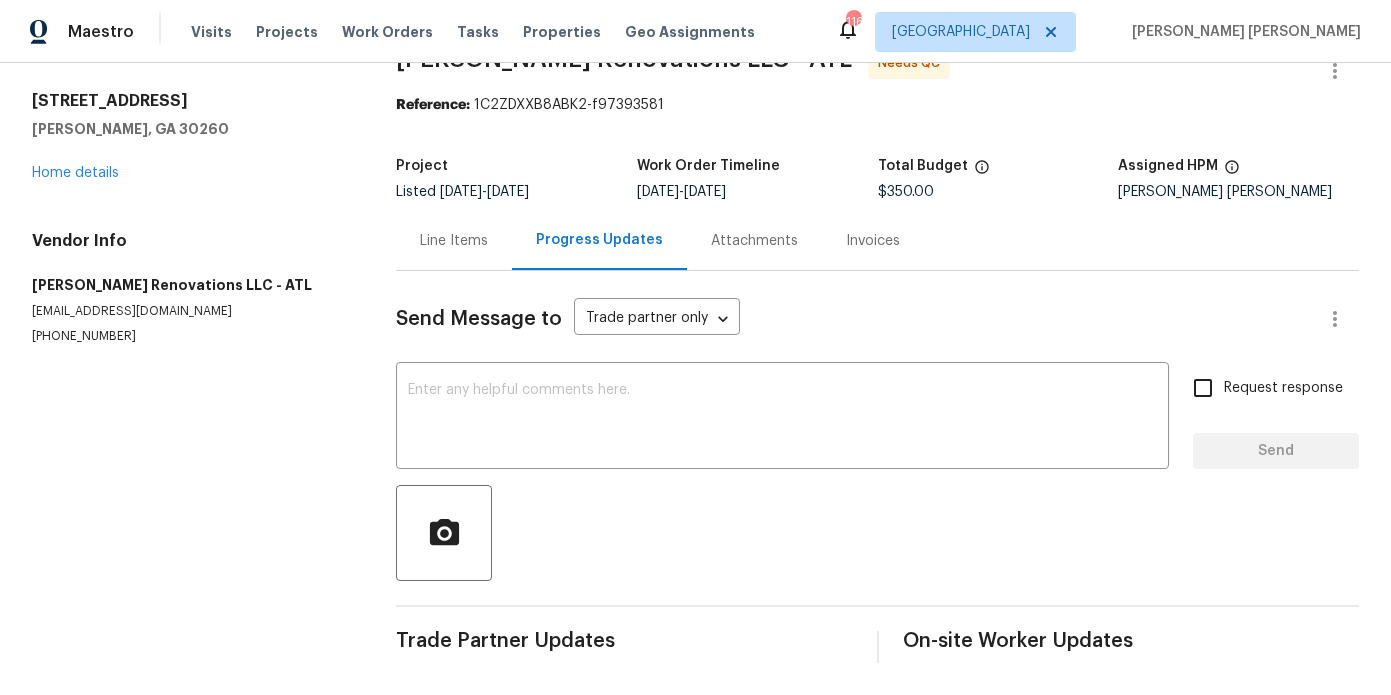 click on "Line Items" at bounding box center [454, 240] 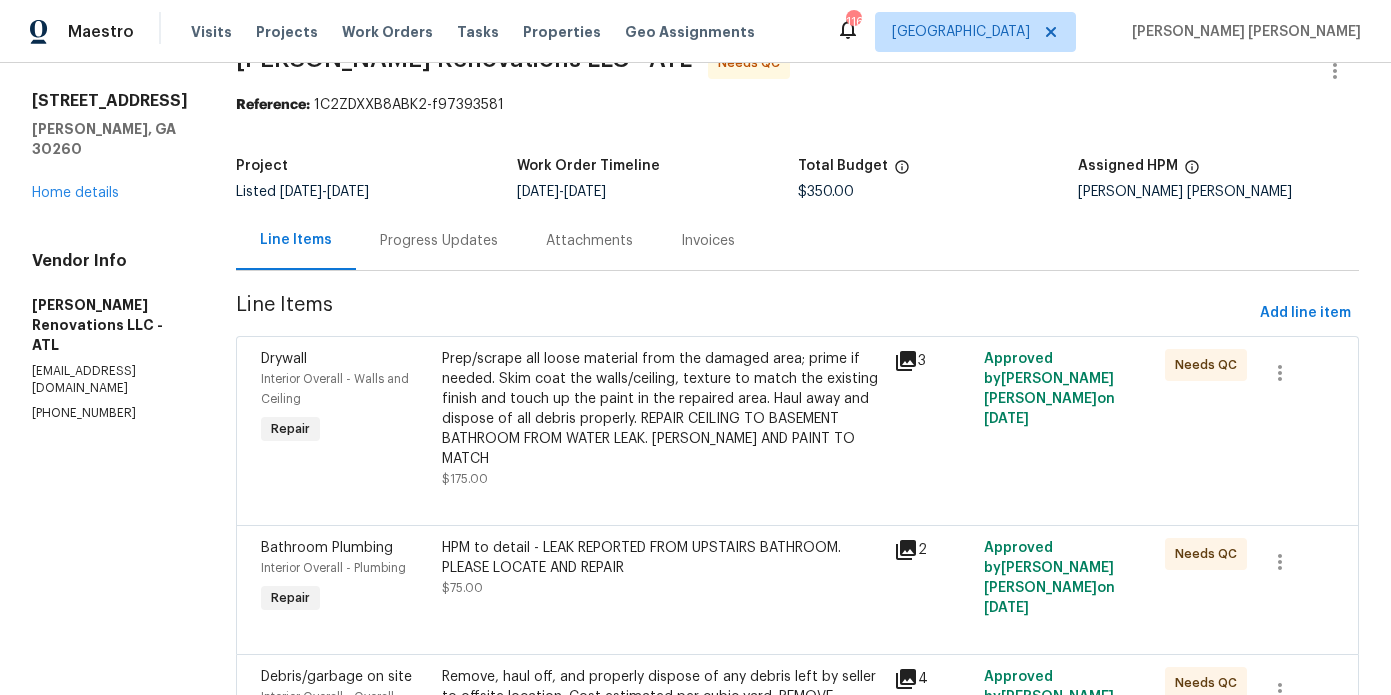 scroll, scrollTop: 84, scrollLeft: 0, axis: vertical 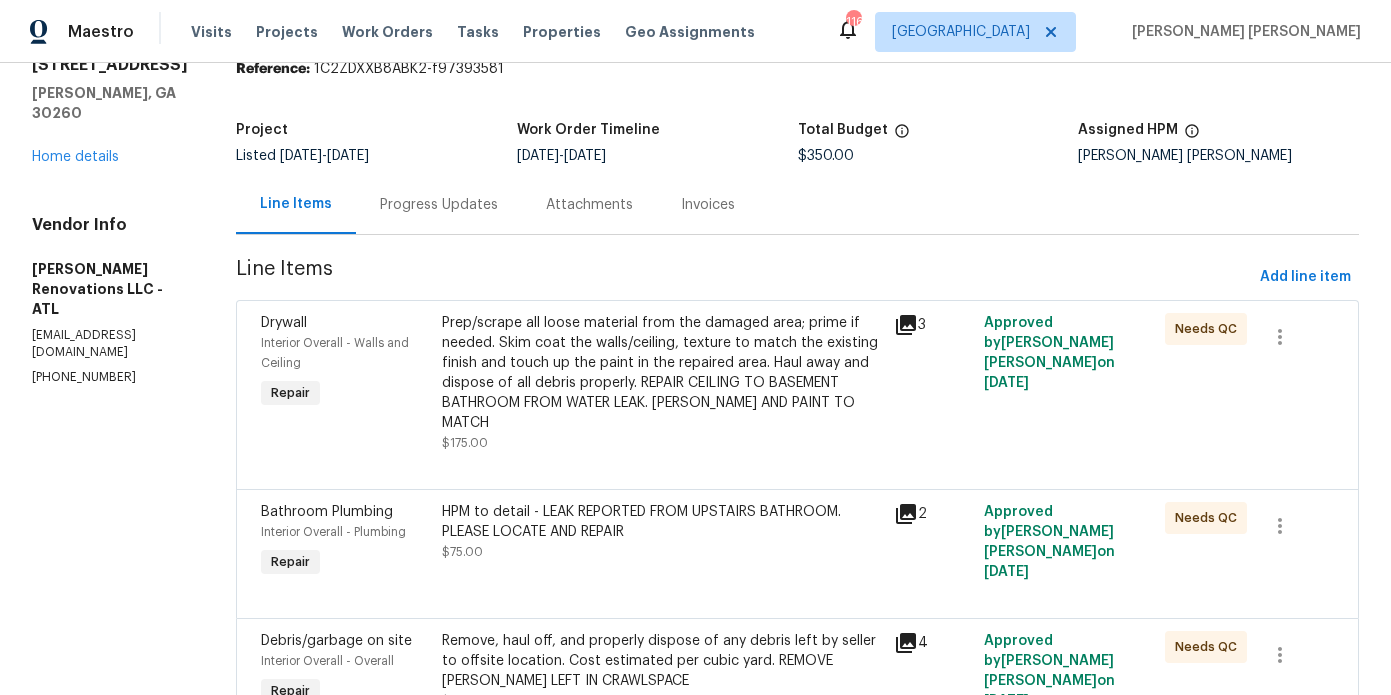 click on "Prep/scrape all loose material from the damaged area; prime if needed. Skim coat the walls/ceiling, texture to match the existing finish and touch up the paint in the repaired area. Haul away and dispose of all debris properly. REPAIR CEILING TO BASEMENT BATHROOM FROM WATER LEAK. [PERSON_NAME] AND PAINT TO MATCH $175.00" at bounding box center (662, 383) 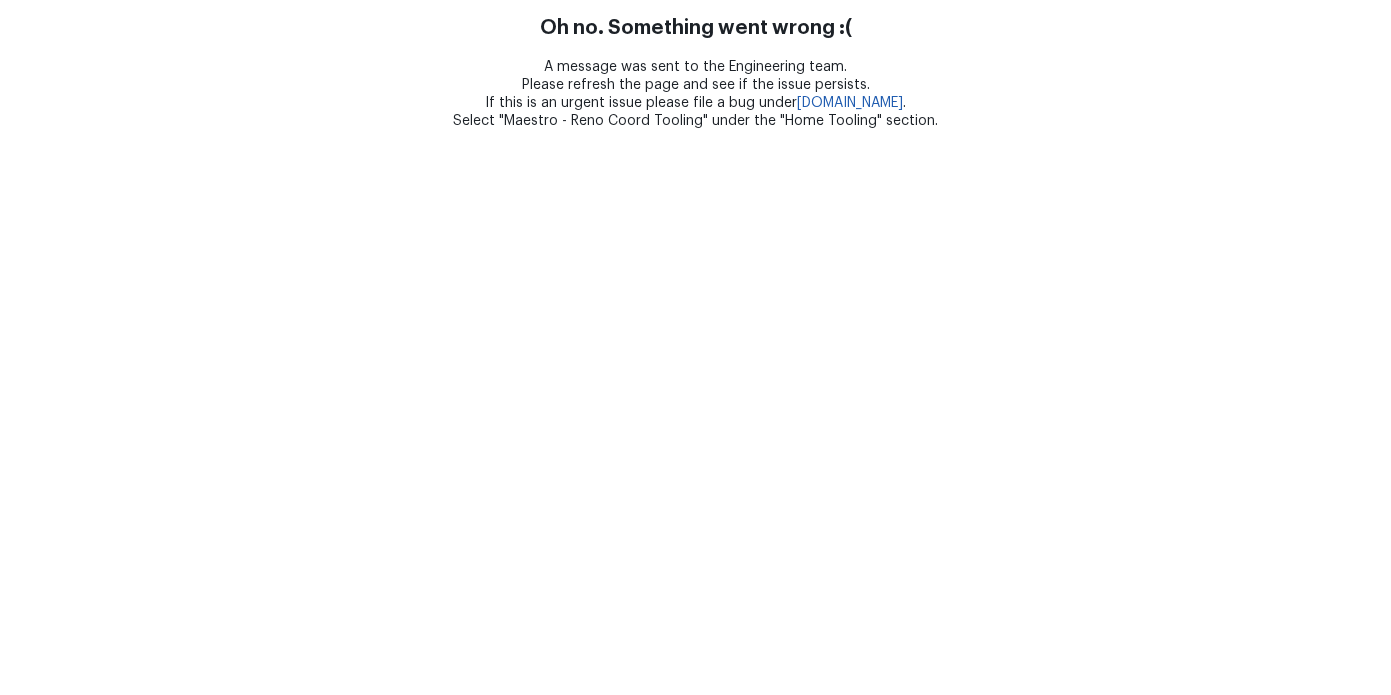 scroll, scrollTop: 0, scrollLeft: 0, axis: both 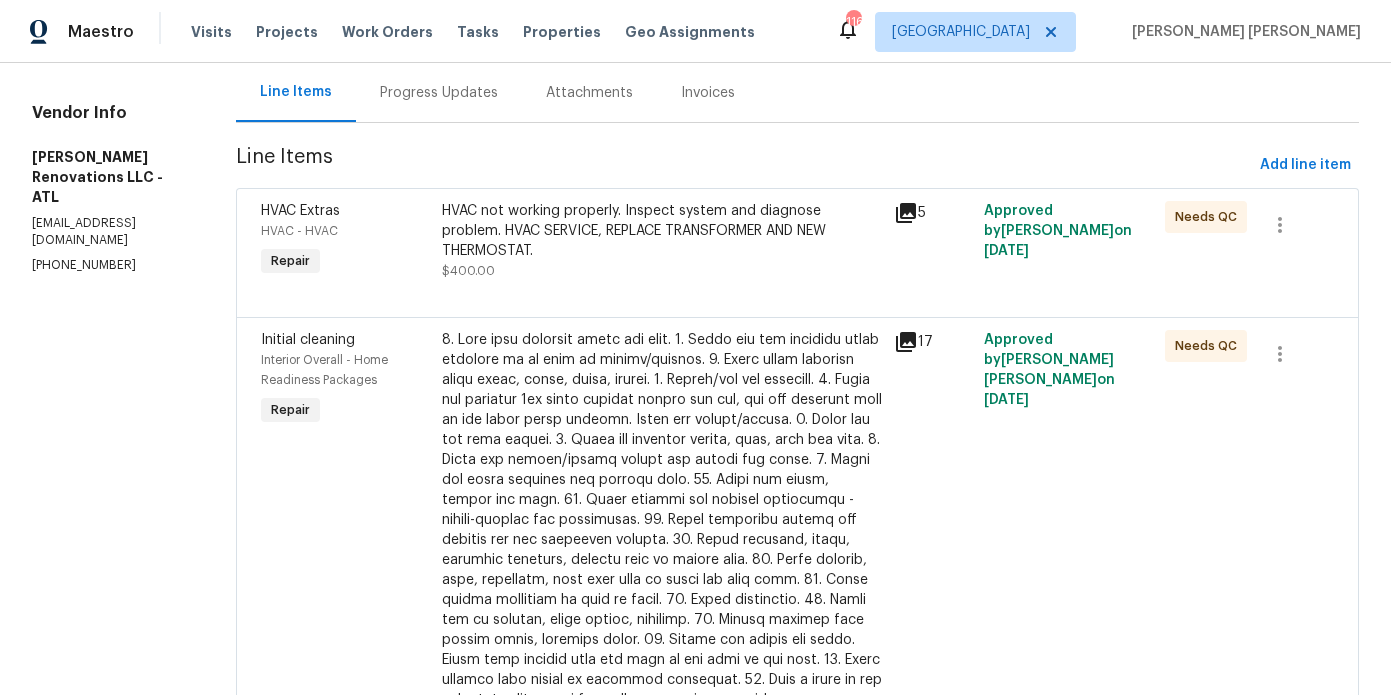 click on "HVAC not working properly. Inspect system and diagnose problem.  HVAC SERVICE, REPLACE TRANSFORMER AND NEW THERMOSTAT." at bounding box center (662, 231) 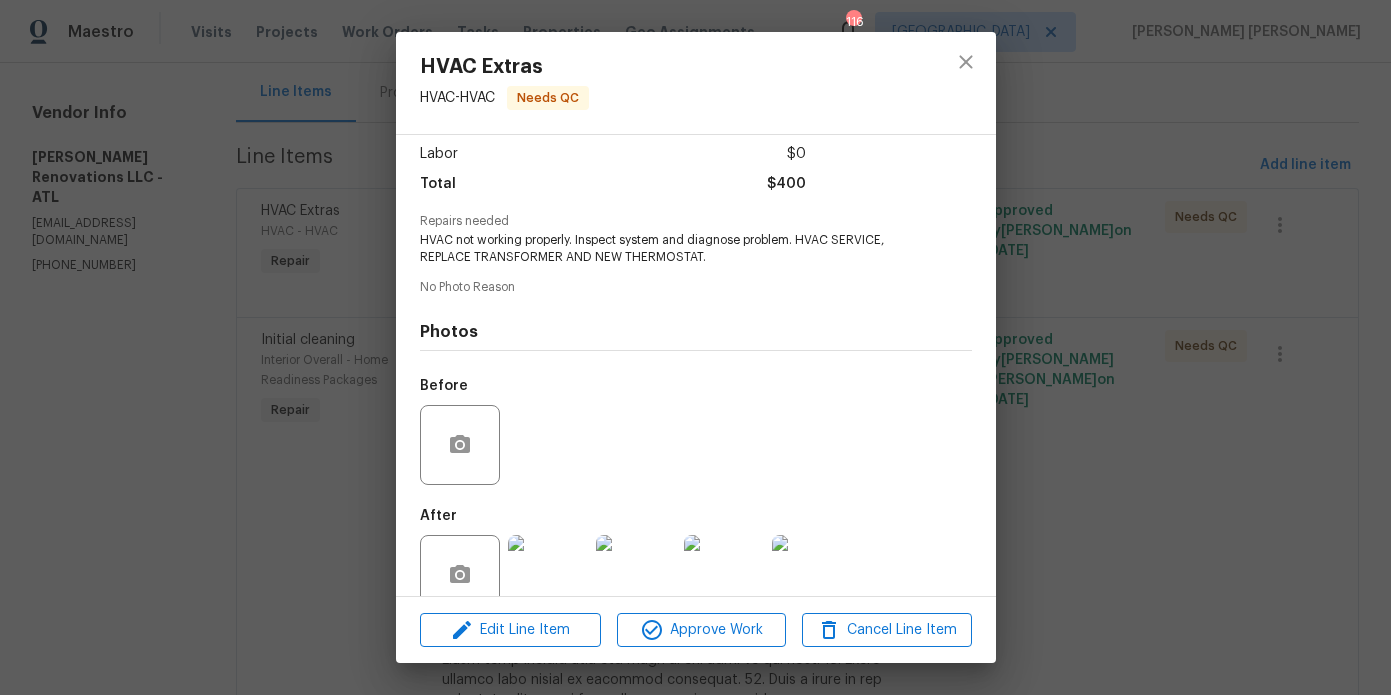 scroll, scrollTop: 175, scrollLeft: 0, axis: vertical 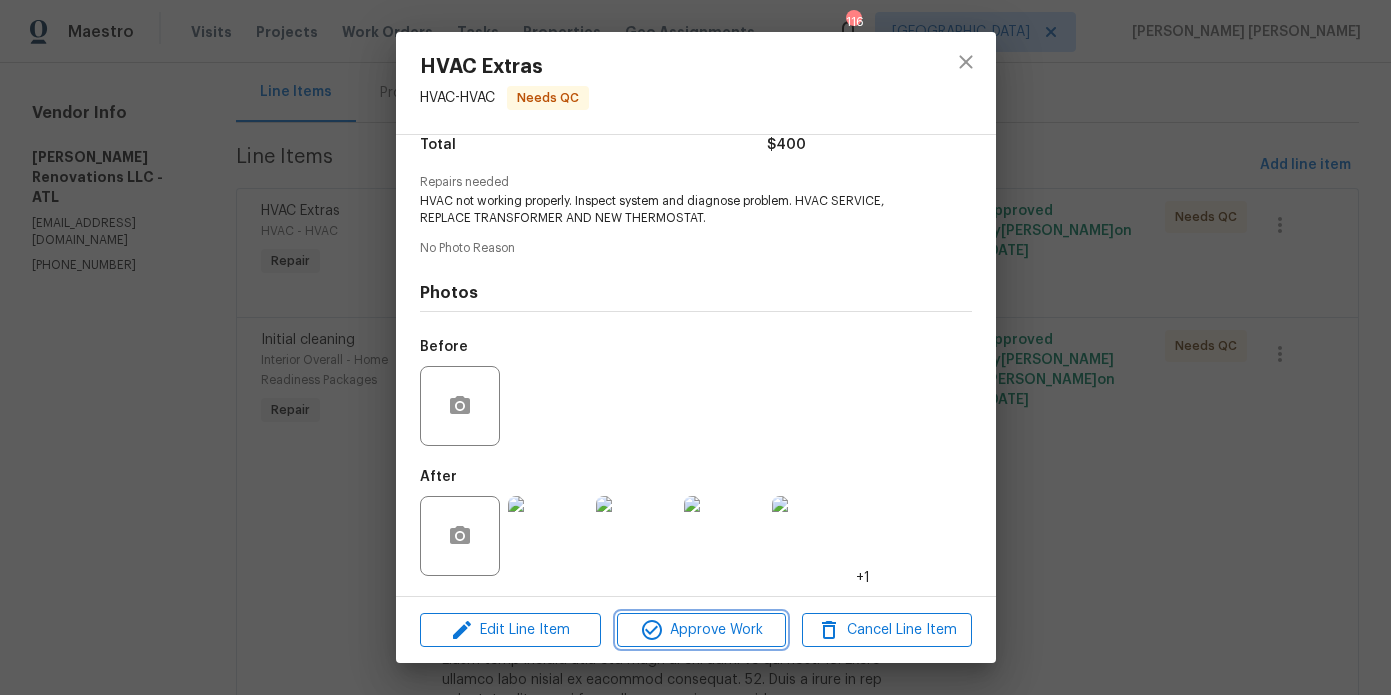 click on "Approve Work" at bounding box center [701, 630] 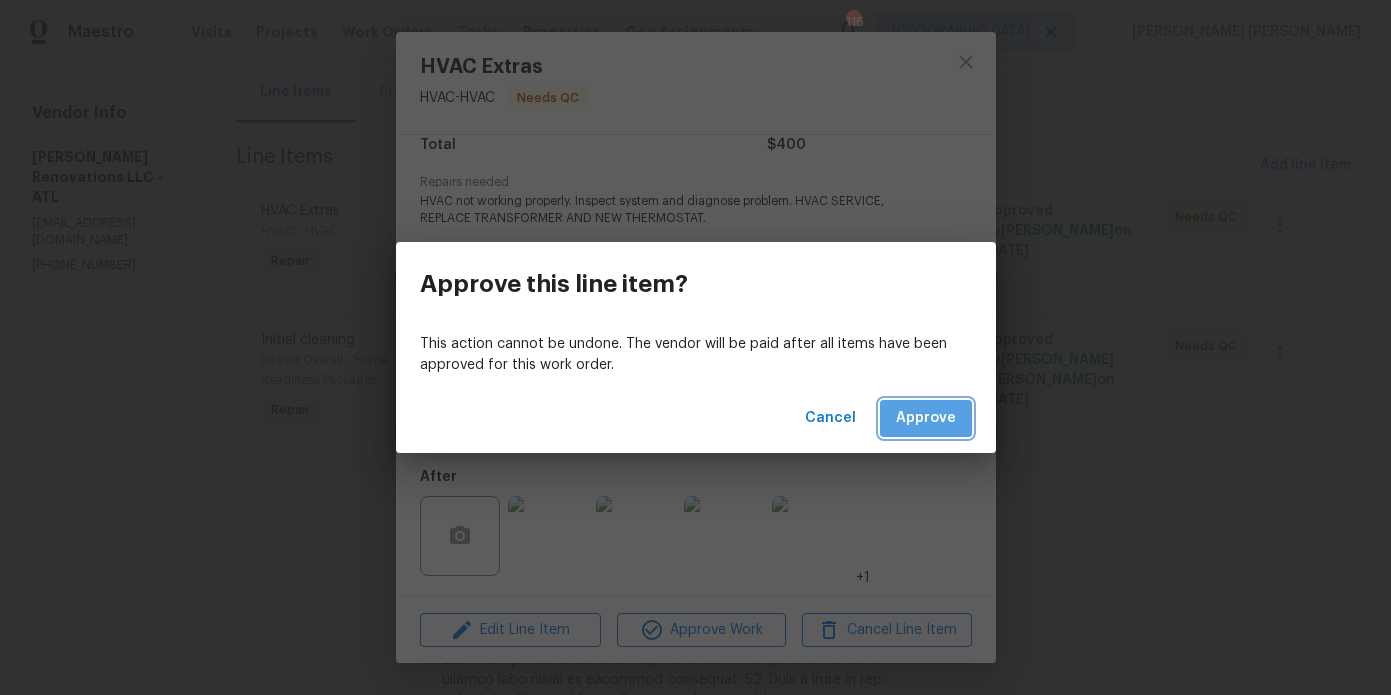 click on "Approve" at bounding box center (926, 418) 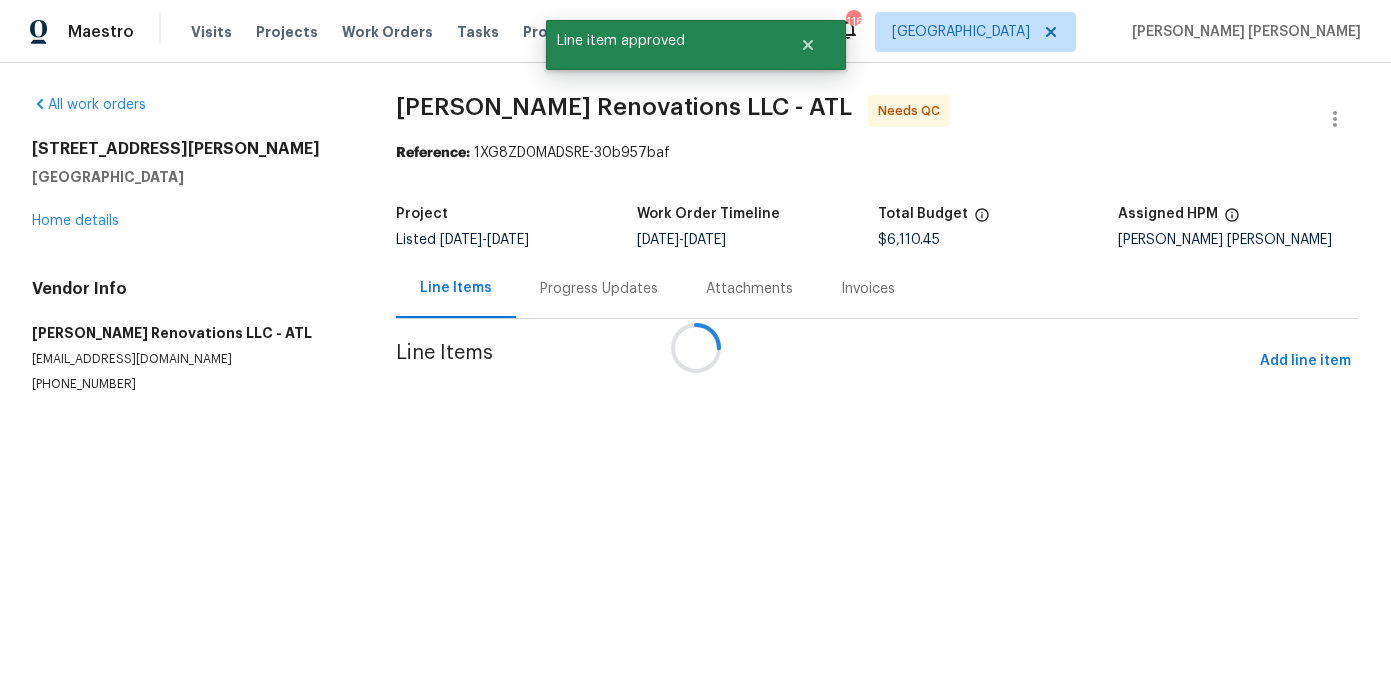 scroll, scrollTop: 0, scrollLeft: 0, axis: both 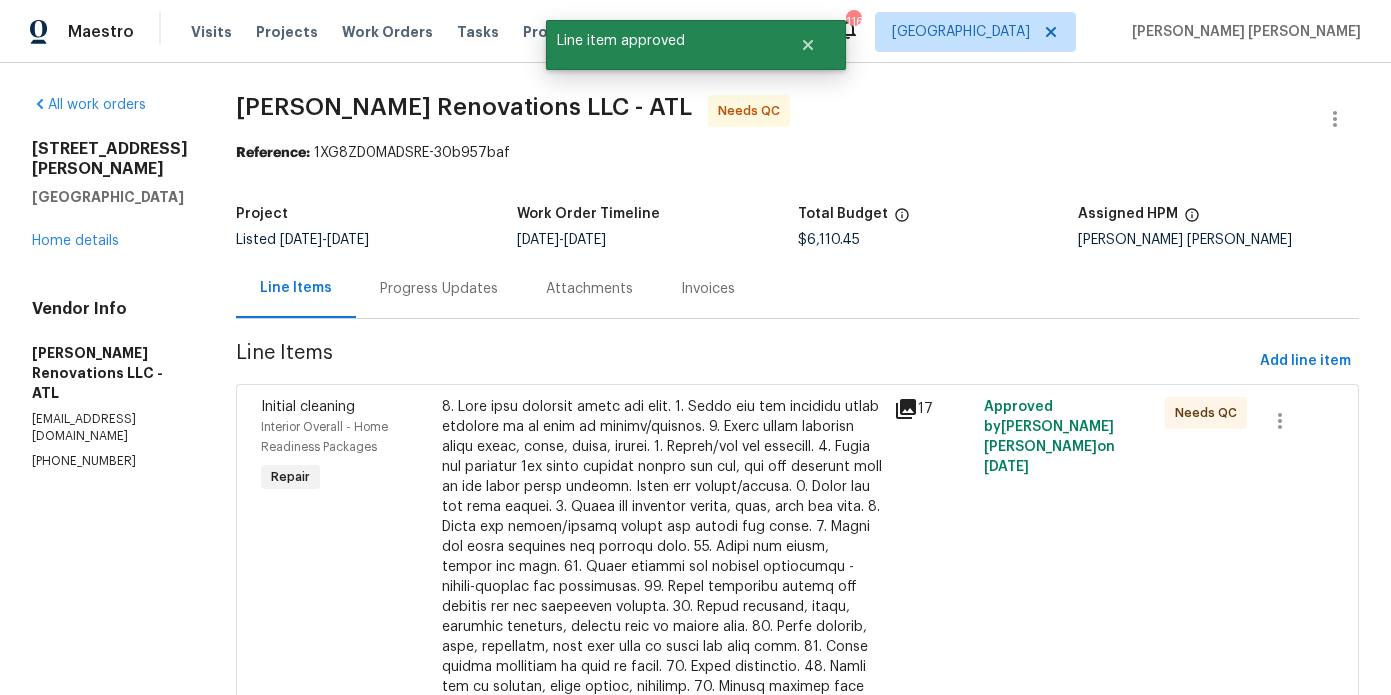 click at bounding box center [662, 607] 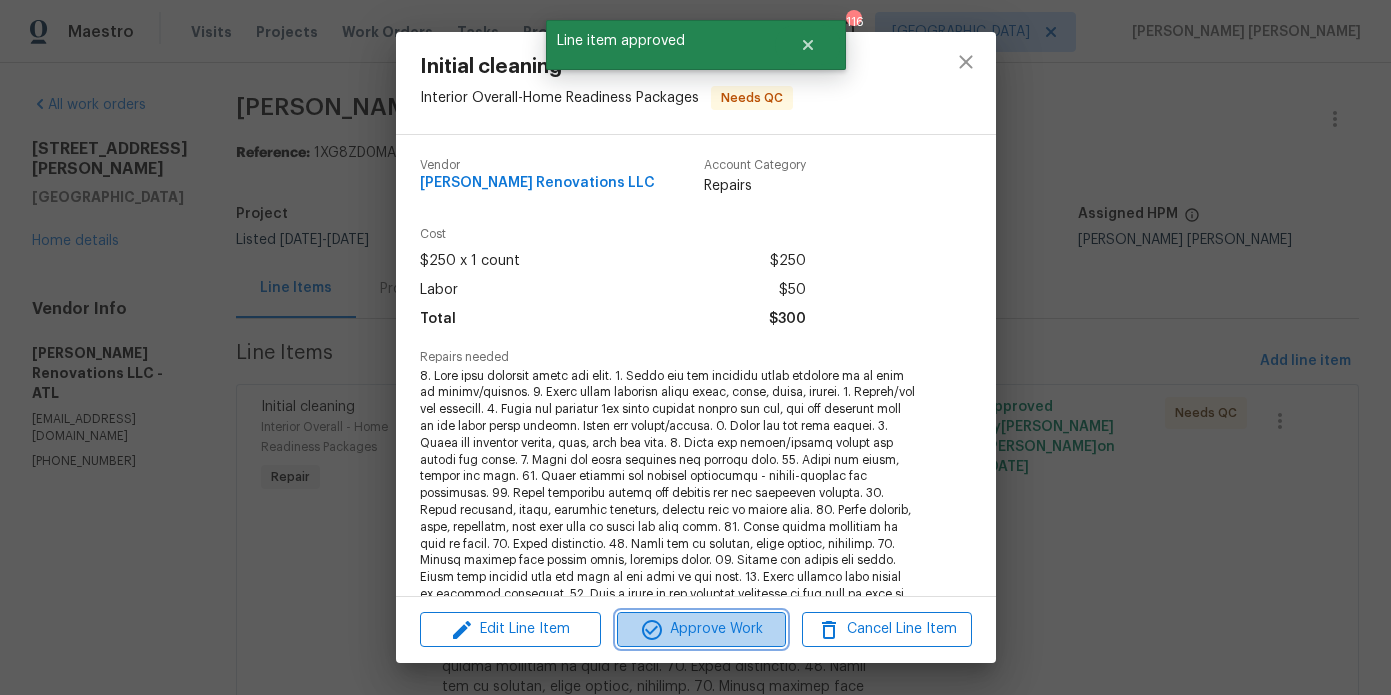 click on "Approve Work" at bounding box center [701, 629] 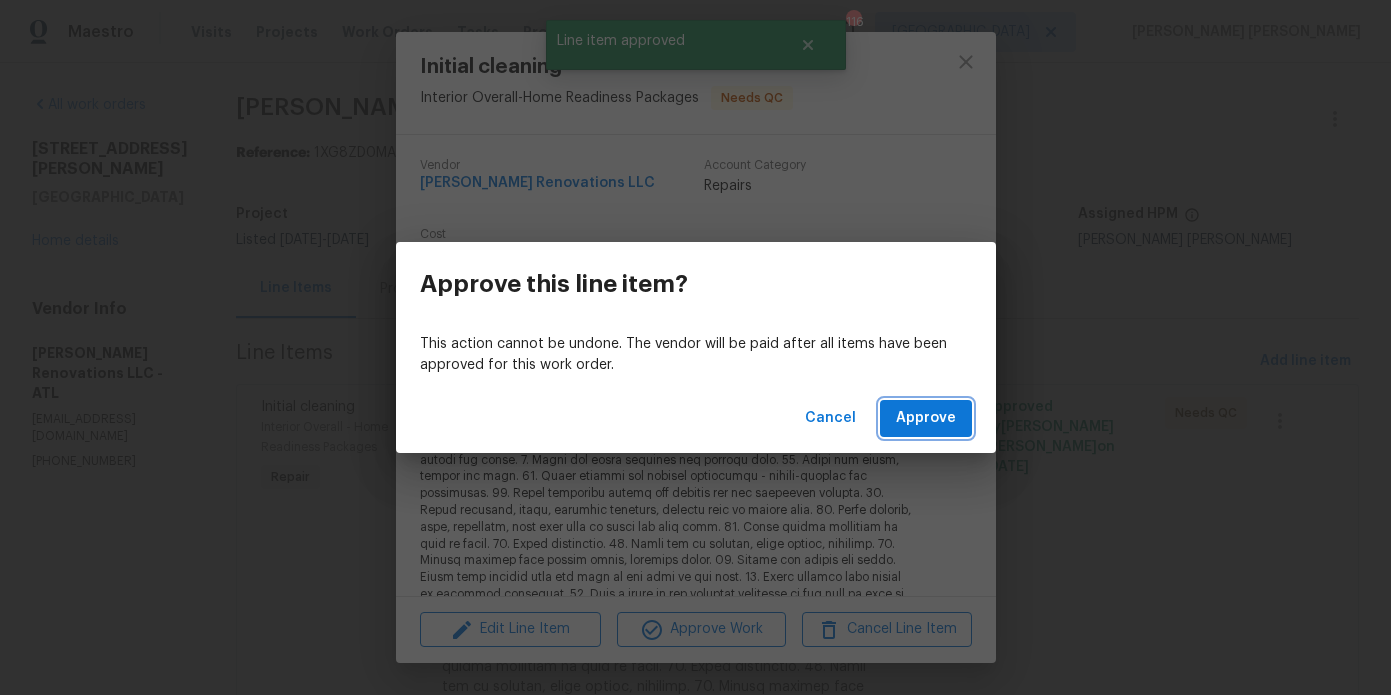 click on "Approve" at bounding box center [926, 418] 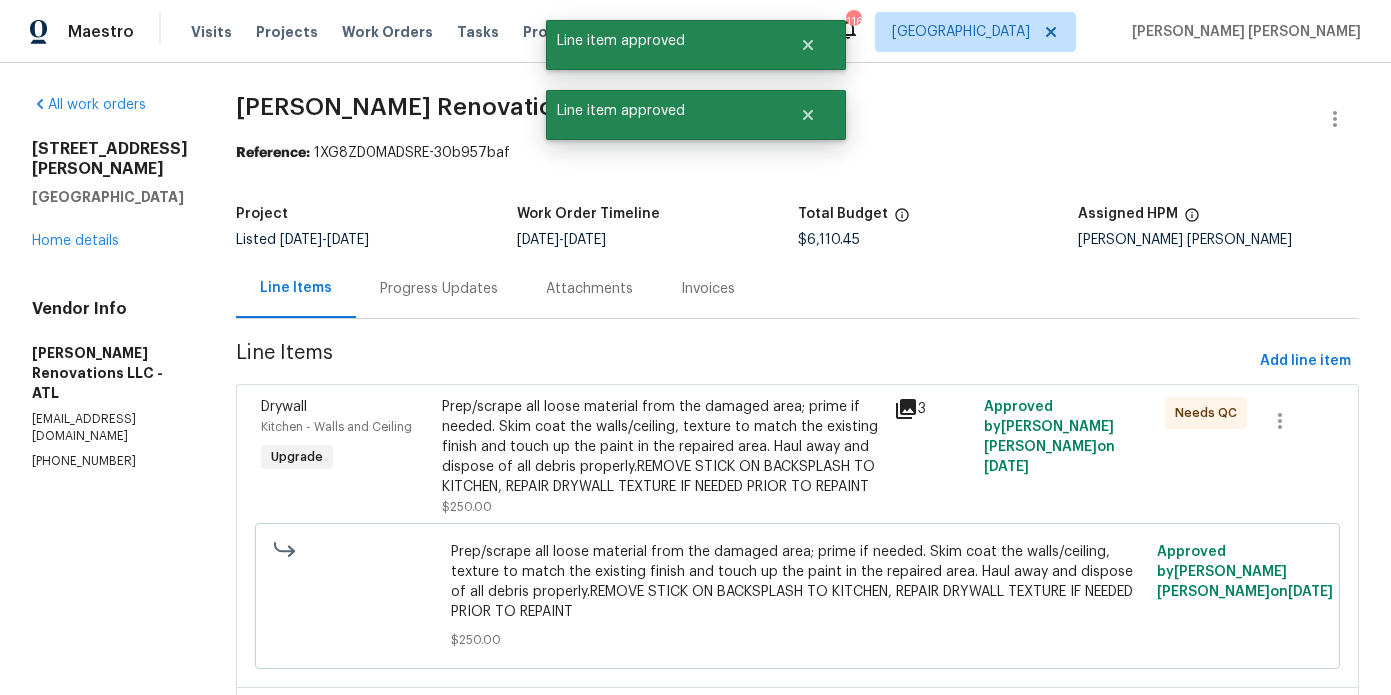 scroll, scrollTop: 182, scrollLeft: 0, axis: vertical 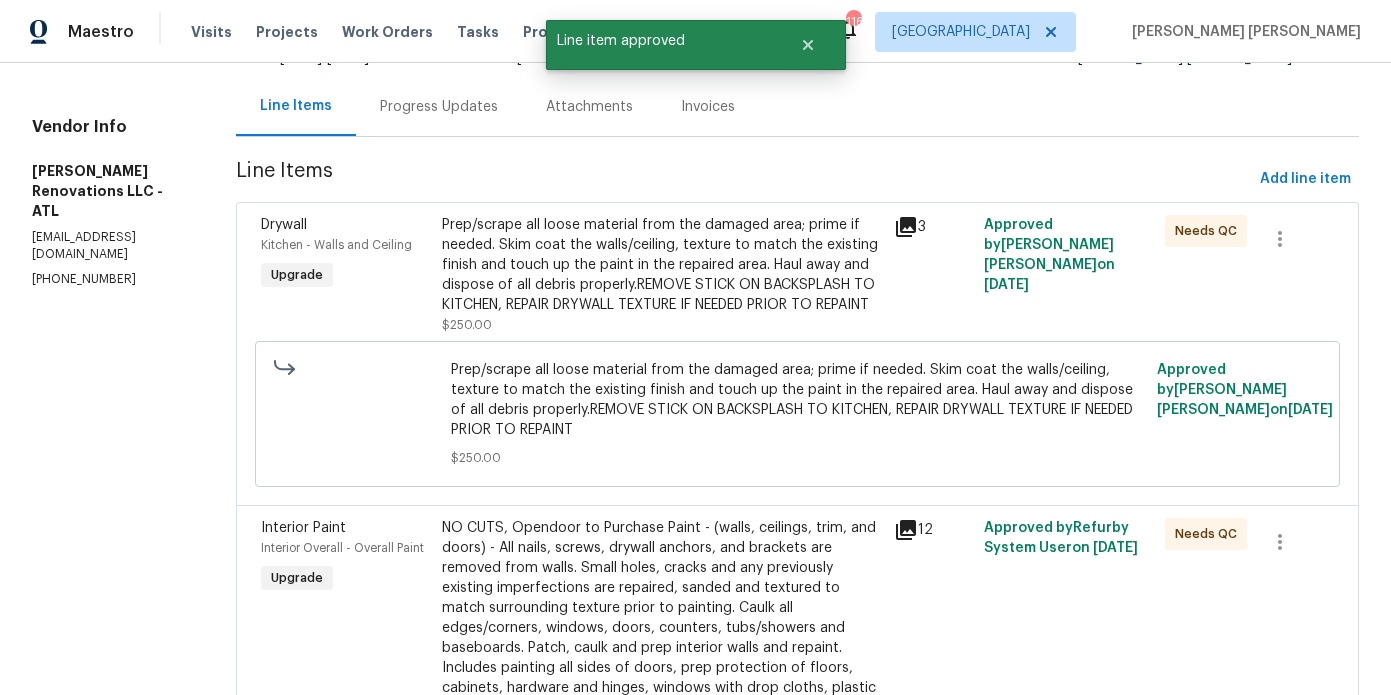 click on "Prep/scrape all loose material from the damaged area; prime if needed. Skim coat the walls/ceiling, texture to match the existing finish and touch up the paint in the repaired area. Haul away and dispose of all debris properly.REMOVE STICK ON BACKSPLASH TO KITCHEN, REPAIR DRYWALL TEXTURE IF NEEDED PRIOR TO REPAINT" at bounding box center (662, 265) 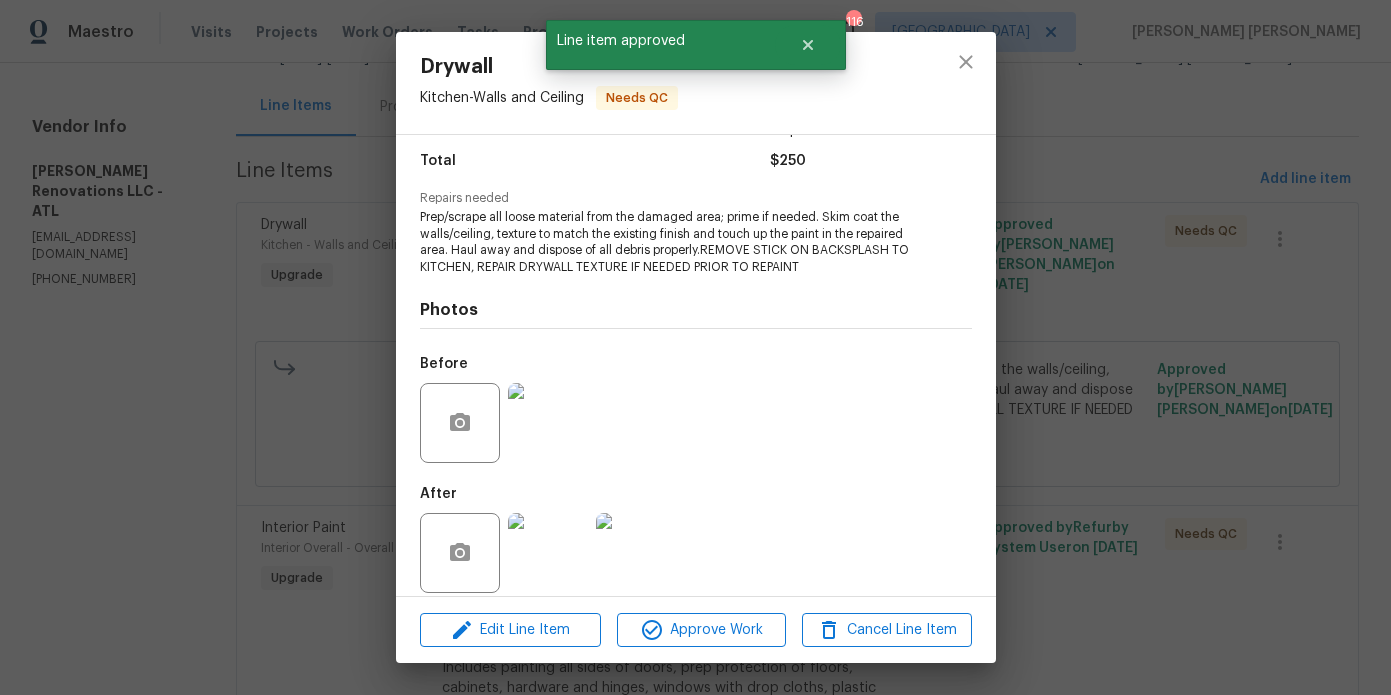 scroll, scrollTop: 176, scrollLeft: 0, axis: vertical 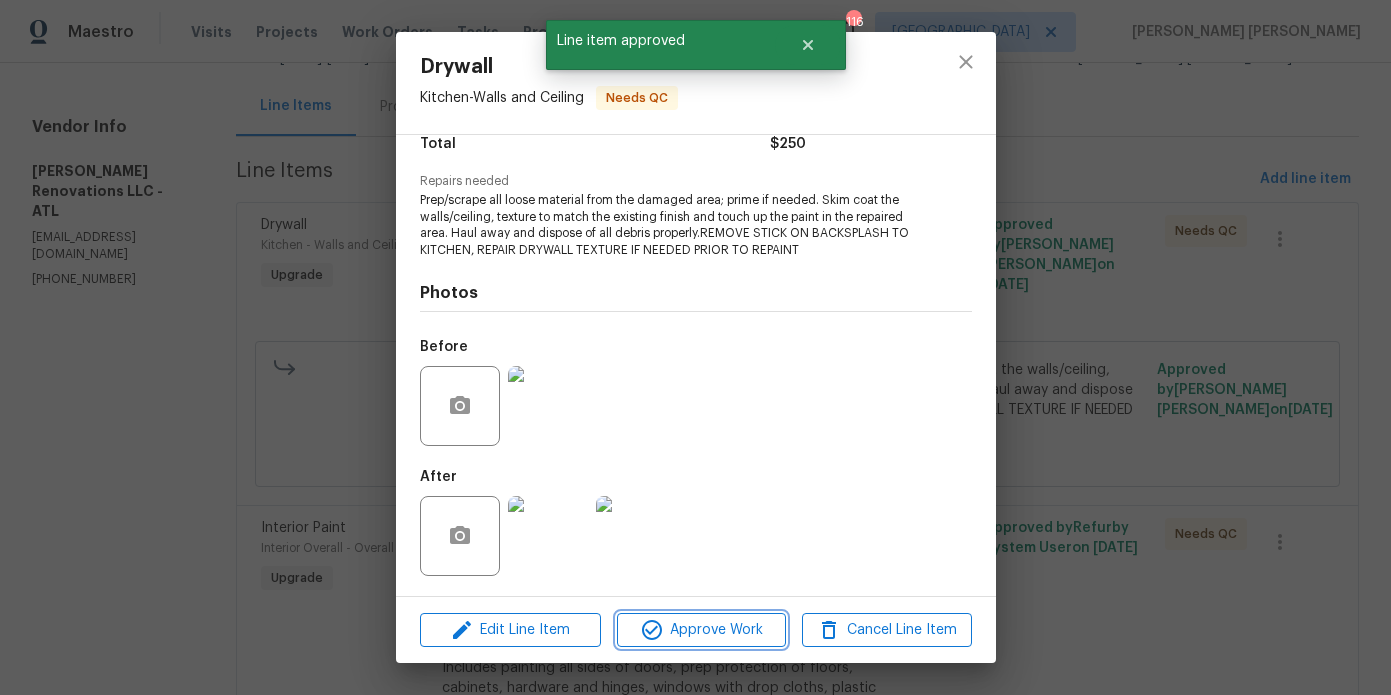 click on "Approve Work" at bounding box center [701, 630] 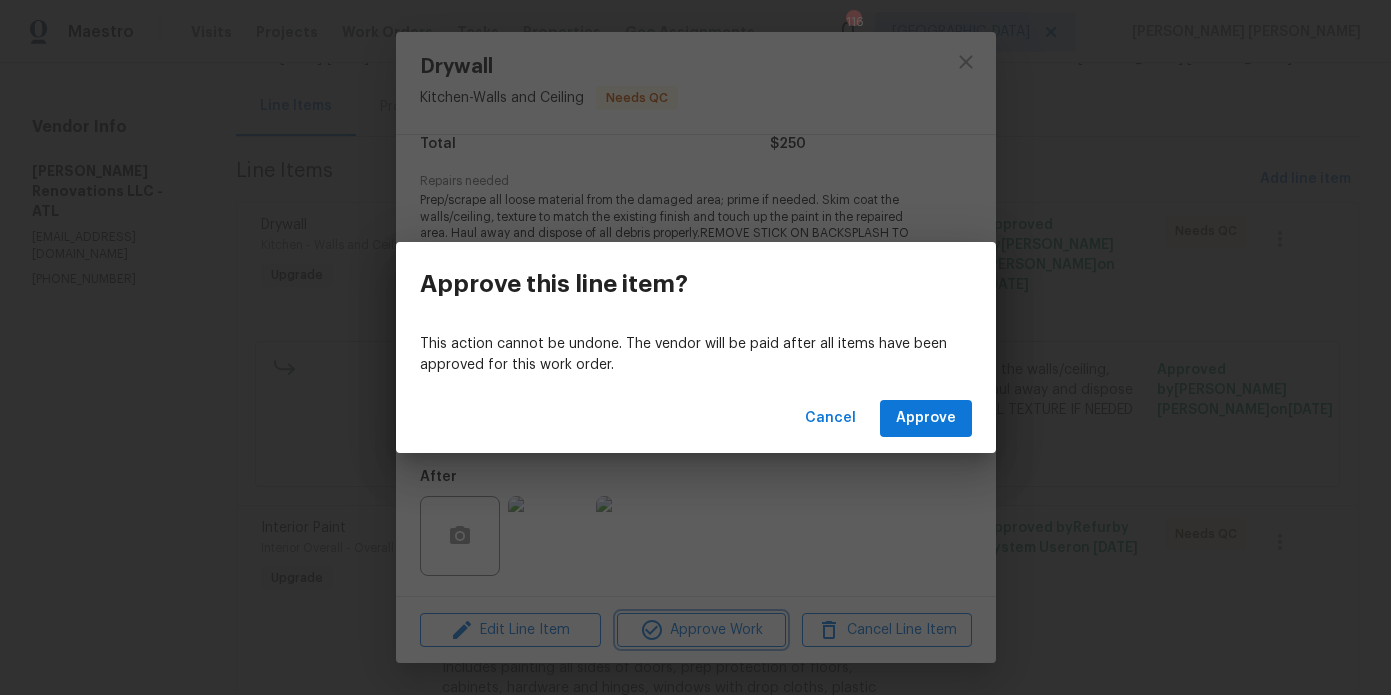 click on "Approve this line item? This action cannot be undone. The vendor will be paid after all items have been approved for this work order. Cancel Approve" at bounding box center [695, 347] 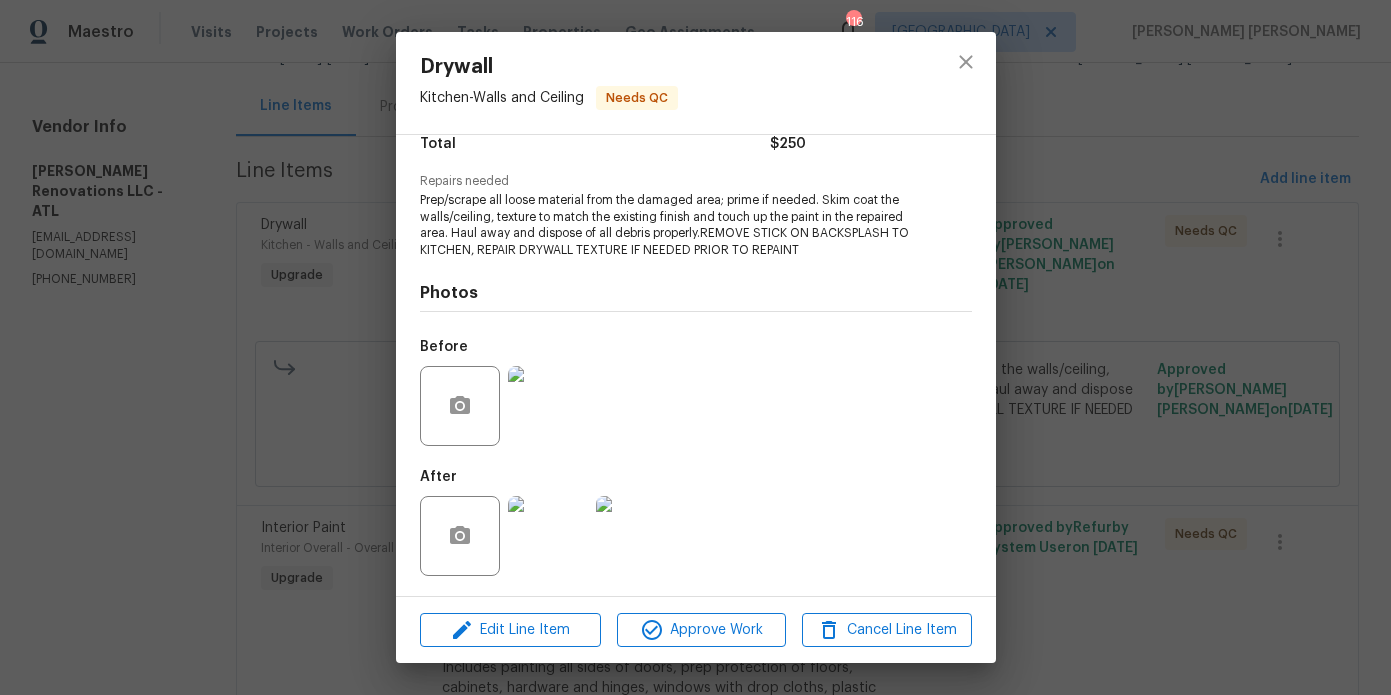 click at bounding box center (548, 536) 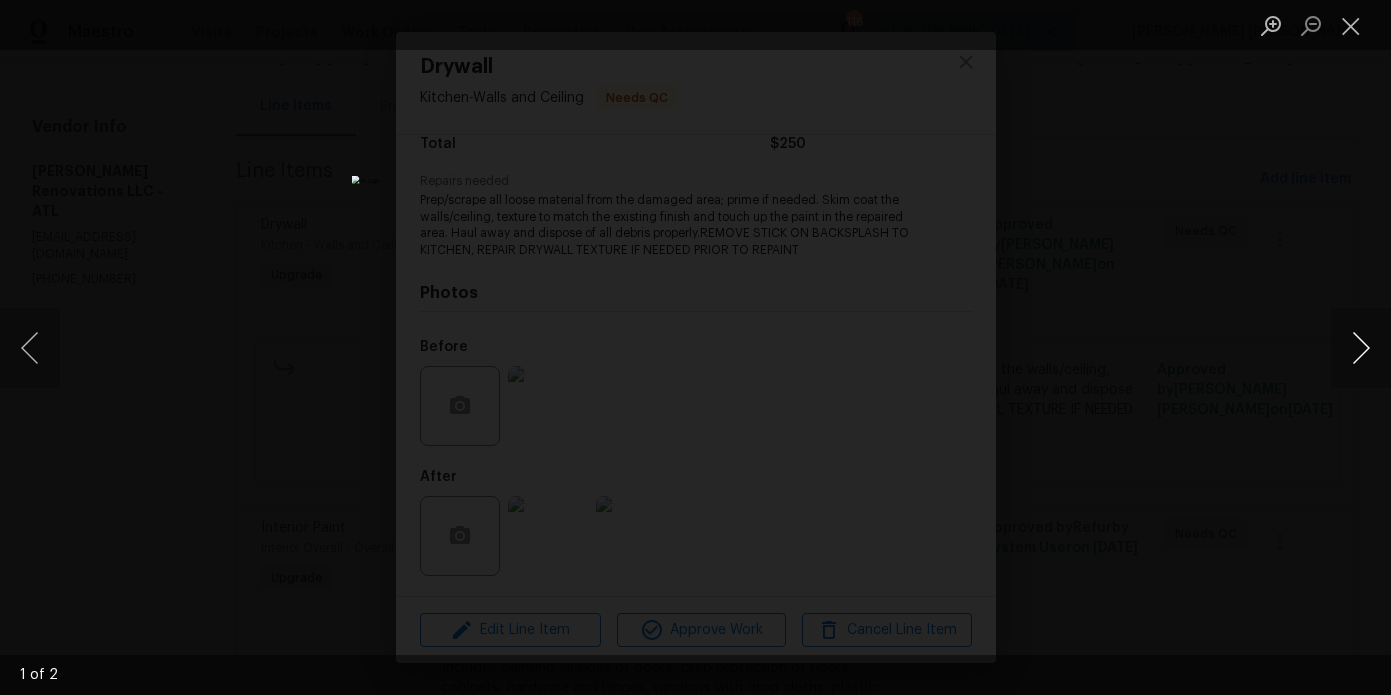 click at bounding box center [1361, 348] 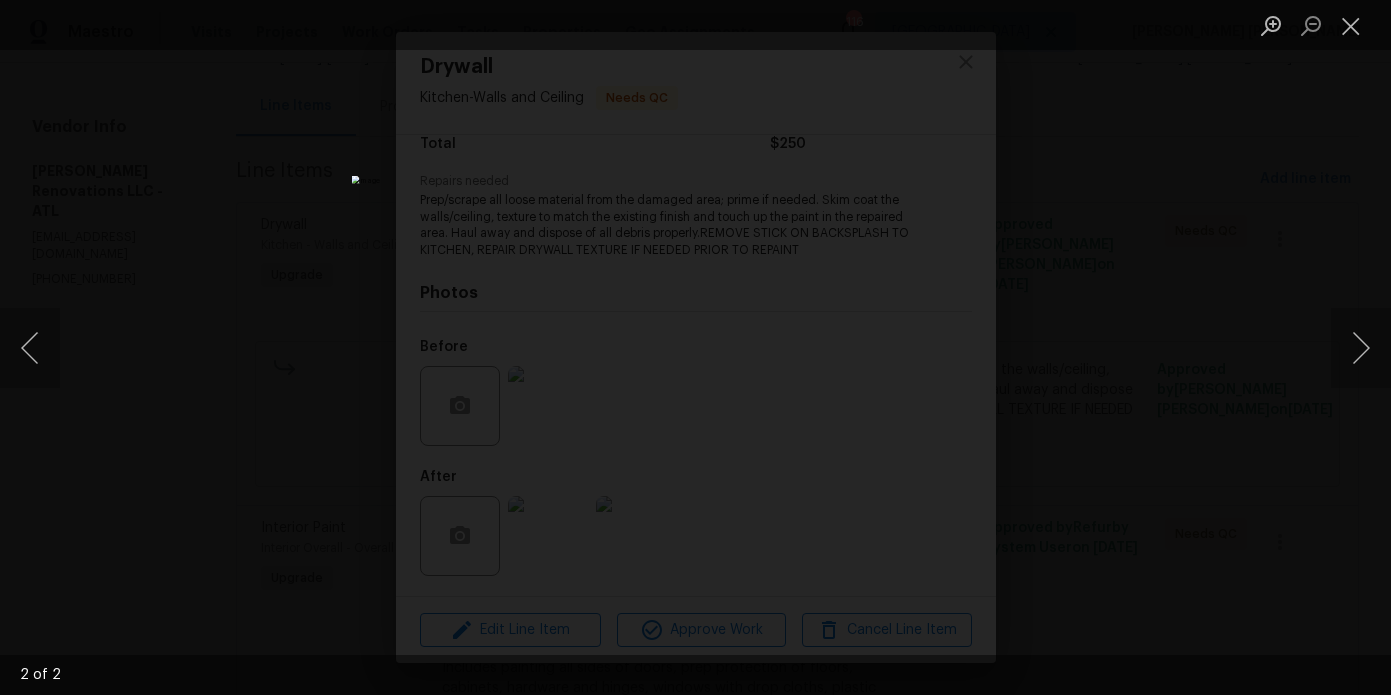 click at bounding box center (695, 347) 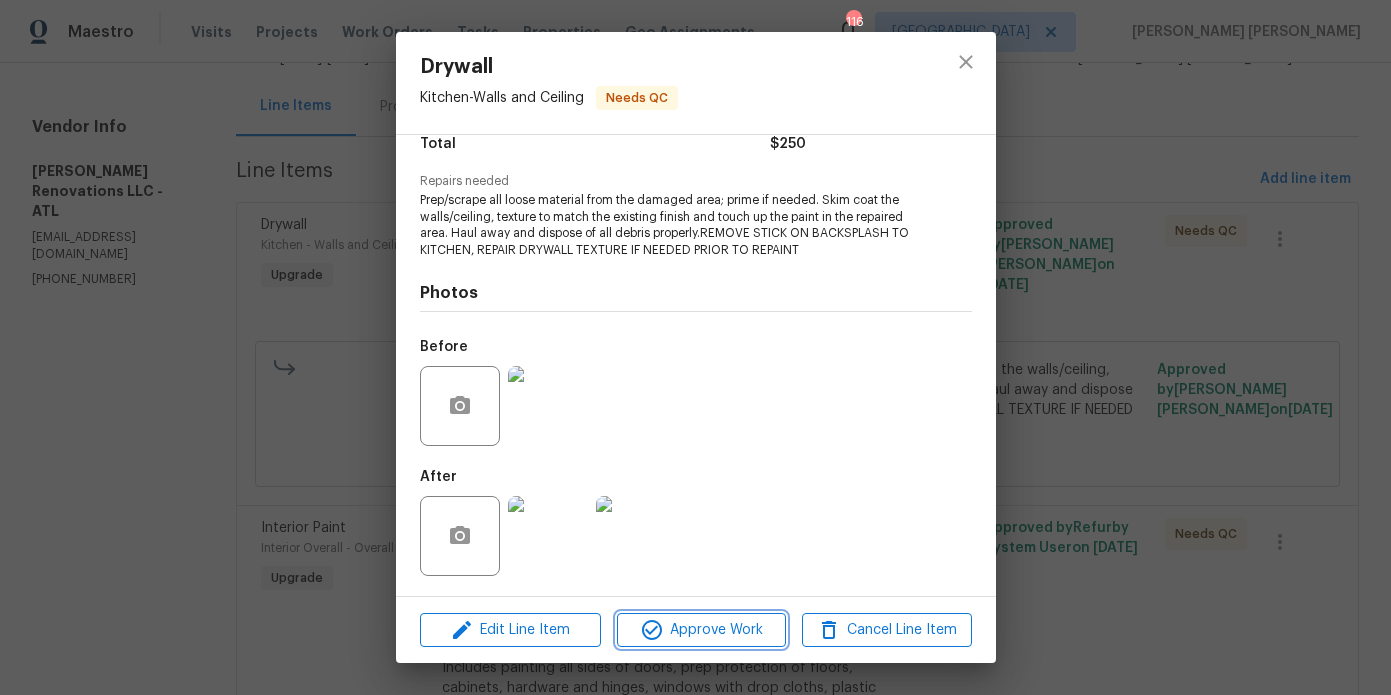 click on "Approve Work" at bounding box center [701, 630] 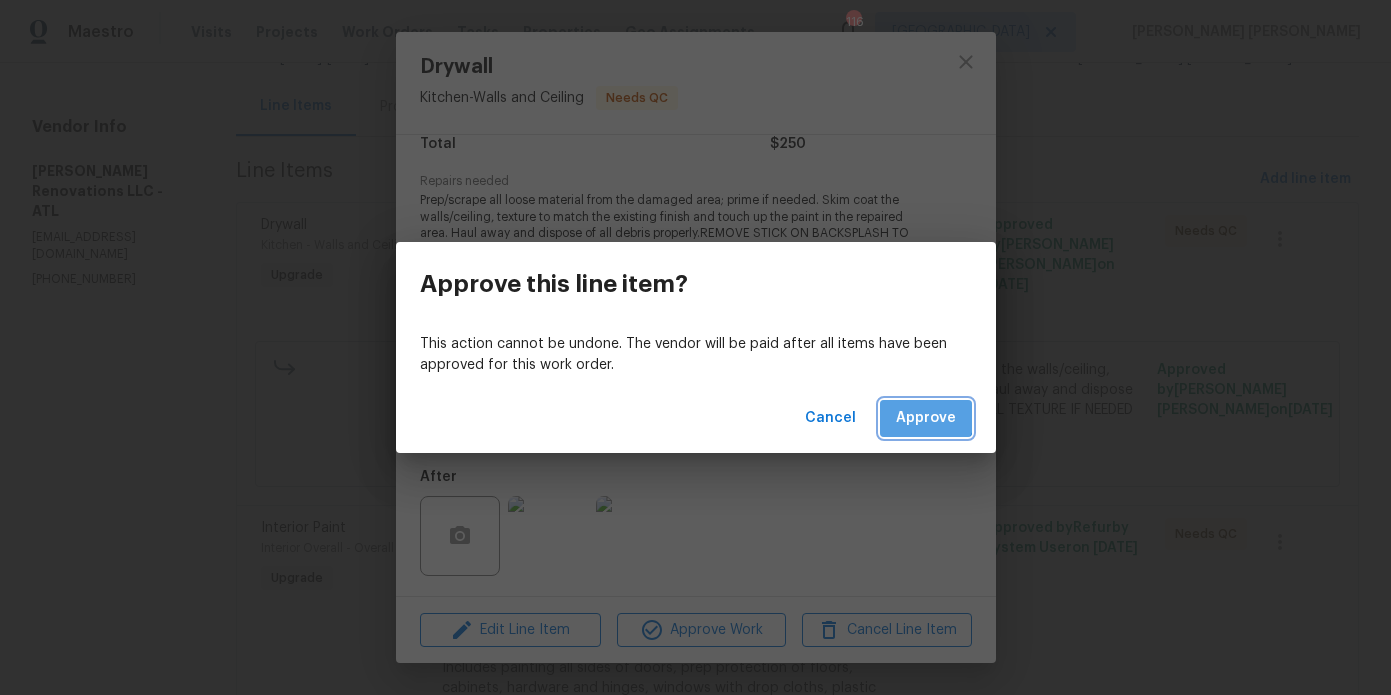 click on "Approve" at bounding box center (926, 418) 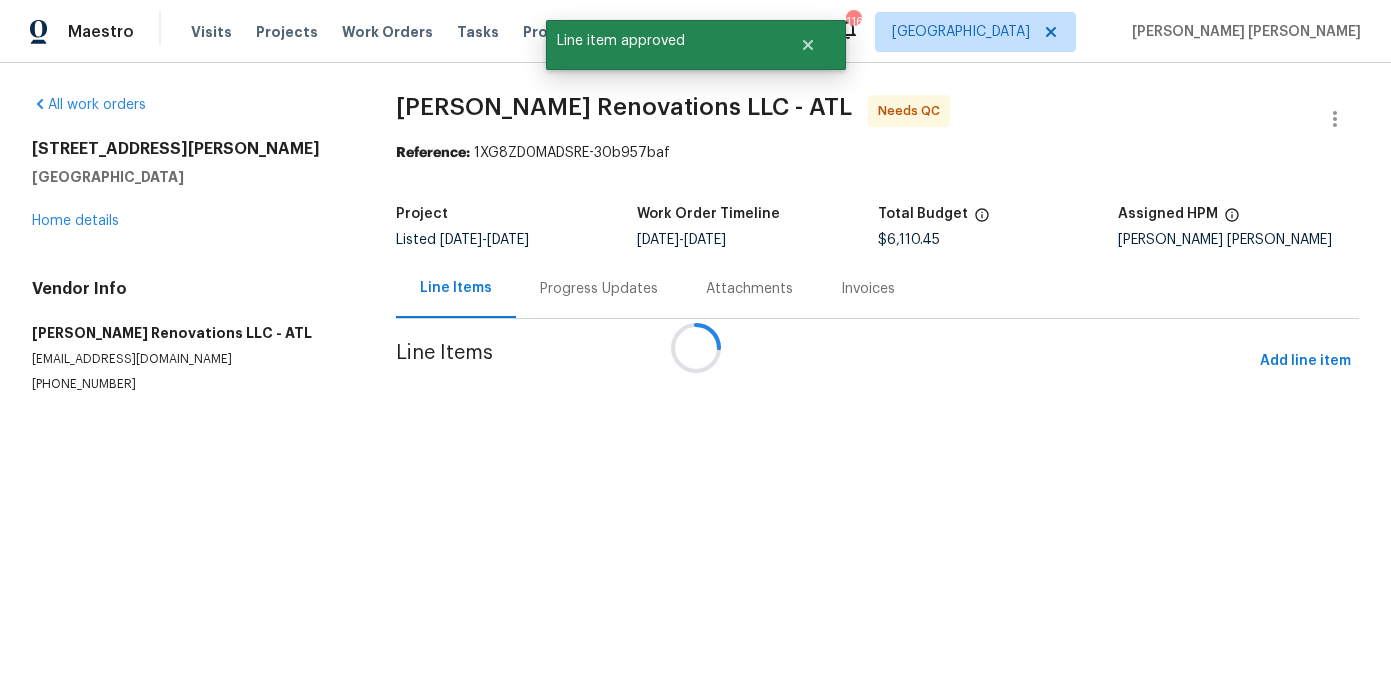 scroll, scrollTop: 0, scrollLeft: 0, axis: both 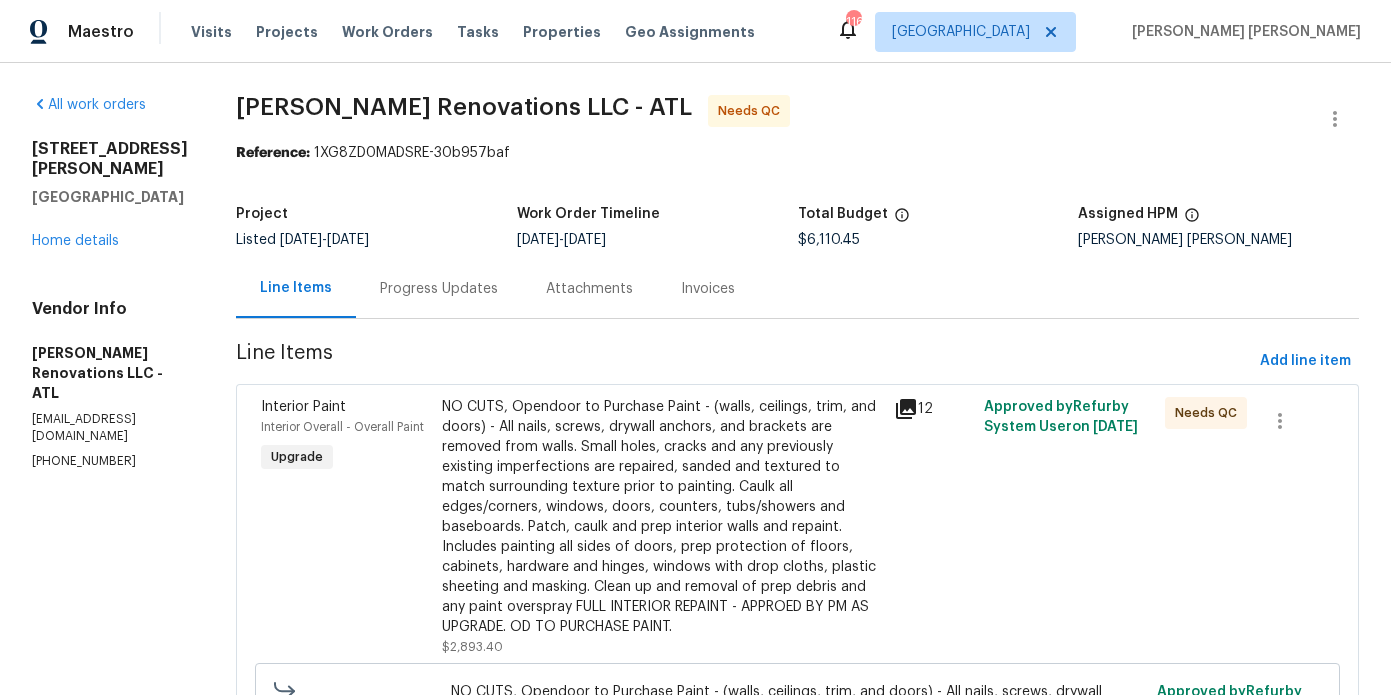 click on "NO CUTS, Opendoor to Purchase Paint - (walls, ceilings, trim, and doors) - All nails, screws, drywall anchors, and brackets are removed from walls. Small holes, cracks and any previously existing imperfections are repaired, sanded and textured to match surrounding texture prior to painting. Caulk all edges/corners, windows, doors, counters, tubs/showers and baseboards. Patch, caulk and prep interior walls and repaint. Includes painting all sides of doors, prep protection of floors, cabinets, hardware and hinges, windows with drop cloths, plastic sheeting and masking. Clean up and removal of prep debris and any paint overspray FULL INTERIOR REPAINT - APPROED BY PM AS UPGRADE. OD TO PURCHASE PAINT." at bounding box center (662, 517) 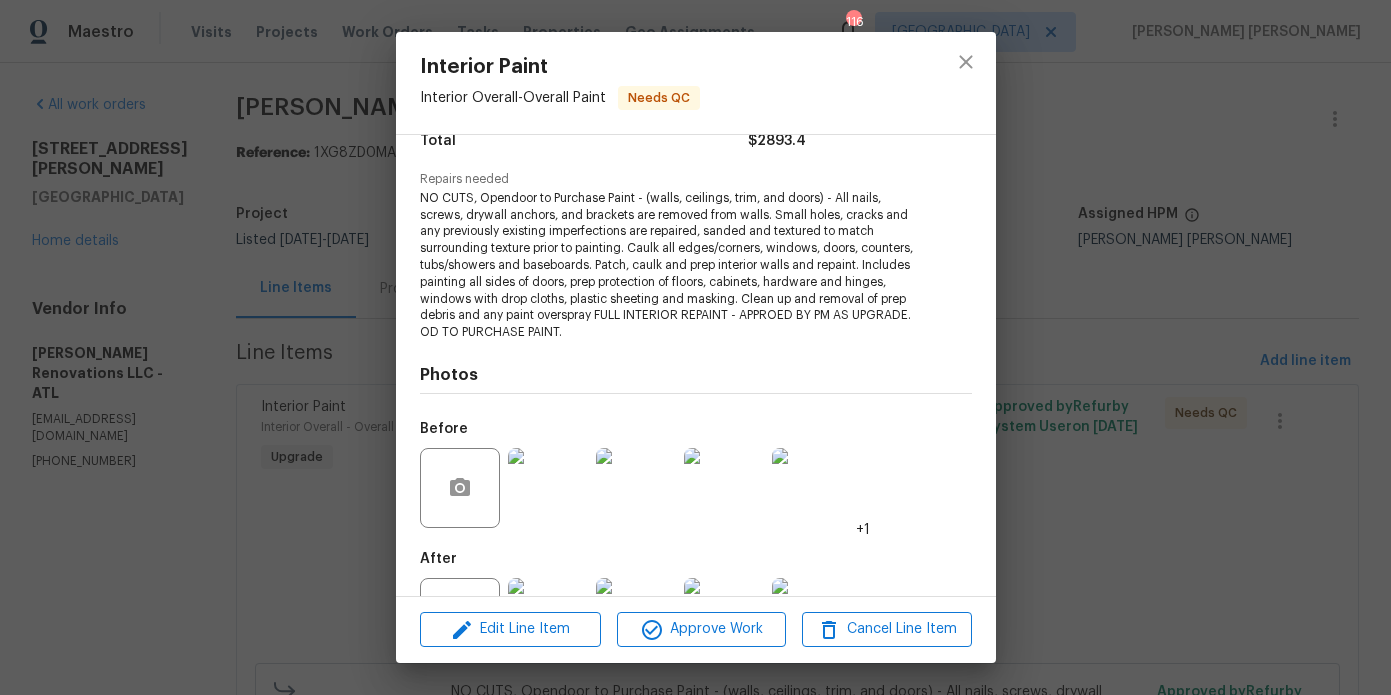 scroll, scrollTop: 260, scrollLeft: 0, axis: vertical 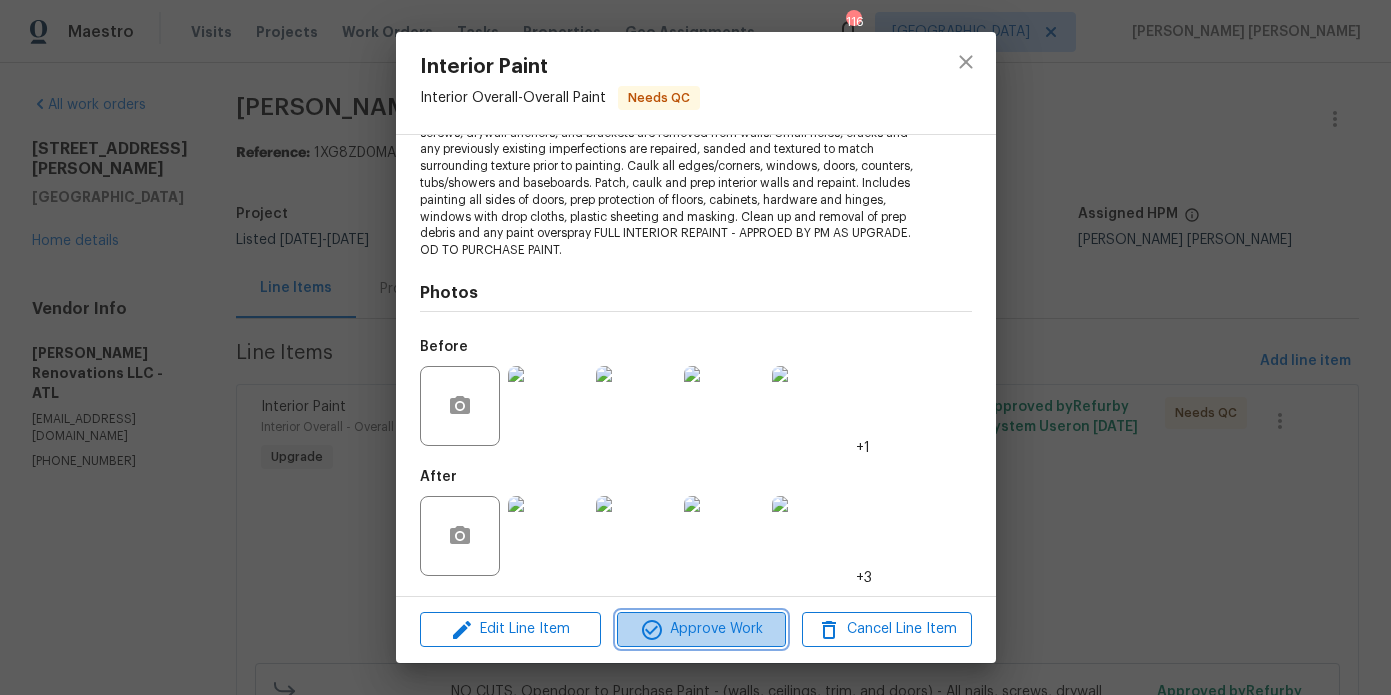 click on "Approve Work" at bounding box center (701, 629) 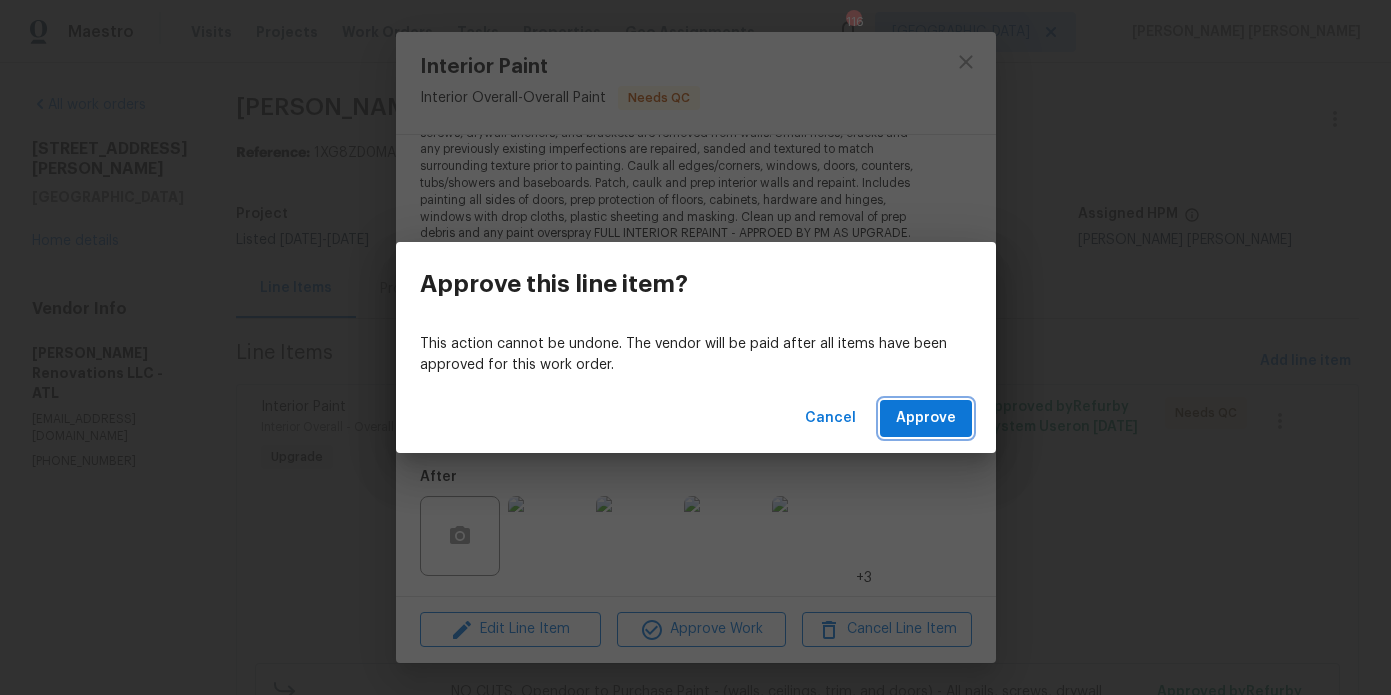 click on "Approve" at bounding box center (926, 418) 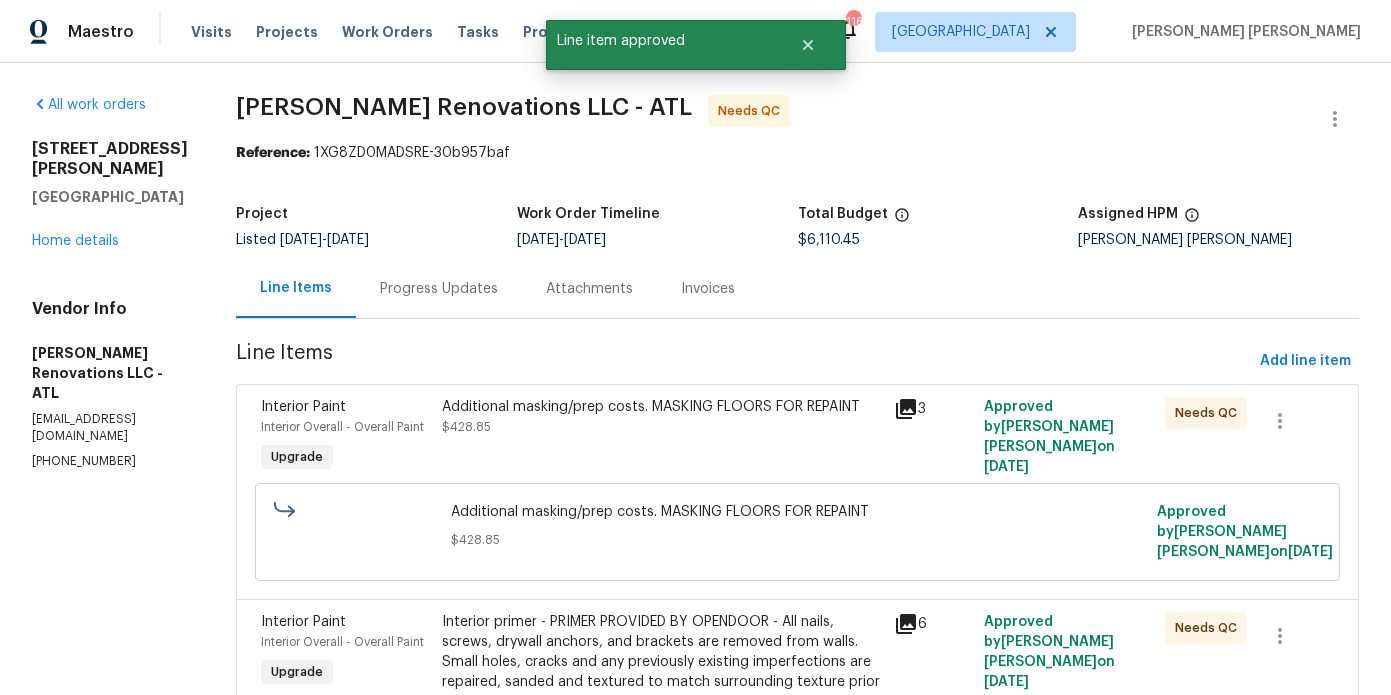 click on "Additional masking/prep costs. MASKING FLOORS FOR REPAINT $428.85" at bounding box center [662, 417] 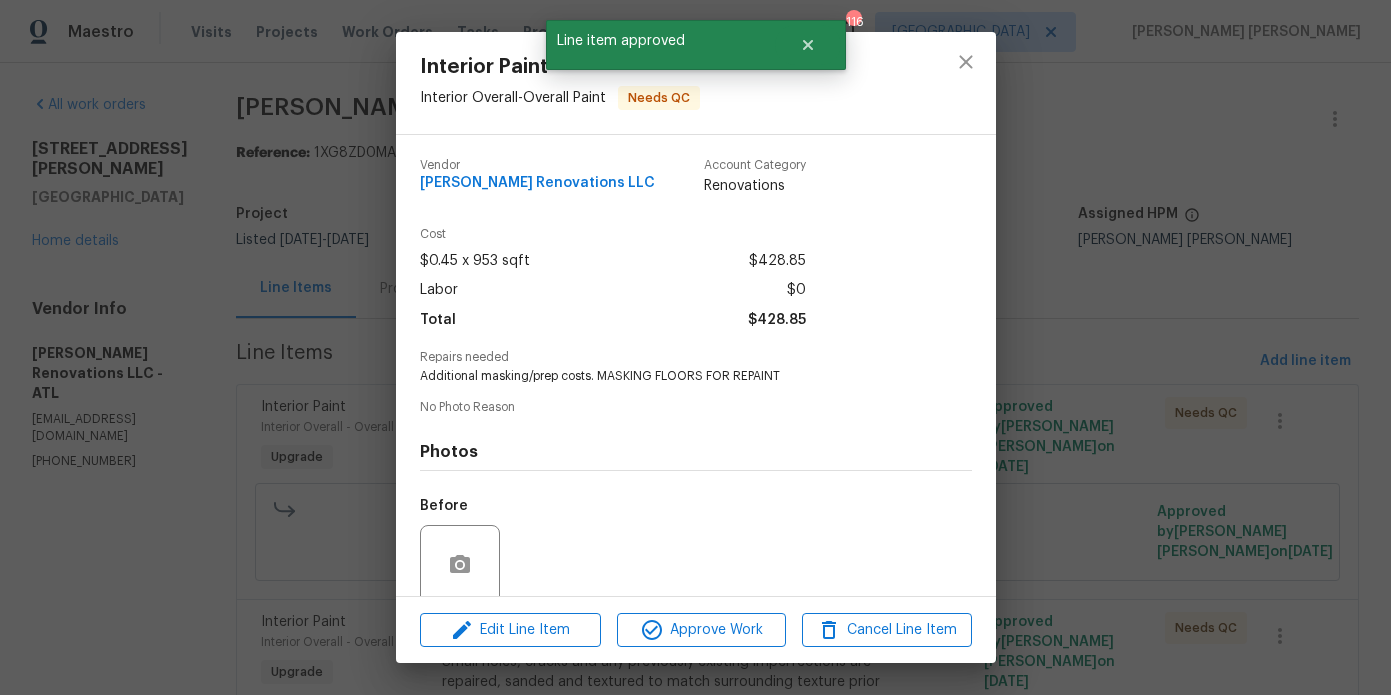 scroll, scrollTop: 158, scrollLeft: 0, axis: vertical 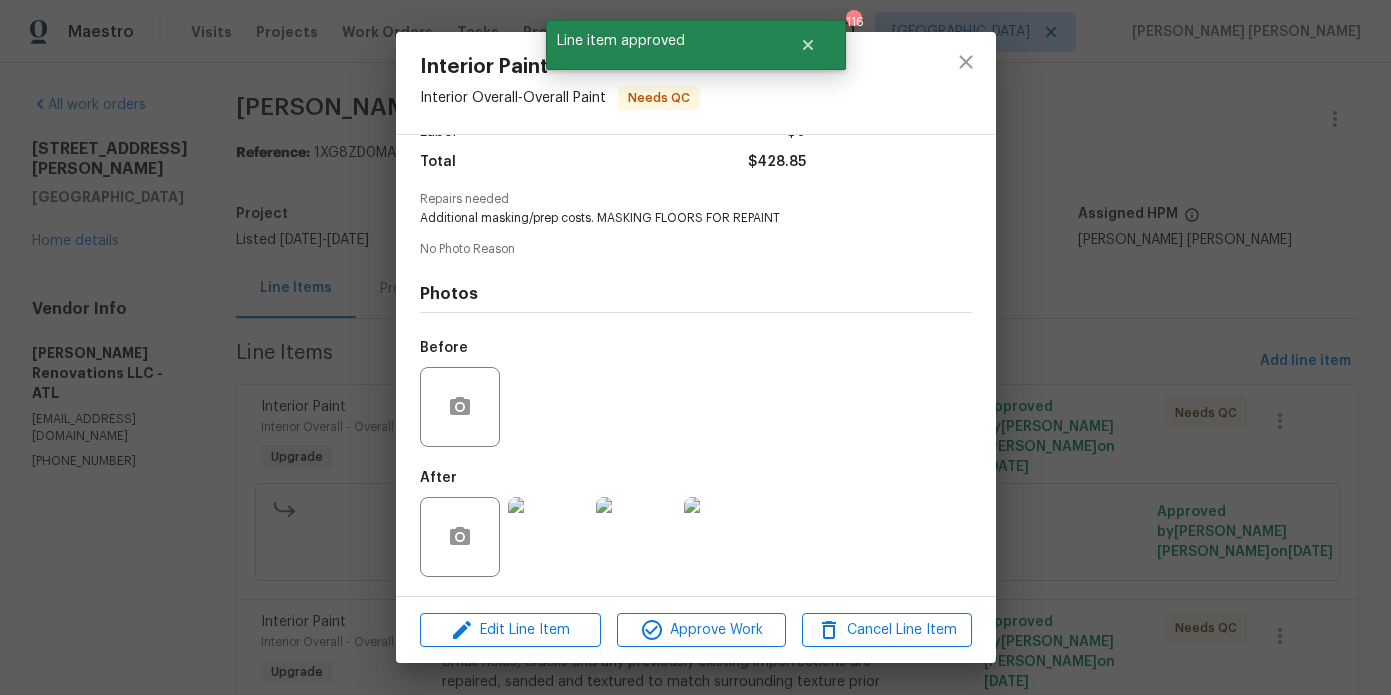 click at bounding box center (548, 537) 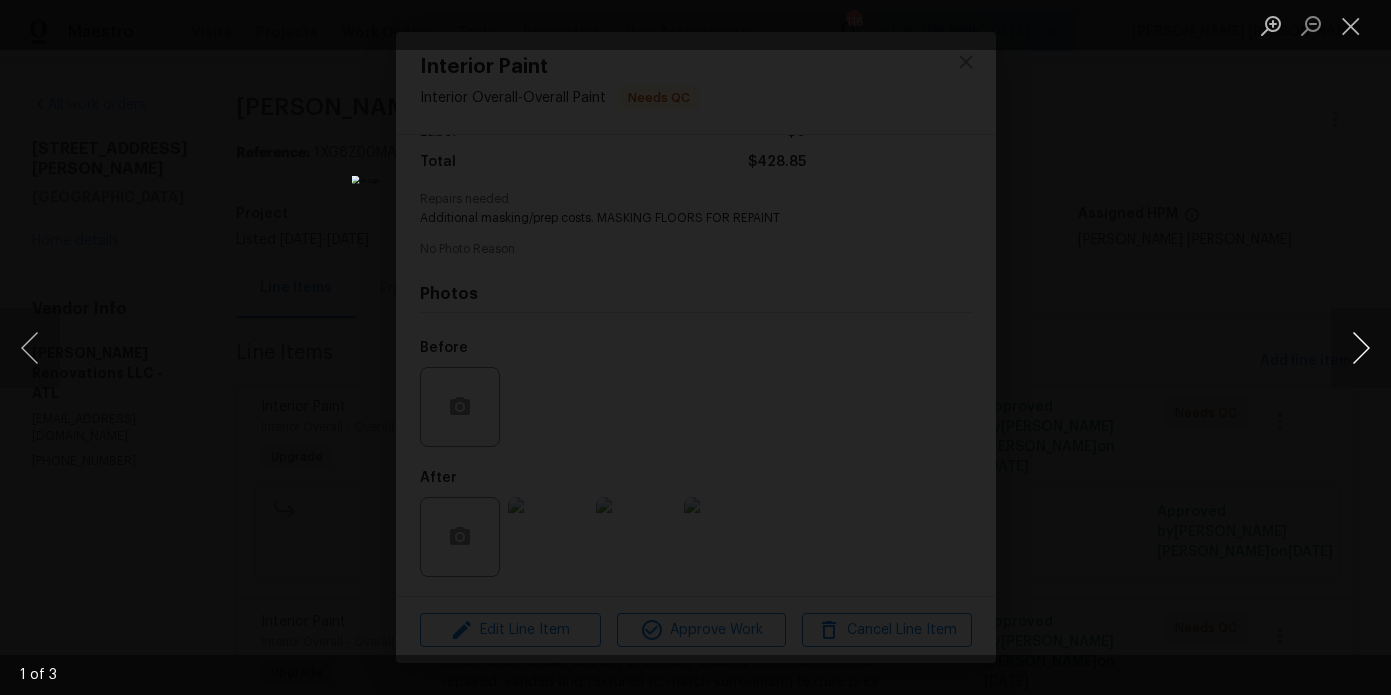 click at bounding box center [1361, 348] 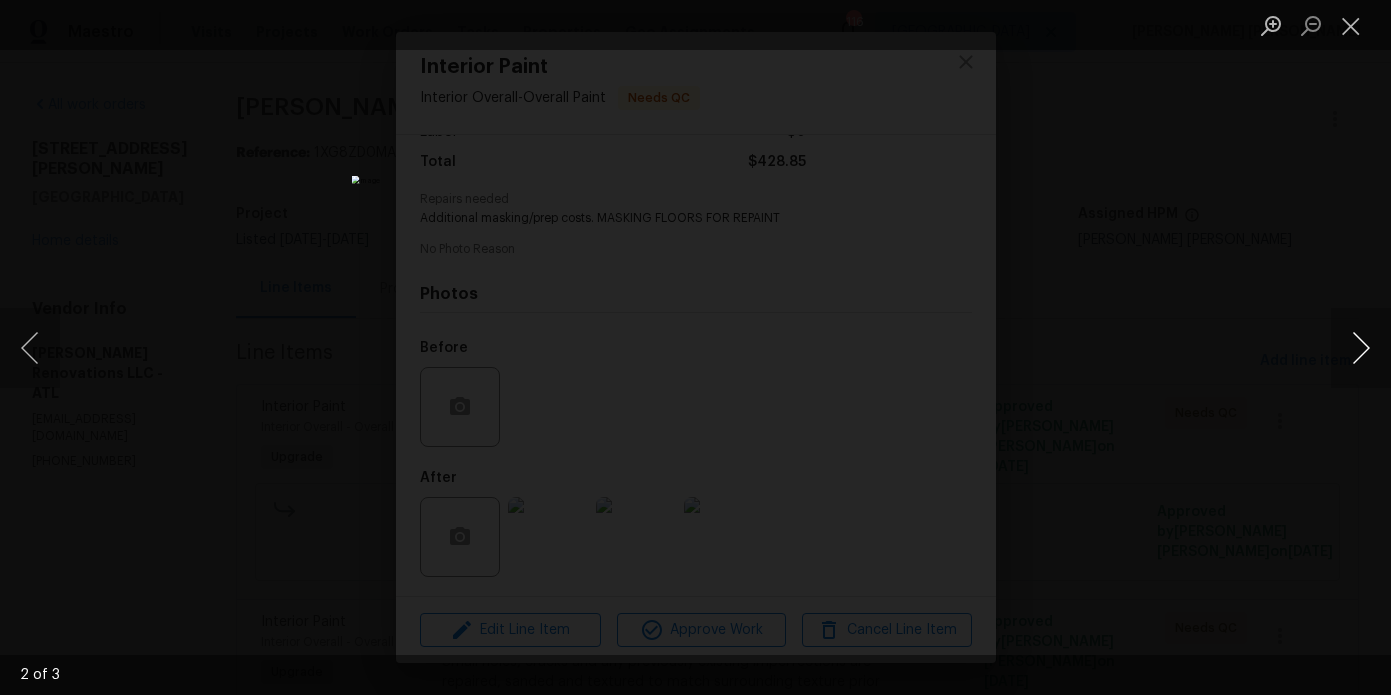 click at bounding box center (1361, 348) 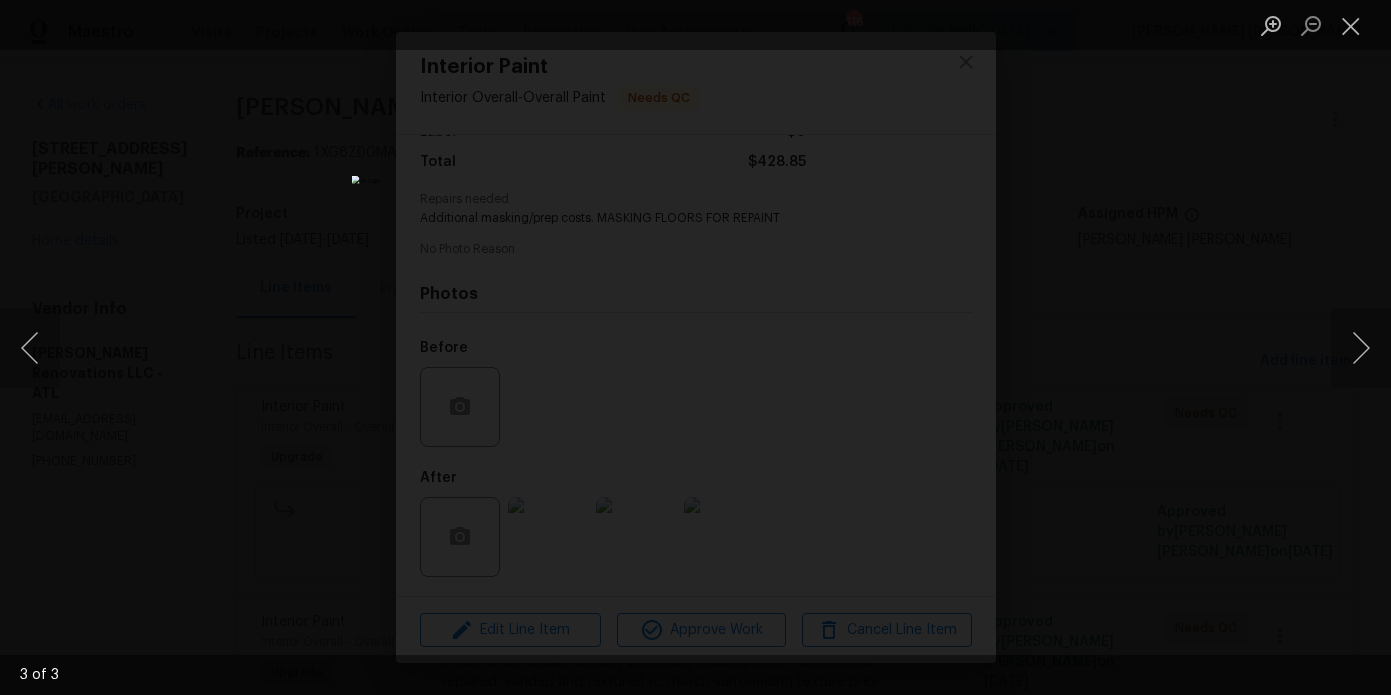 click at bounding box center (695, 347) 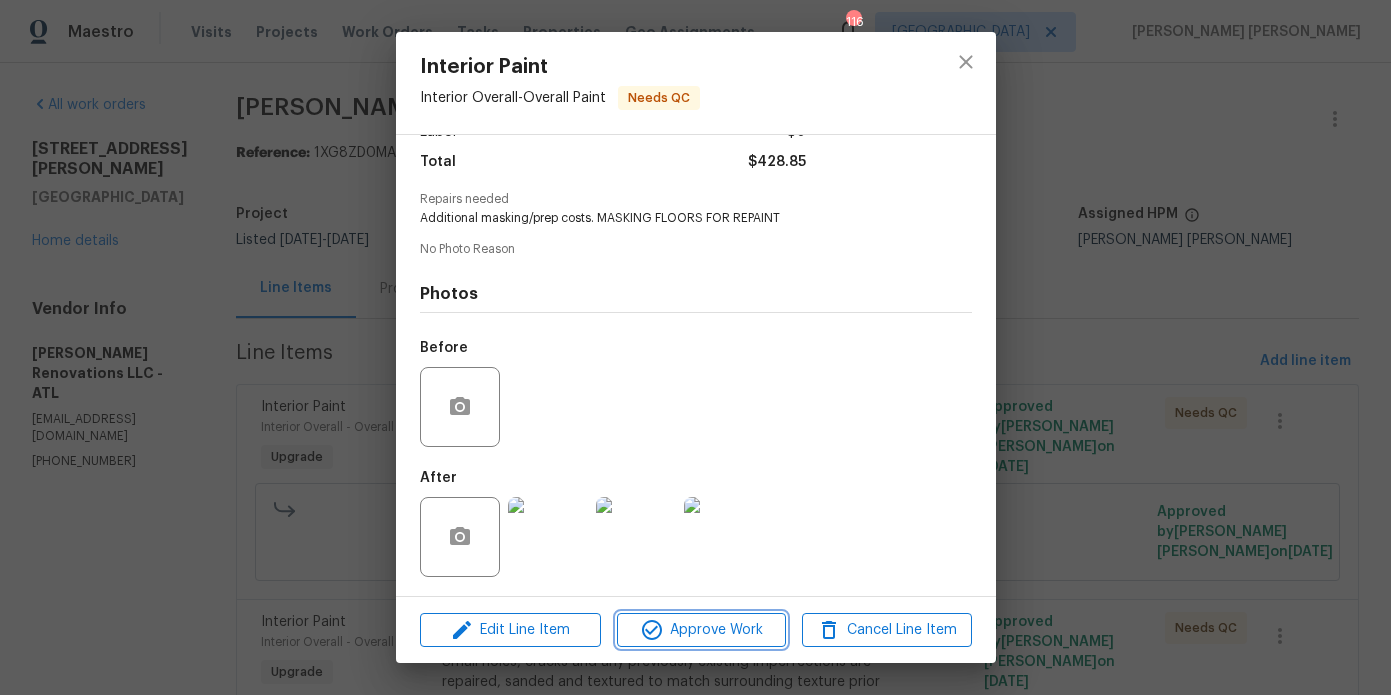click on "Approve Work" at bounding box center [701, 630] 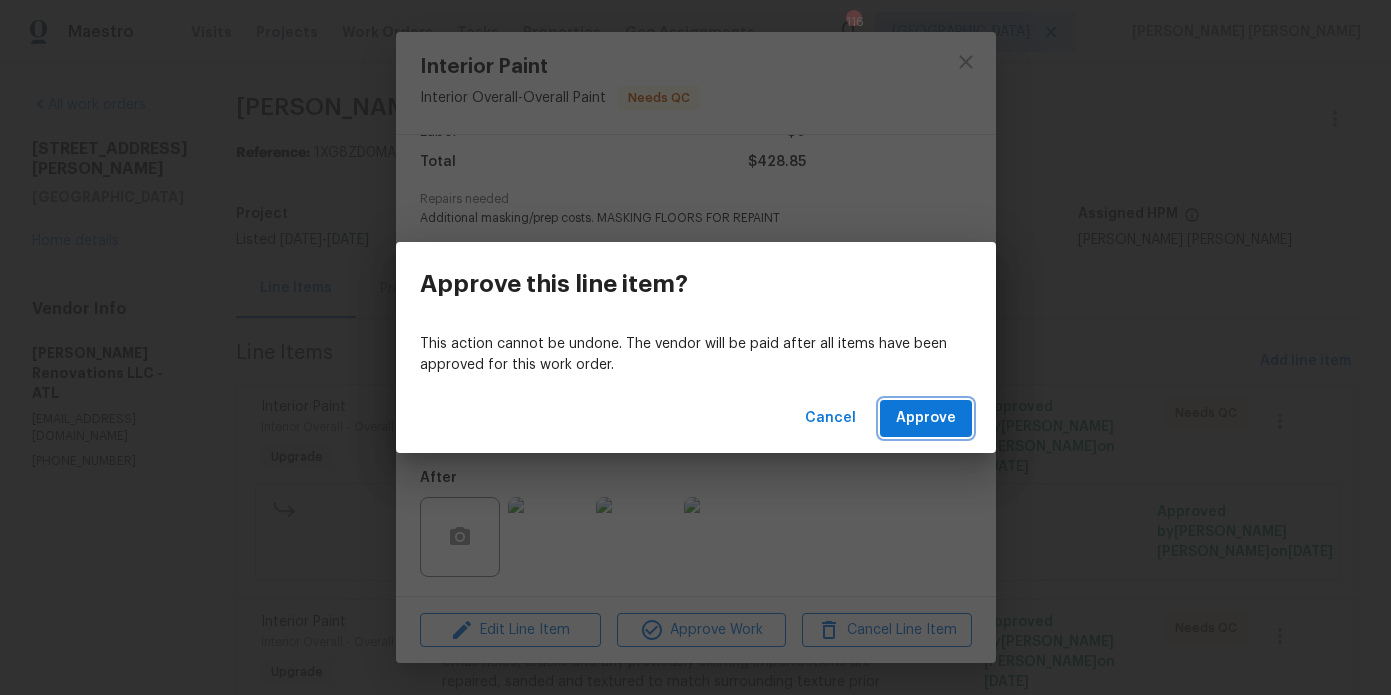 click on "Approve" at bounding box center (926, 418) 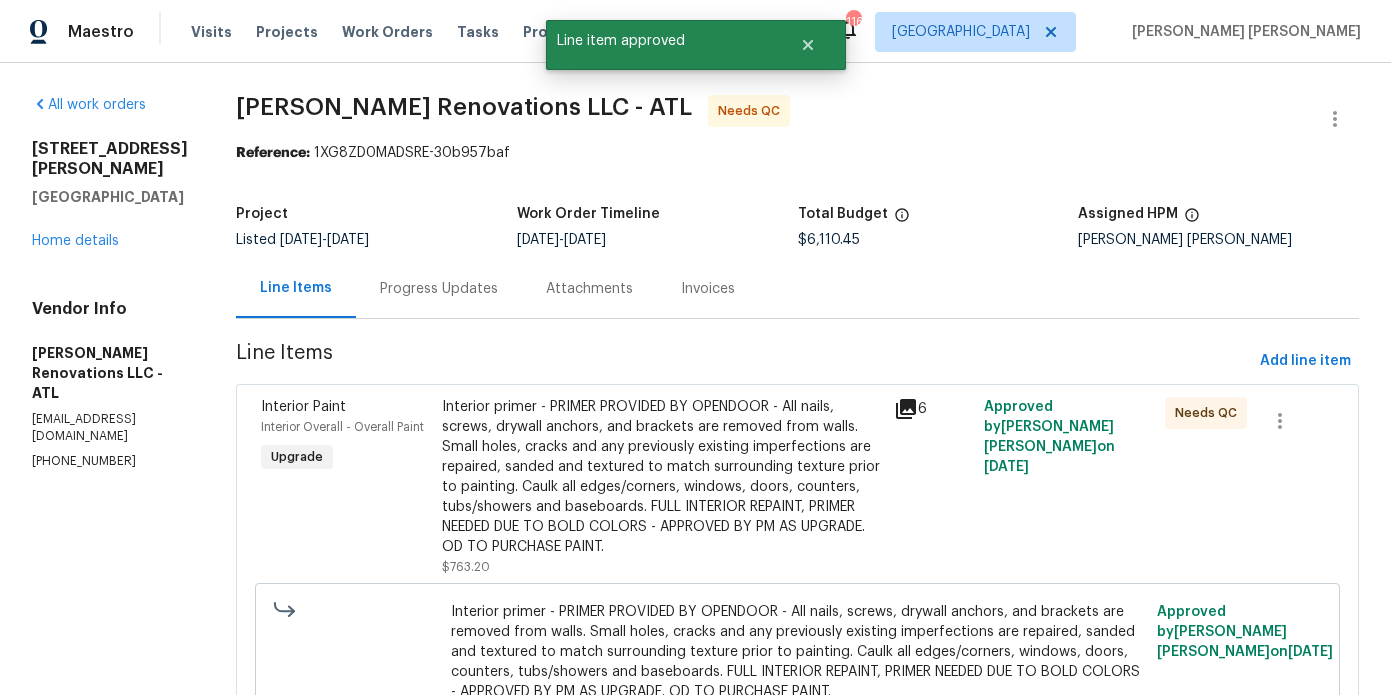 click on "Interior primer - PRIMER PROVIDED BY OPENDOOR - All nails, screws, drywall anchors, and brackets are removed from walls. Small holes, cracks and any previously existing imperfections are repaired, sanded and textured to match surrounding texture prior to painting. Caulk all edges/corners, windows, doors, counters, tubs/showers and baseboards. FULL INTERIOR REPAINT, PRIMER NEEDED DUE TO BOLD COLORS - APPROVED BY PM AS UPGRADE. OD TO PURCHASE PAINT." at bounding box center [662, 477] 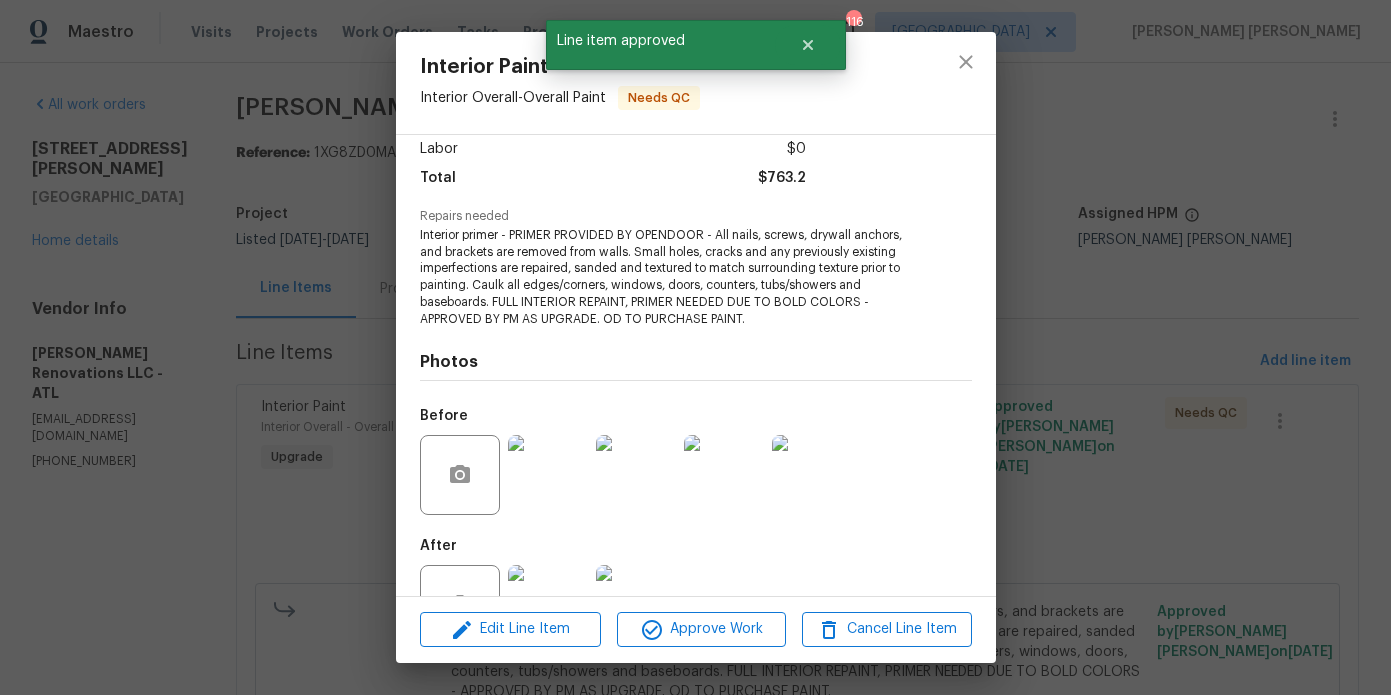 scroll, scrollTop: 209, scrollLeft: 0, axis: vertical 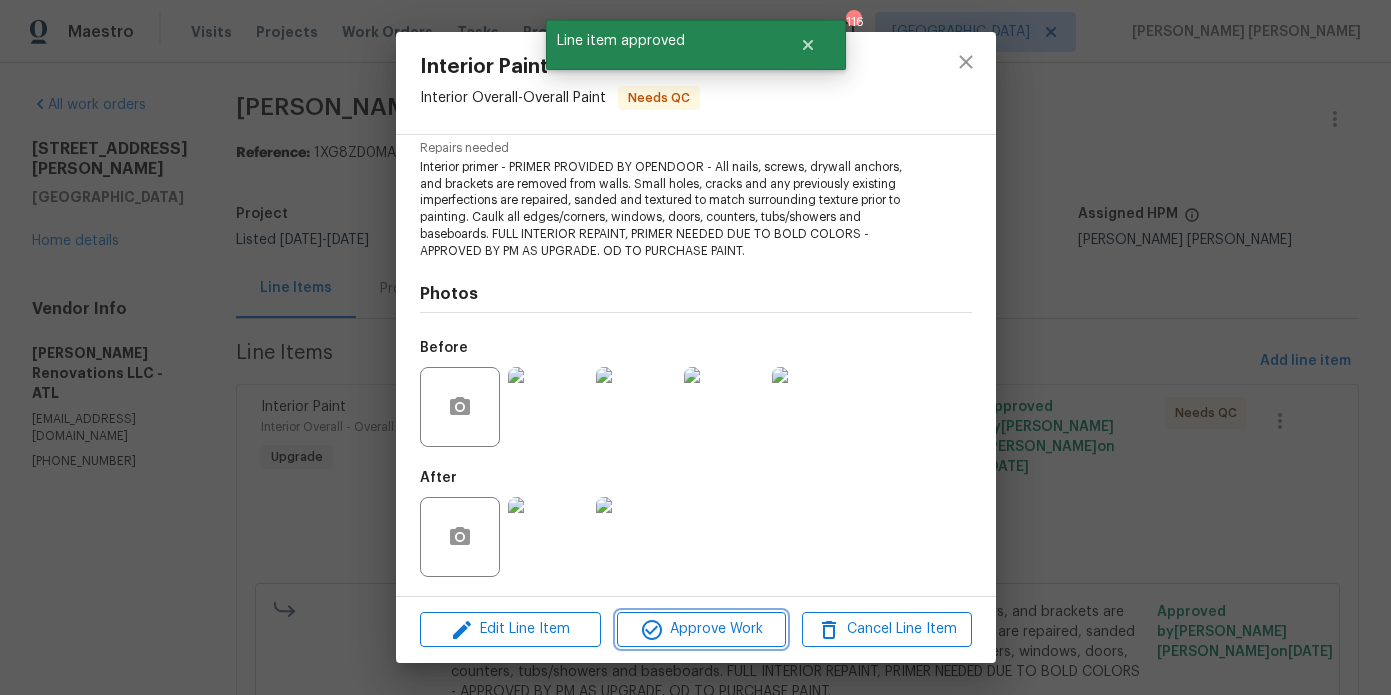 click 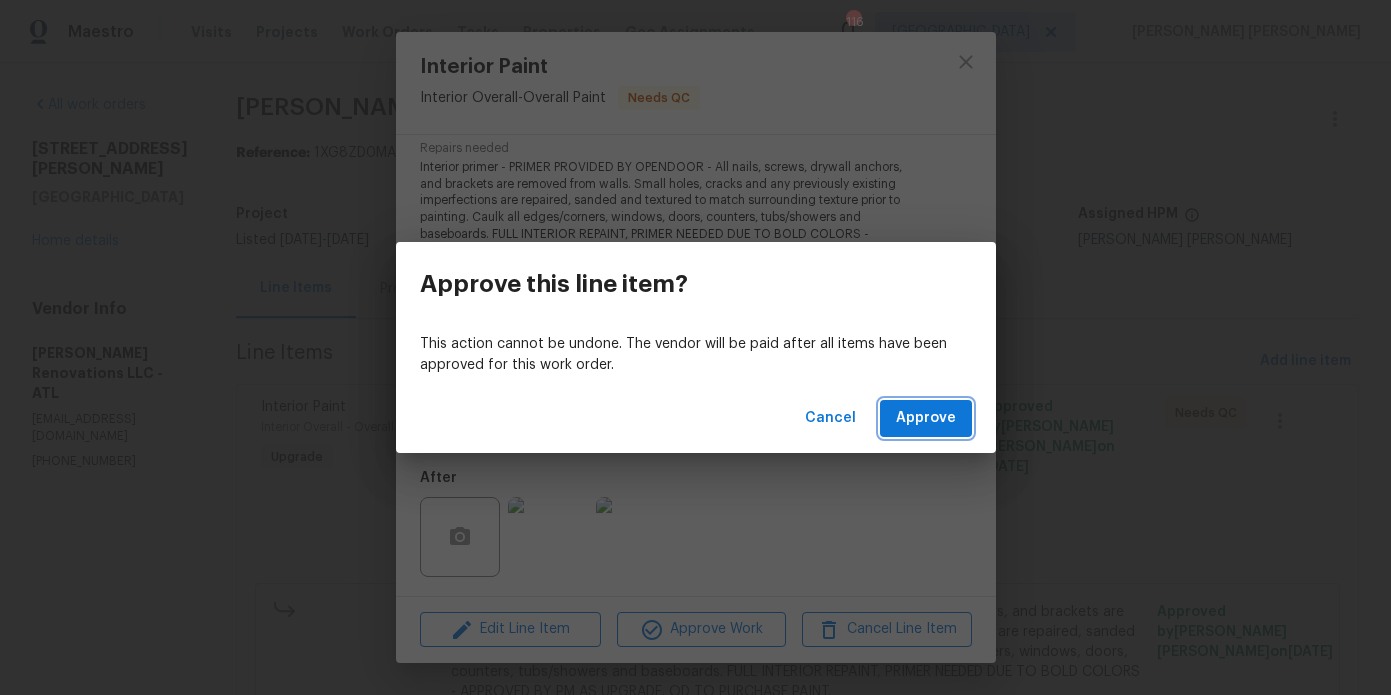 click on "Approve" at bounding box center [926, 418] 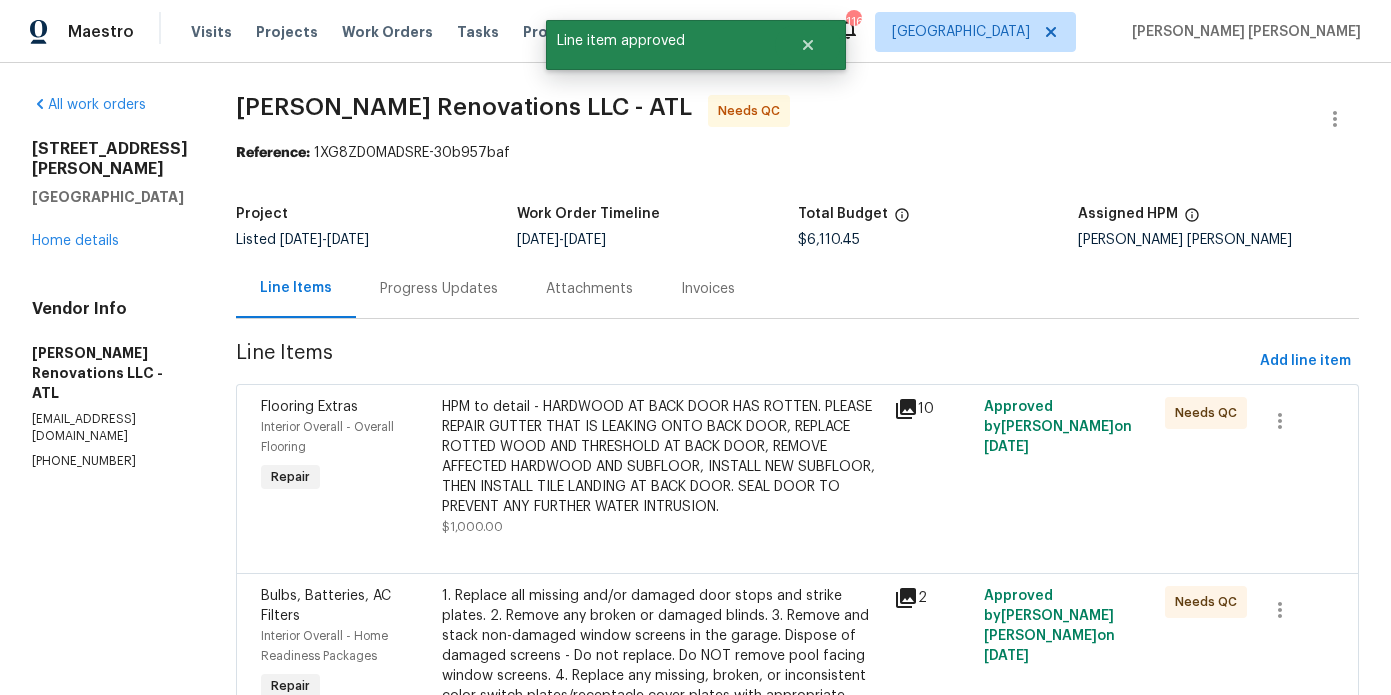 click on "HPM to detail - HARDWOOD AT BACK DOOR HAS ROTTEN. PLEASE REPAIR GUTTER THAT IS LEAKING ONTO BACK DOOR, REPLACE ROTTED WOOD AND THRESHOLD AT BACK DOOR, REMOVE AFFECTED HARDWOOD AND SUBFLOOR, INSTALL NEW SUBFLOOR, THEN INSTALL TILE LANDING AT BACK DOOR. SEAL DOOR TO PREVENT ANY FURTHER WATER INTRUSION." at bounding box center (662, 457) 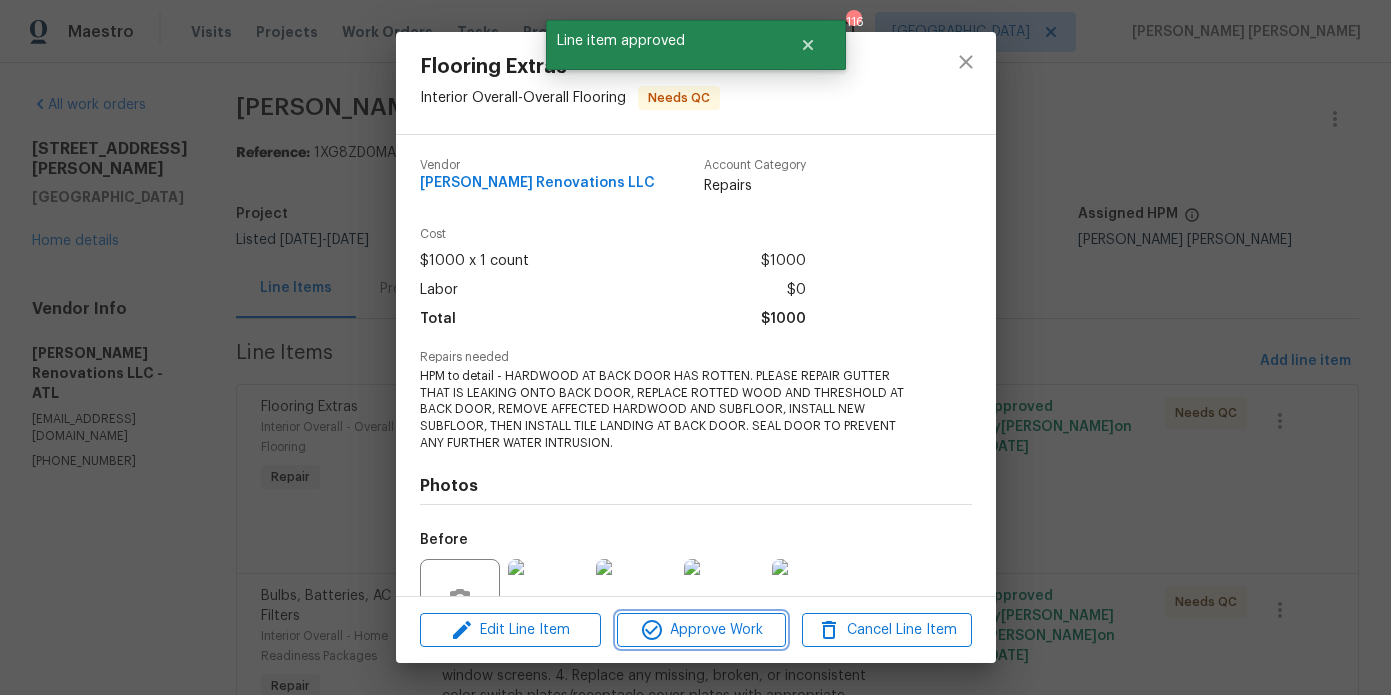 click on "Approve Work" at bounding box center [701, 630] 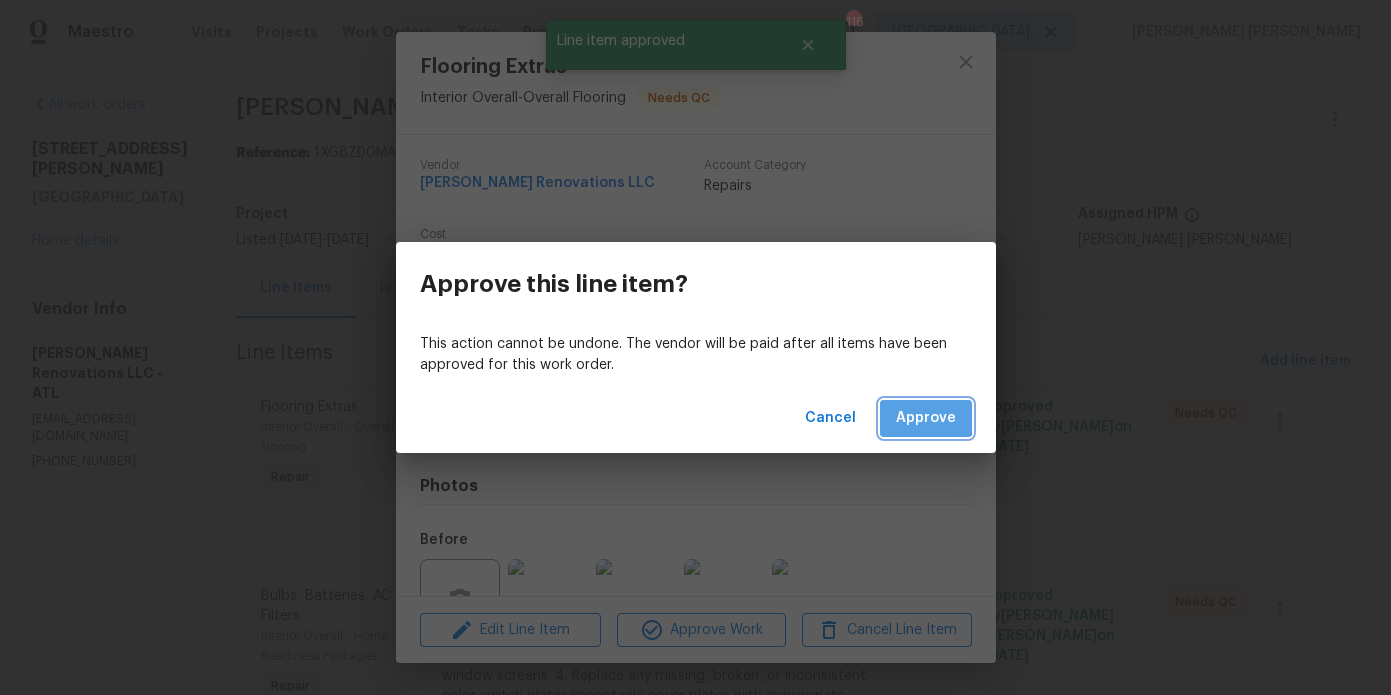 click on "Approve" at bounding box center (926, 418) 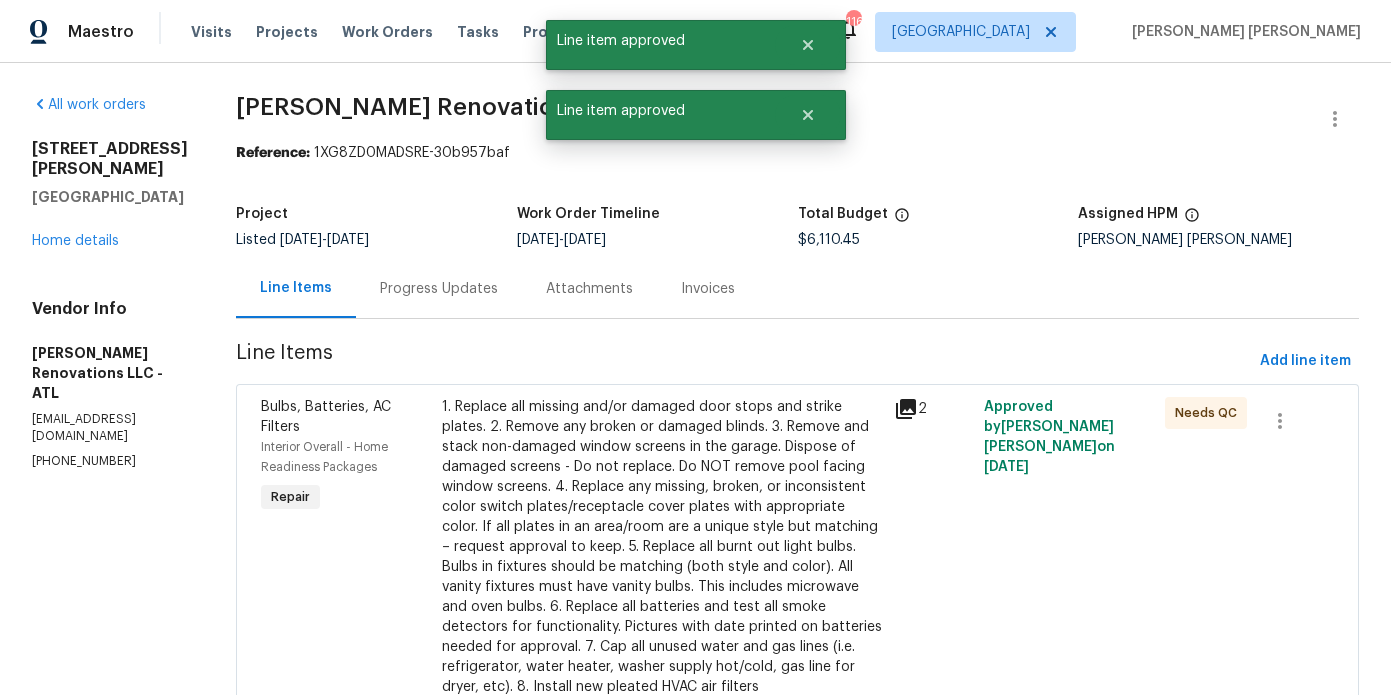 click on "1. Replace all missing and/or damaged door stops and strike plates.  2. Remove any broken or damaged blinds.  3. Remove and stack non-damaged window screens in the garage. Dispose of damaged screens - Do not replace. Do NOT remove pool facing window screens.  4. Replace any missing, broken, or inconsistent color switch plates/receptacle cover plates with appropriate color. If all plates in an area/room are a unique style but matching – request approval to keep.  5. Replace all burnt out light bulbs. Bulbs in fixtures should be matching (both style and color). All vanity fixtures must have vanity bulbs. This includes microwave and oven bulbs.  6. Replace all batteries and test all smoke detectors for functionality. Pictures with date printed on batteries needed for approval.  7. Cap all unused water and gas lines (i.e. refrigerator, water heater, washer supply hot/cold, gas line for dryer, etc).  8. Install new pleated HVAC air filters" at bounding box center (662, 547) 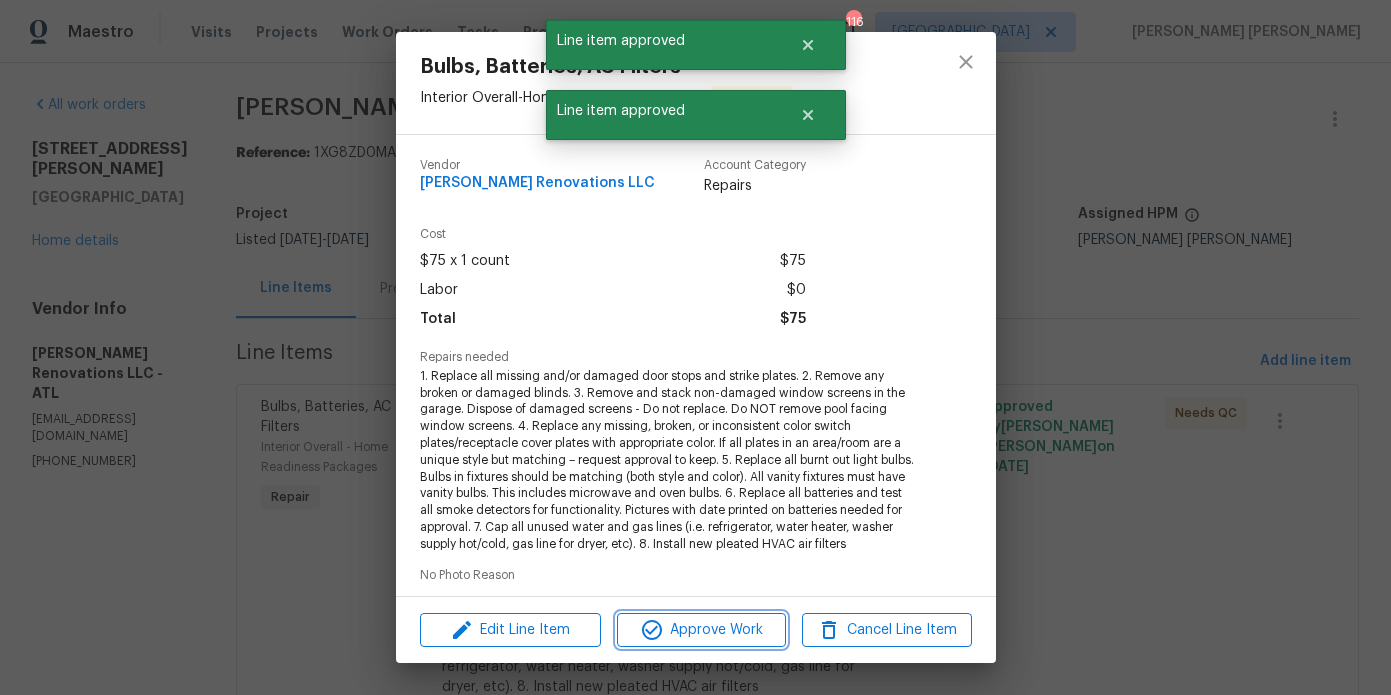 click on "Approve Work" at bounding box center (701, 630) 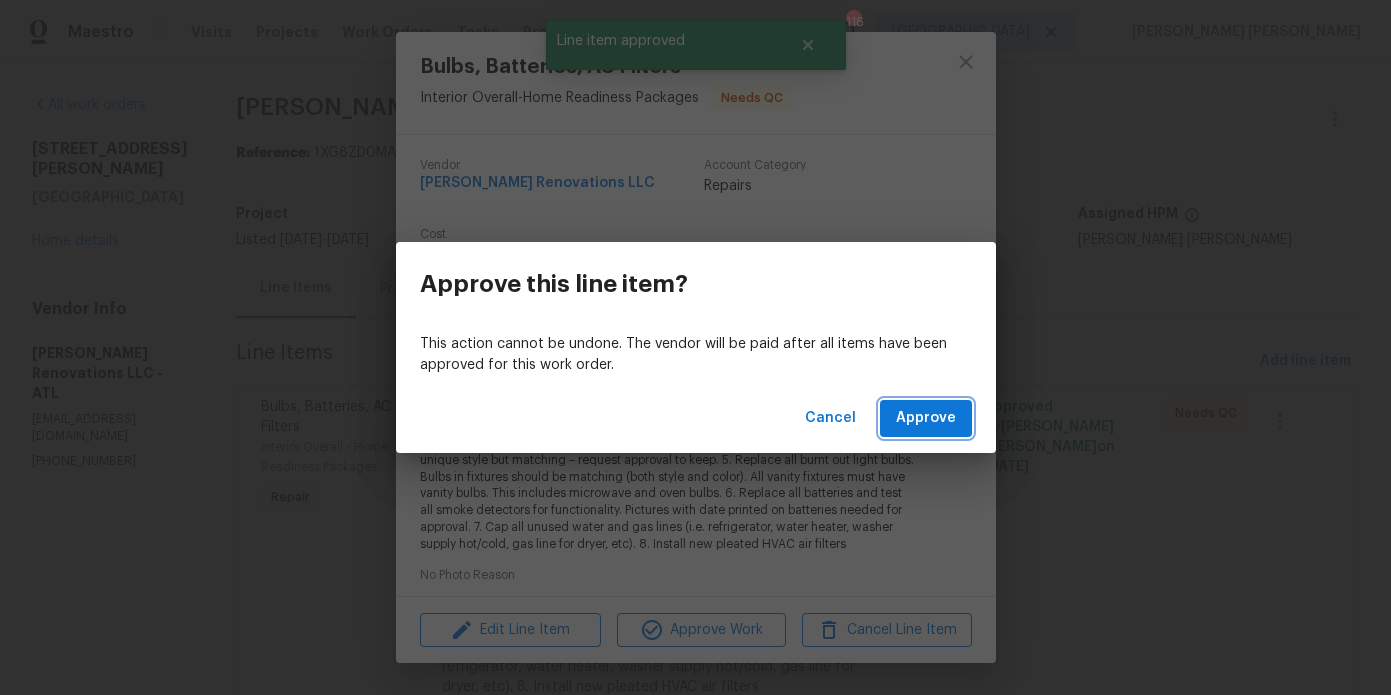 click on "Approve" at bounding box center (926, 418) 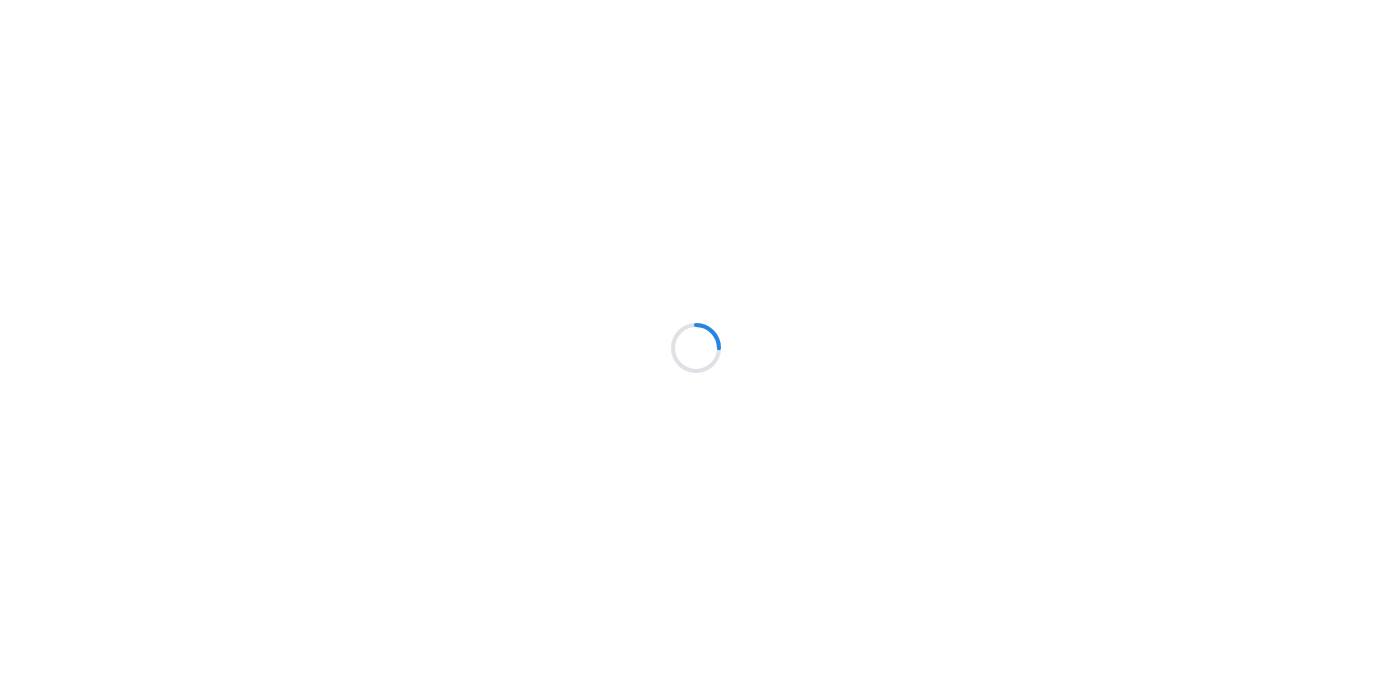 scroll, scrollTop: 0, scrollLeft: 0, axis: both 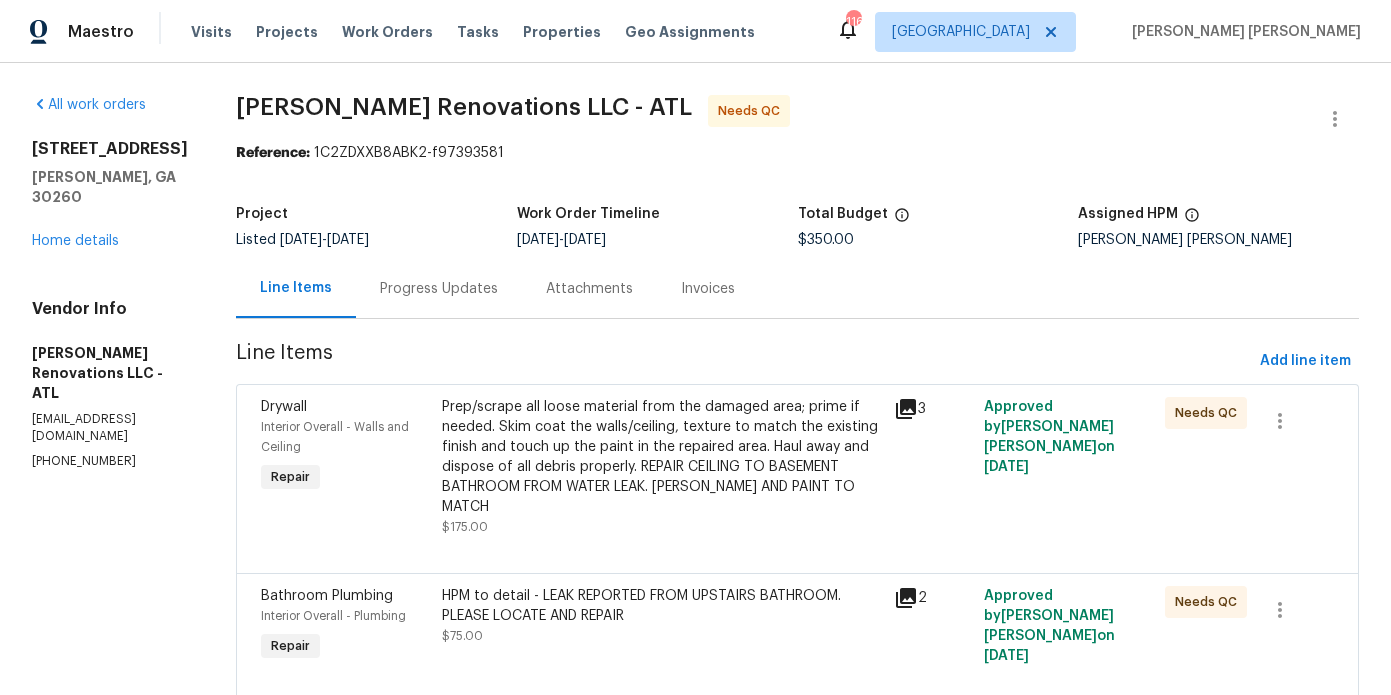 click on "Prep/scrape all loose material from the damaged area; prime if needed. Skim coat the walls/ceiling, texture to match the existing finish and touch up the paint in the repaired area. Haul away and dispose of all debris properly. REPAIR CEILING TO BASEMENT BATHROOM FROM WATER LEAK. [PERSON_NAME] AND PAINT TO MATCH" at bounding box center [662, 457] 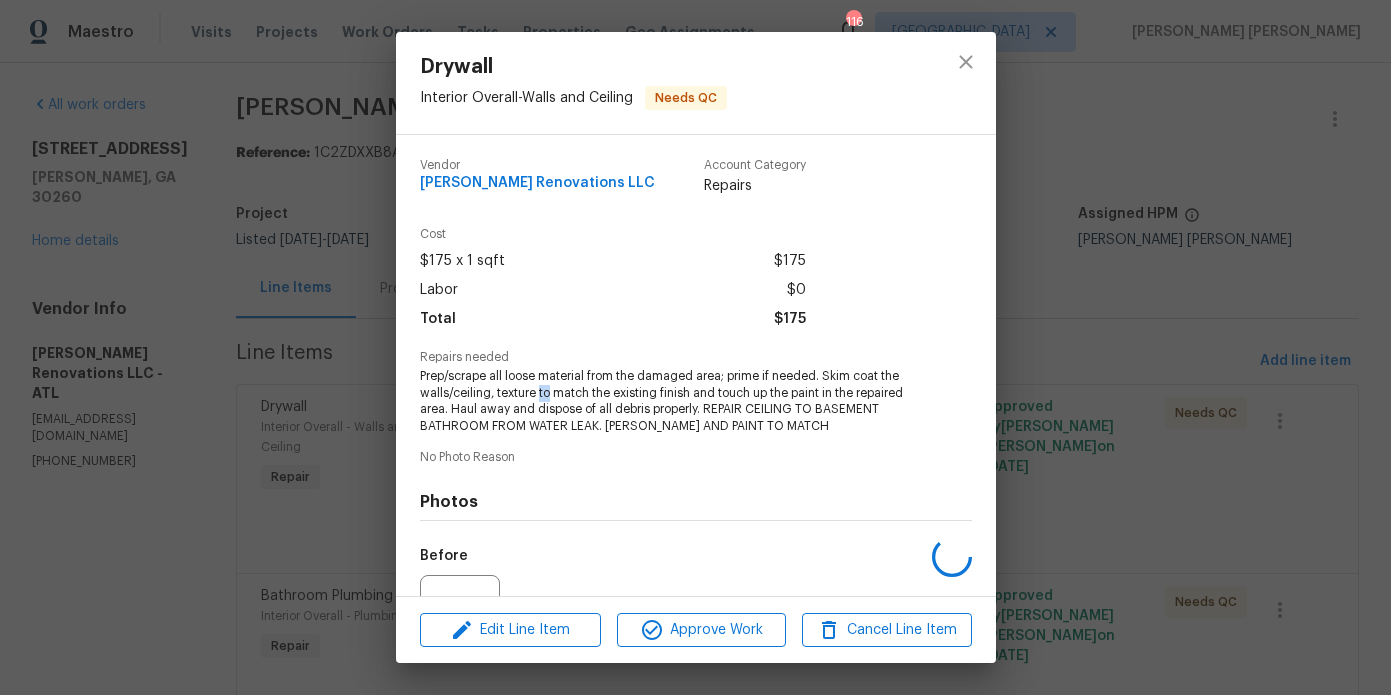 click on "Prep/scrape all loose material from the damaged area; prime if needed. Skim coat the walls/ceiling, texture to match the existing finish and touch up the paint in the repaired area. Haul away and dispose of all debris properly. REPAIR CEILING TO BASEMENT BATHROOM FROM WATER LEAK. [PERSON_NAME] AND PAINT TO MATCH" at bounding box center (668, 401) 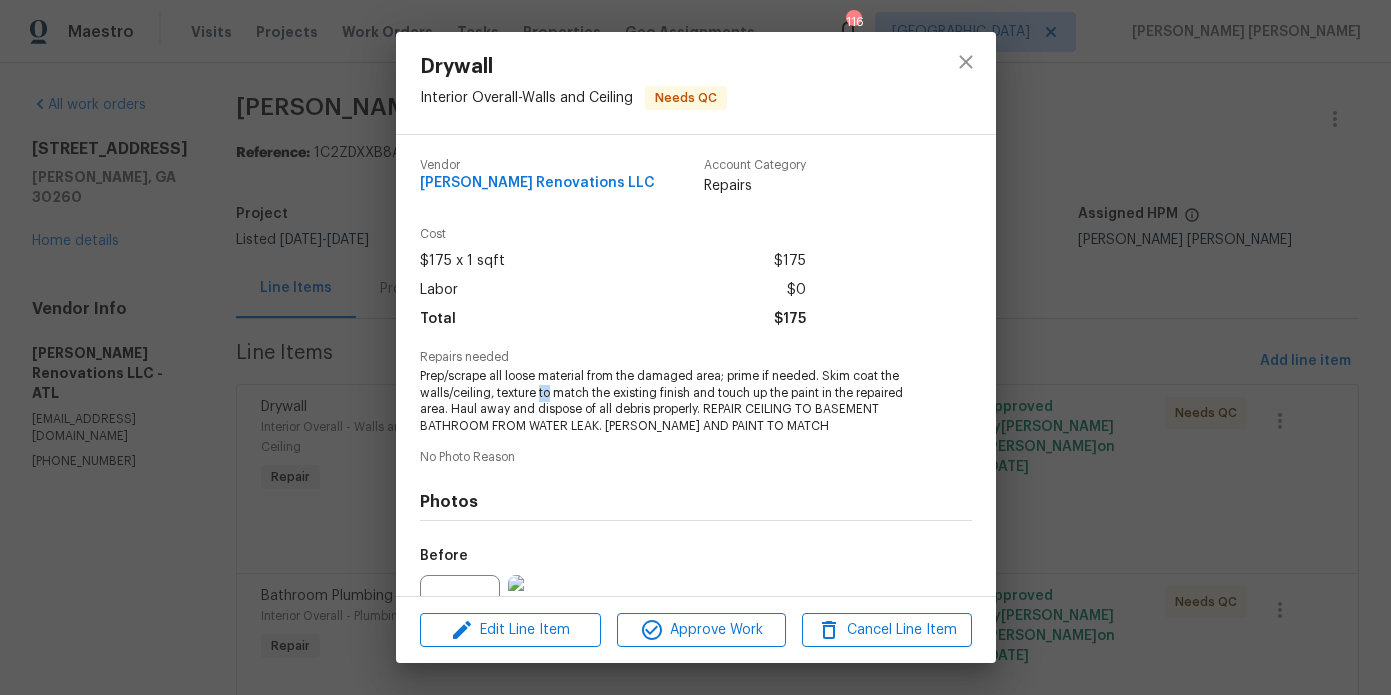 scroll, scrollTop: 209, scrollLeft: 0, axis: vertical 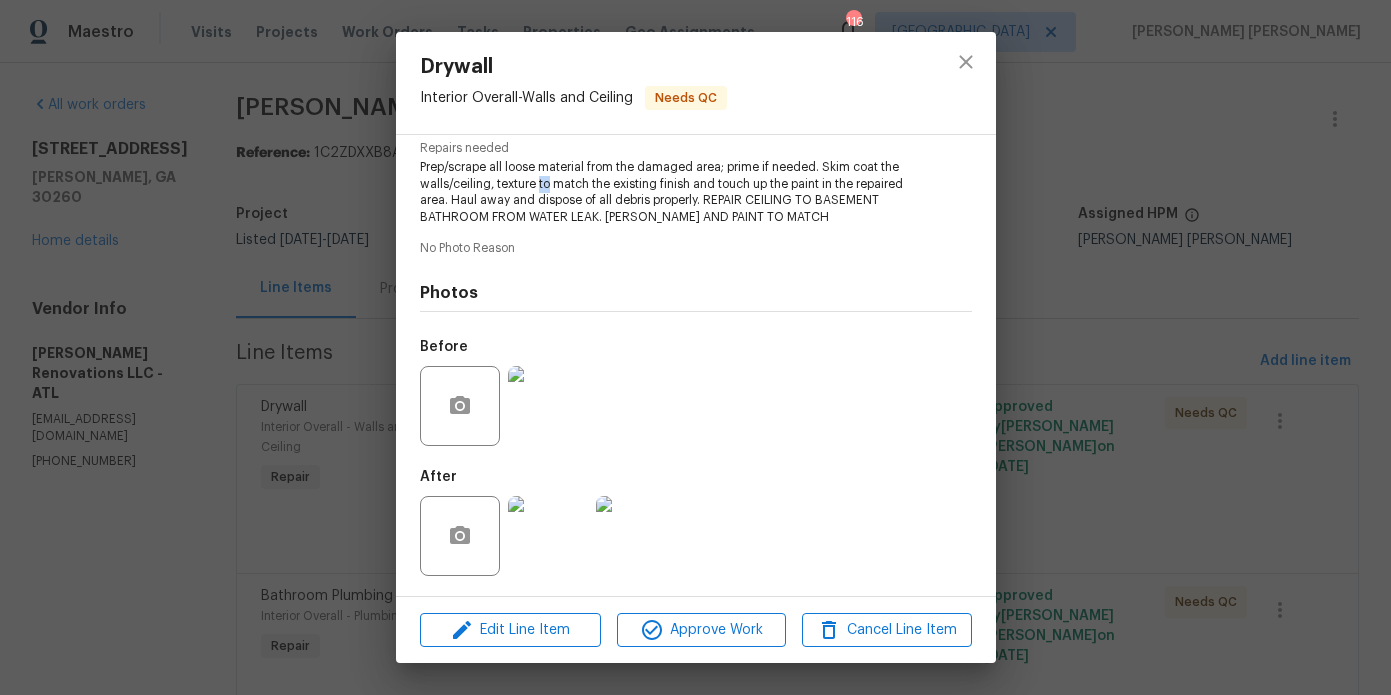 click at bounding box center (548, 536) 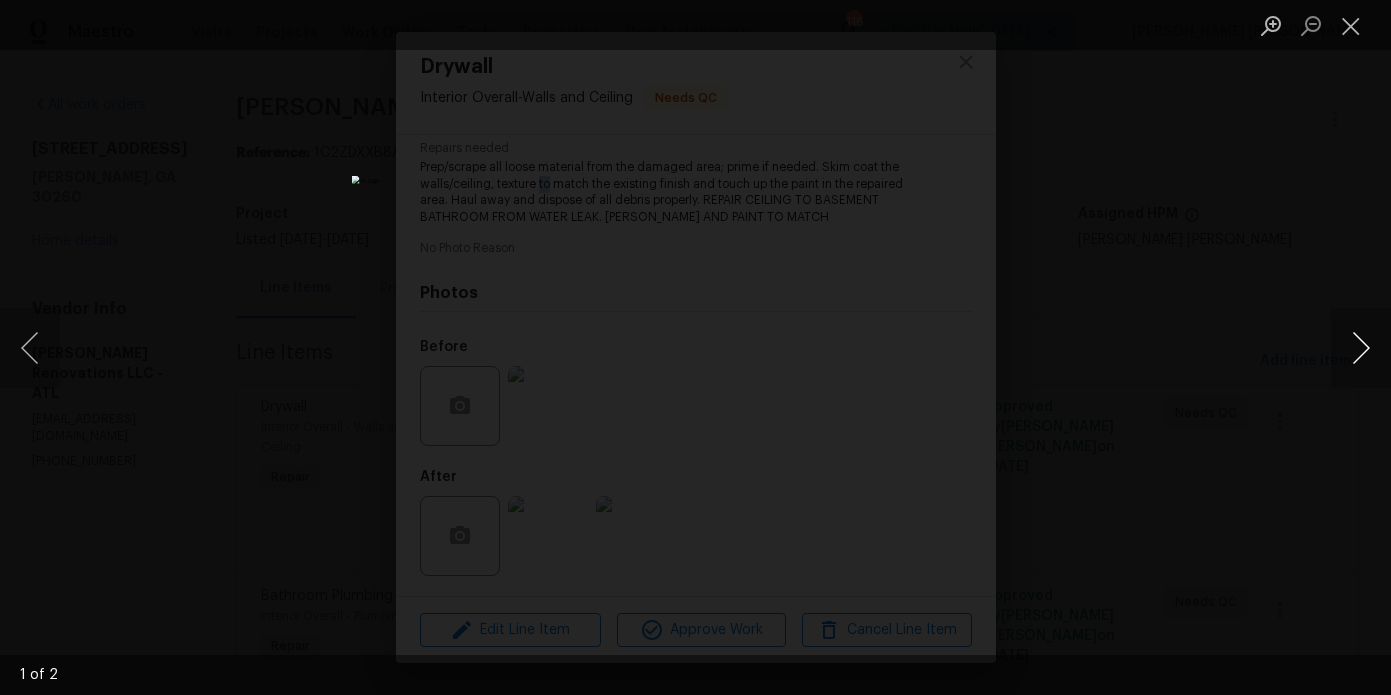 click at bounding box center [1361, 348] 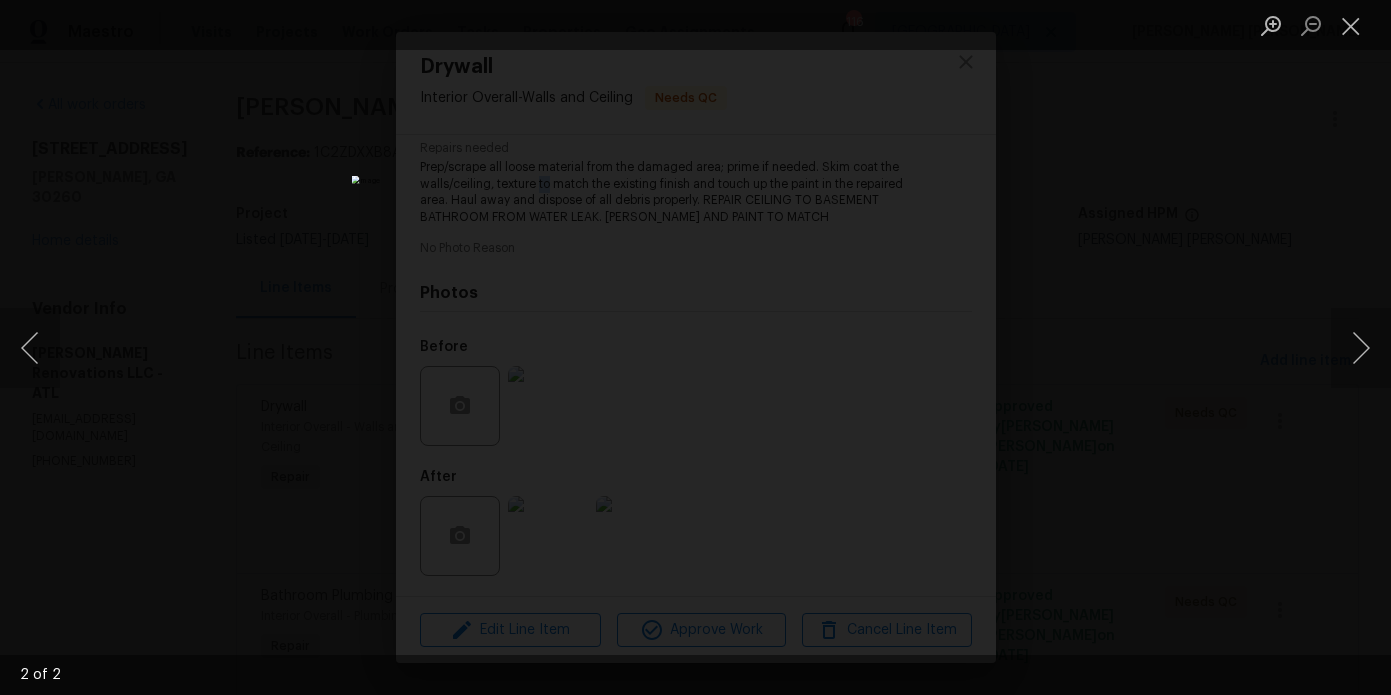 click at bounding box center [695, 347] 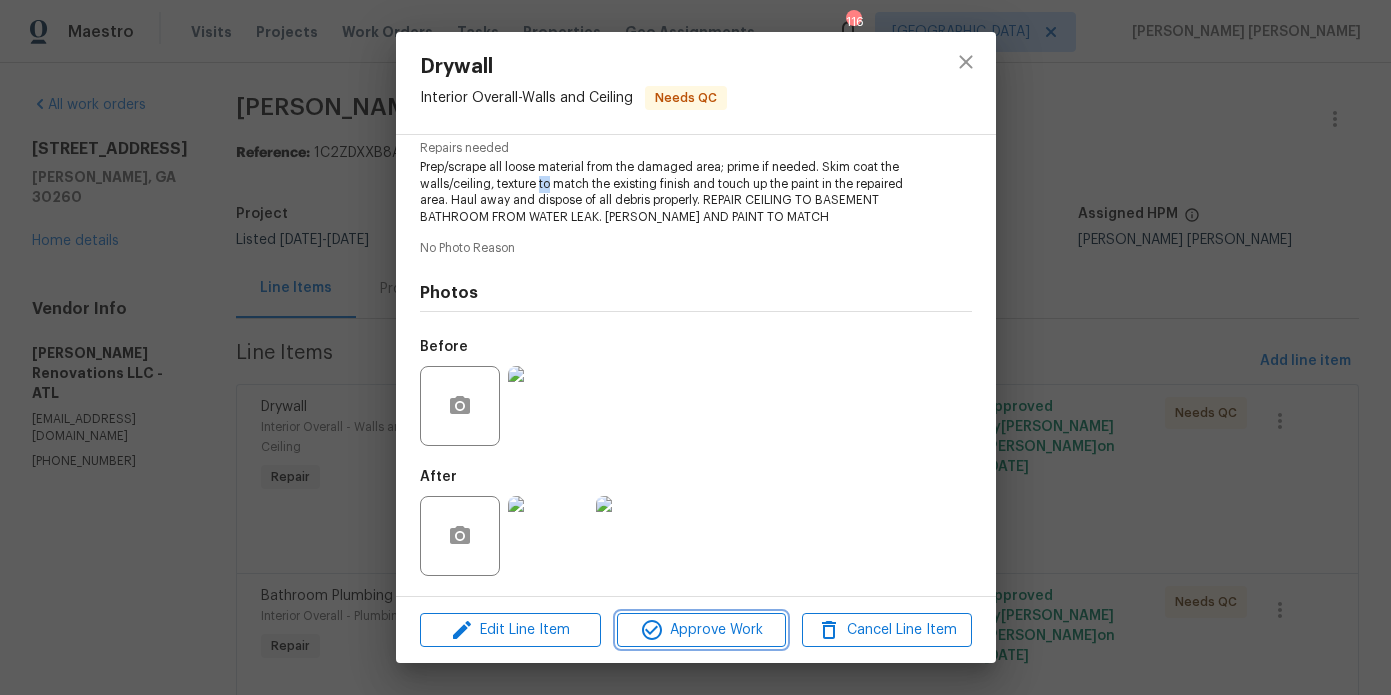 click on "Approve Work" at bounding box center [701, 630] 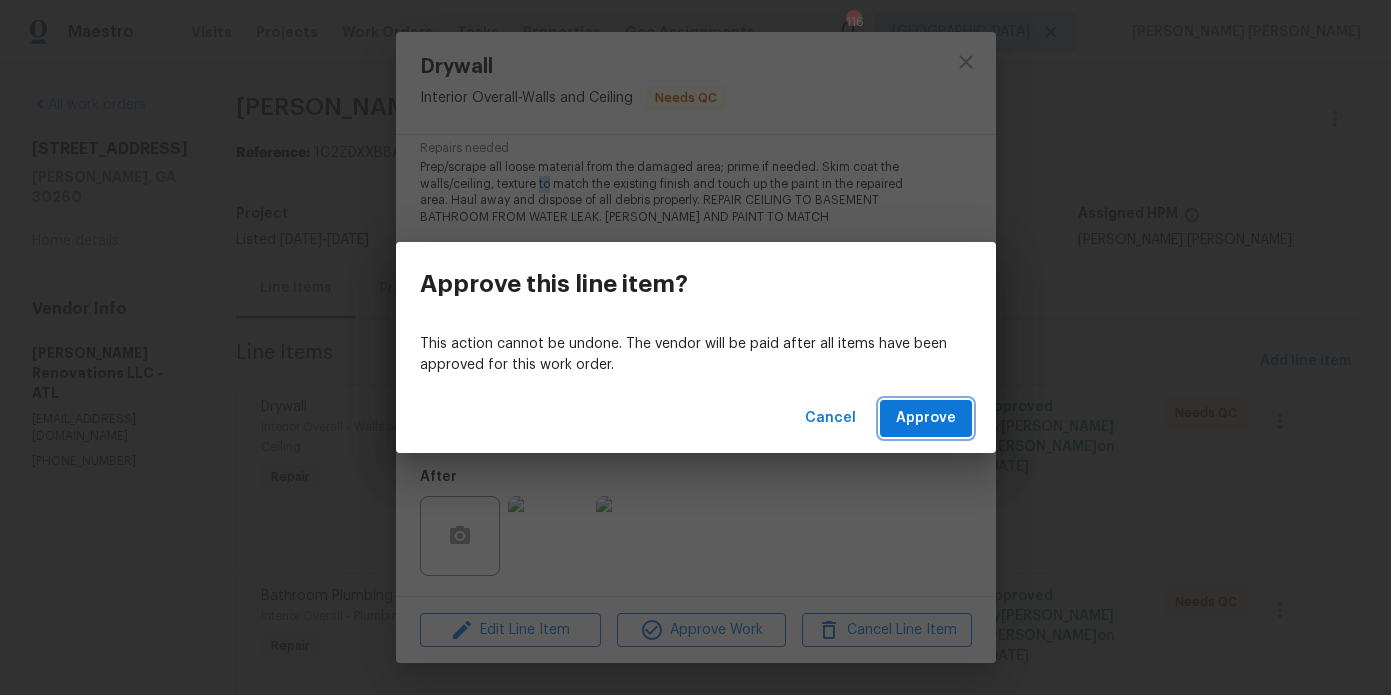 click on "Approve" at bounding box center (926, 418) 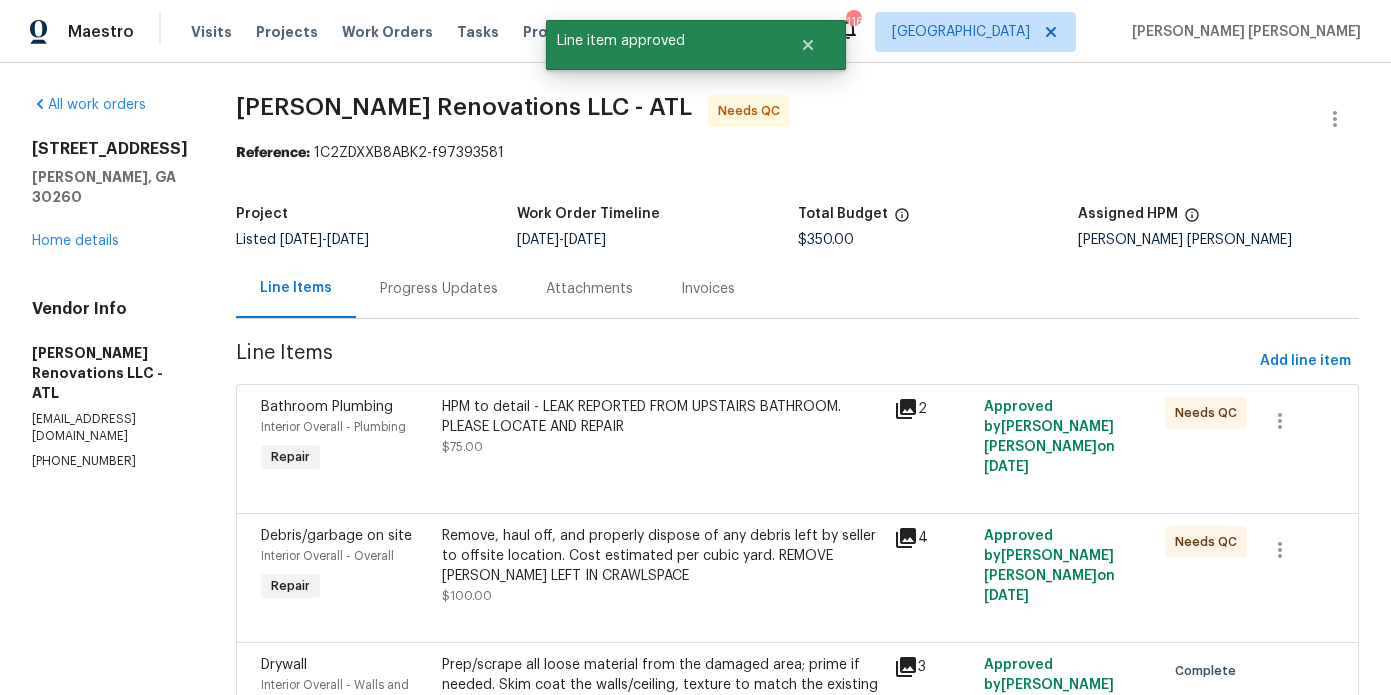 click on "HPM to detail - LEAK REPORTED FROM UPSTAIRS BATHROOM. PLEASE LOCATE AND REPAIR" at bounding box center [662, 417] 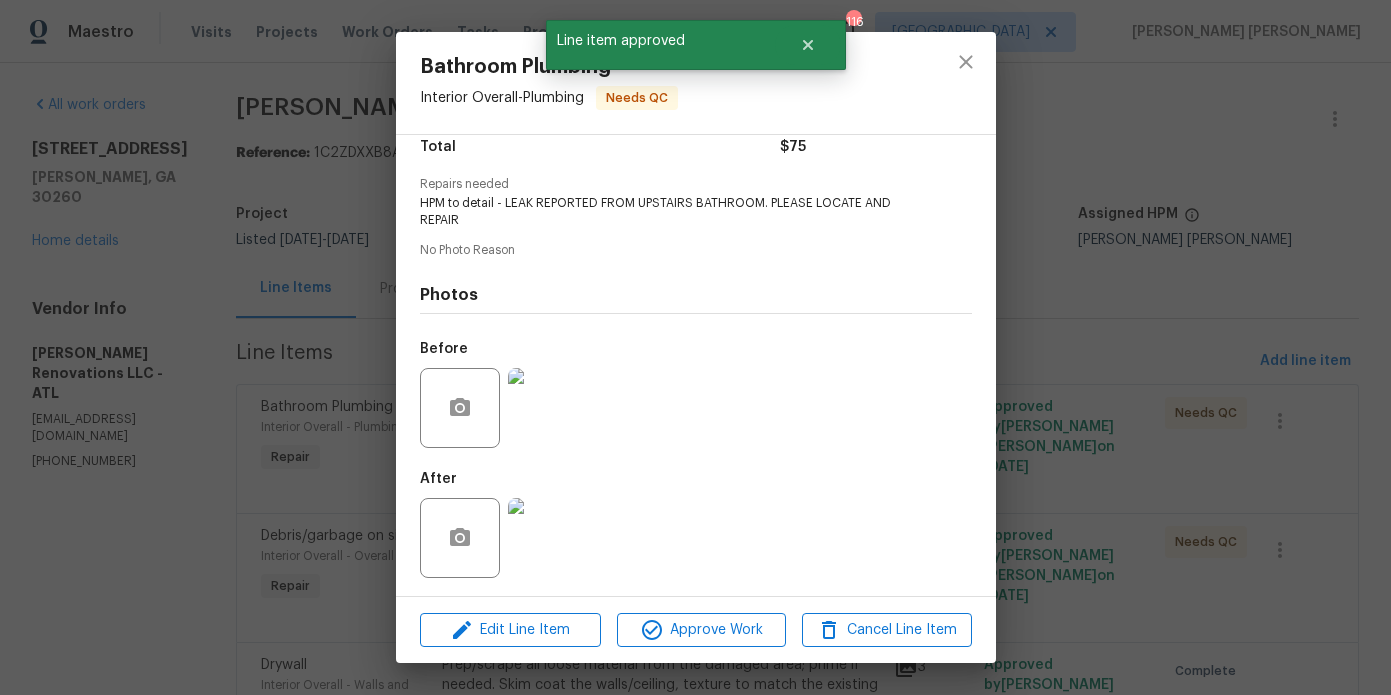 scroll, scrollTop: 175, scrollLeft: 0, axis: vertical 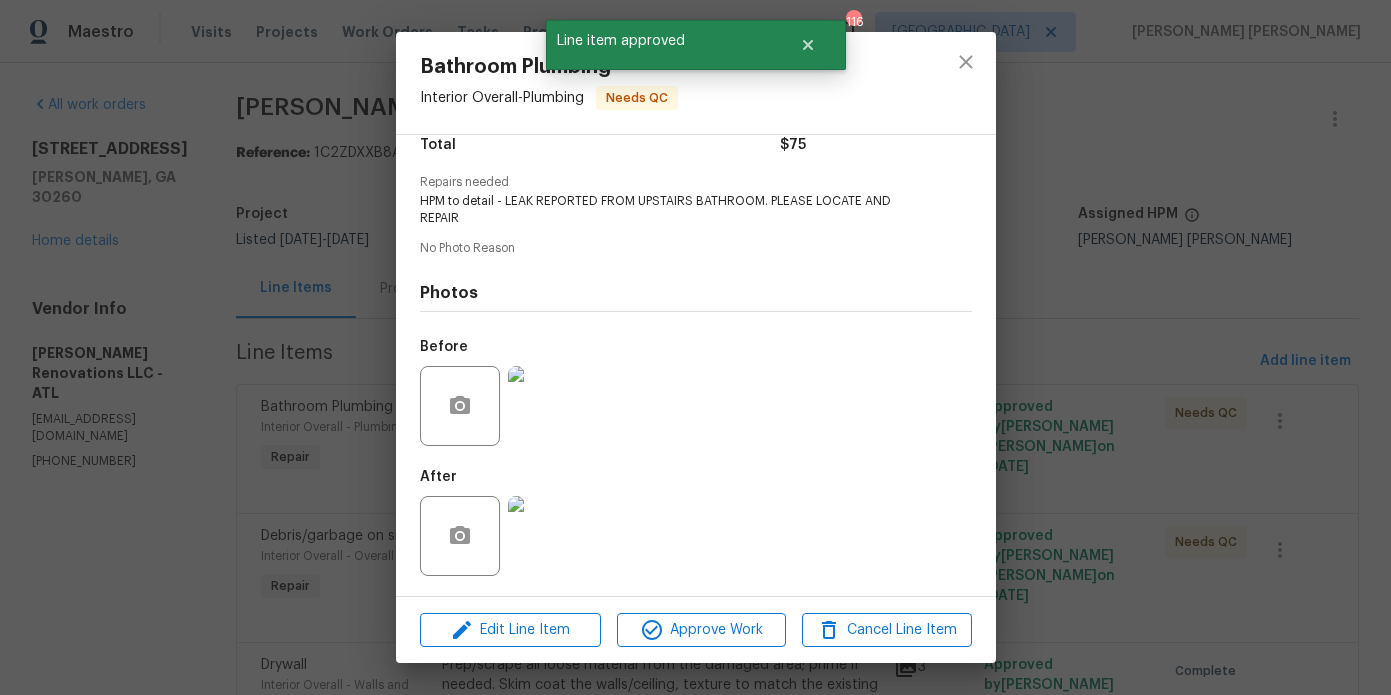 click at bounding box center (548, 536) 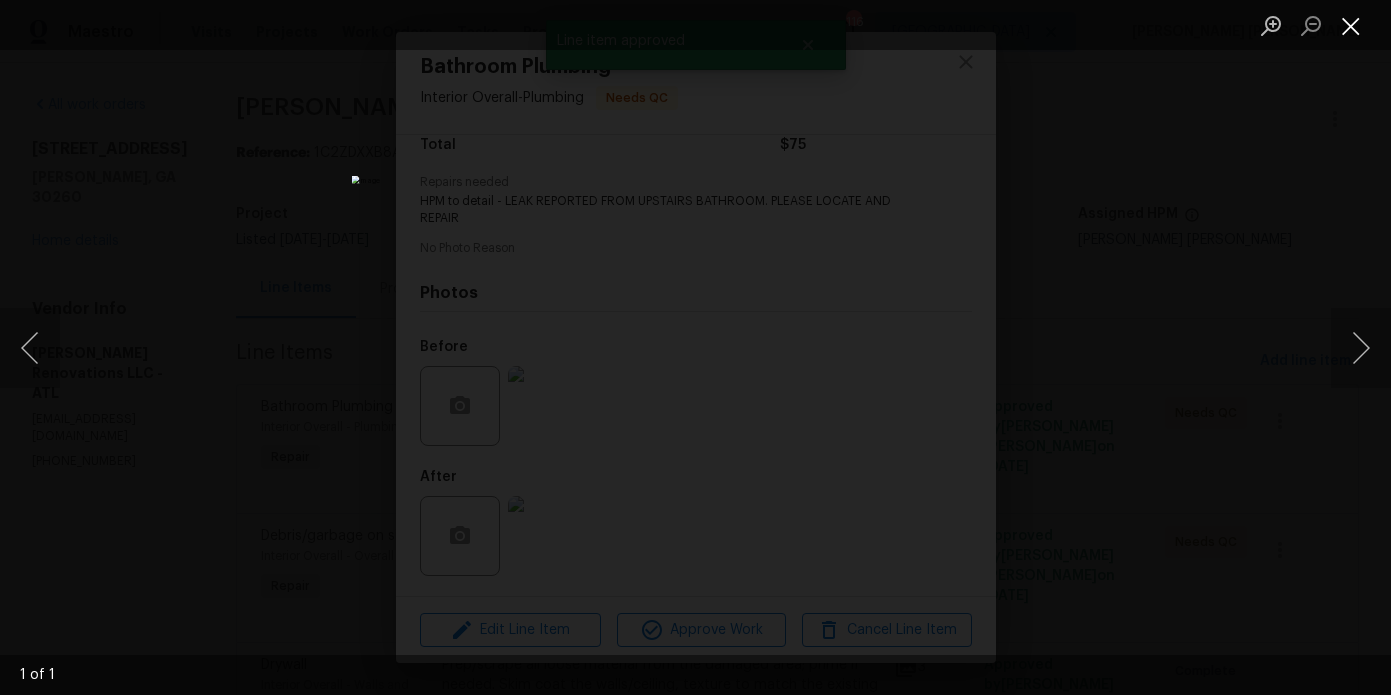 click at bounding box center (1351, 25) 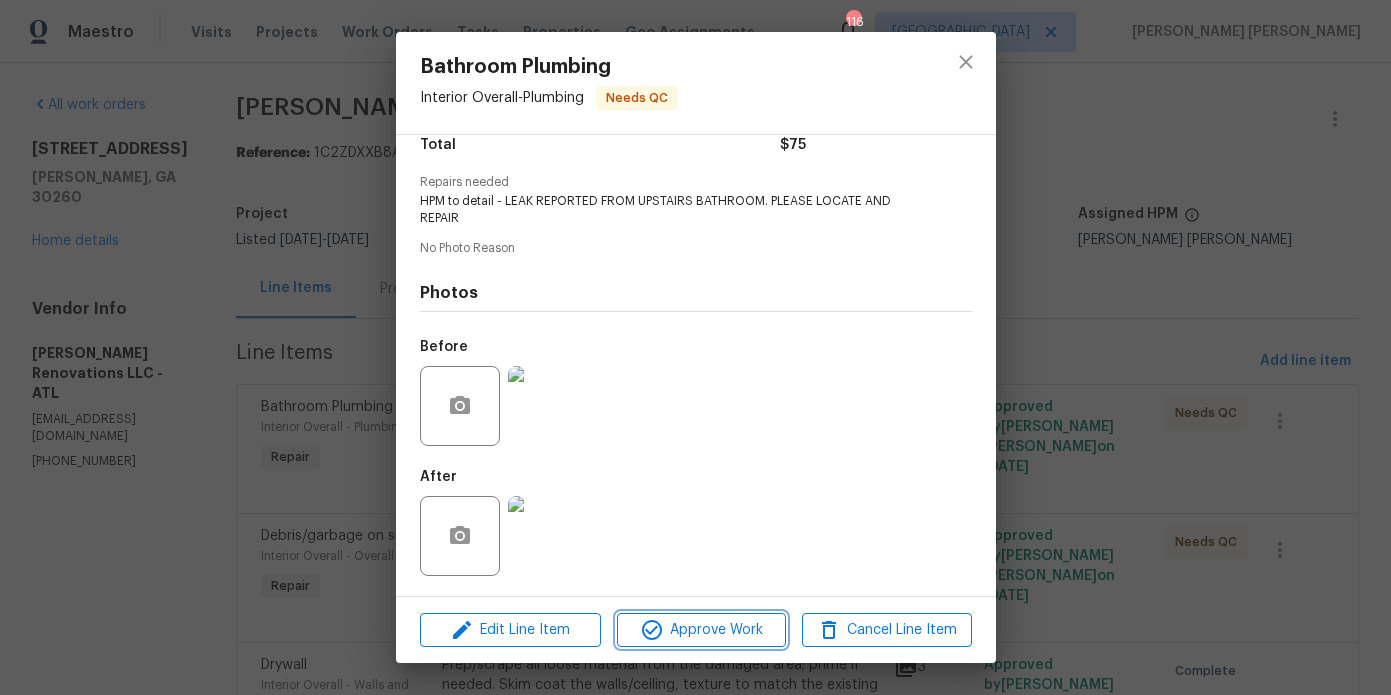 click on "Approve Work" at bounding box center (701, 630) 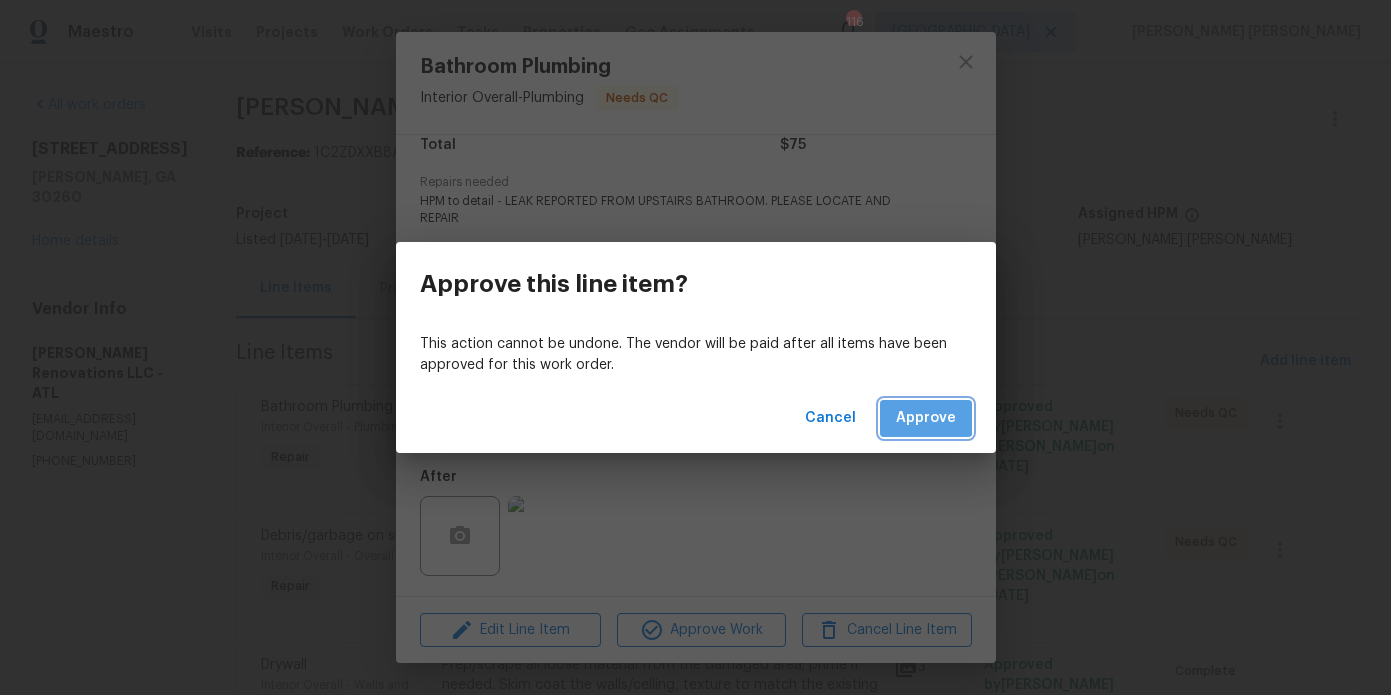 click on "Approve" at bounding box center (926, 418) 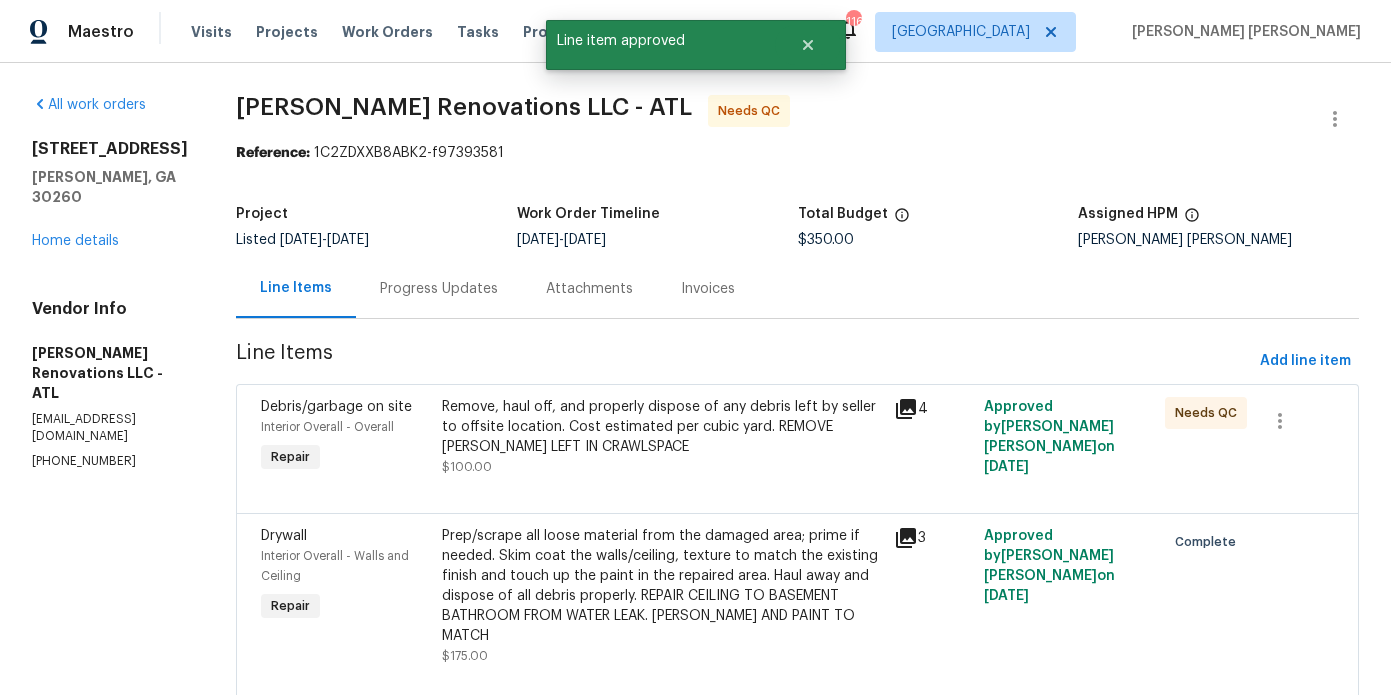 click on "Remove, haul off, and properly dispose of any debris left by seller to offsite location. Cost estimated per cubic yard. REMOVE DEBRIS LEFT IN CRAWLSPACE" at bounding box center (662, 427) 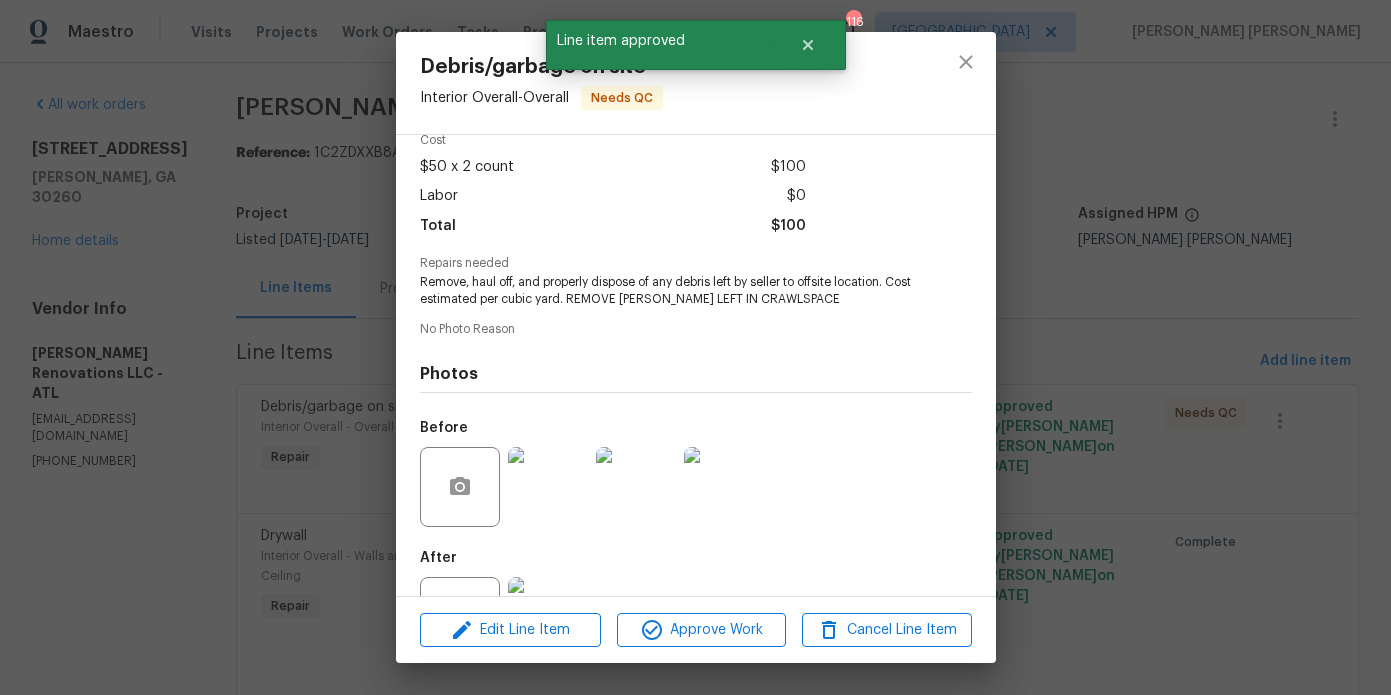 scroll, scrollTop: 175, scrollLeft: 0, axis: vertical 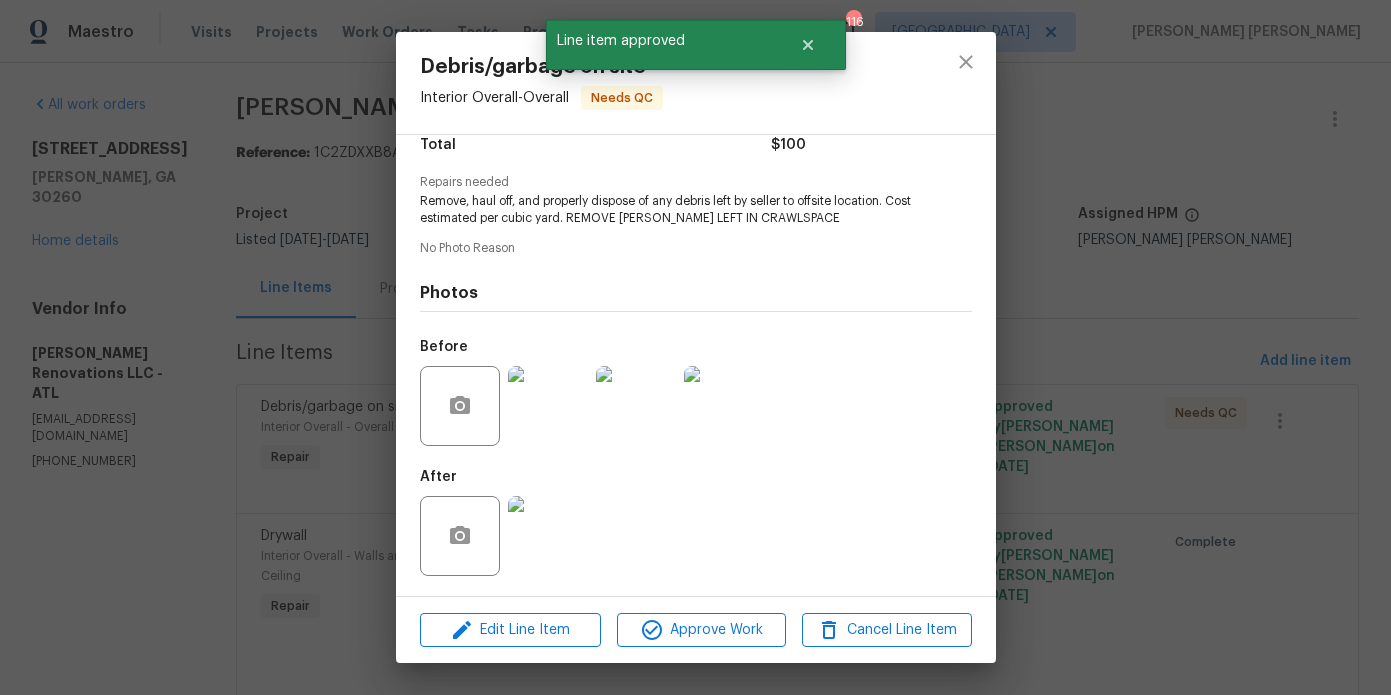 click at bounding box center (548, 536) 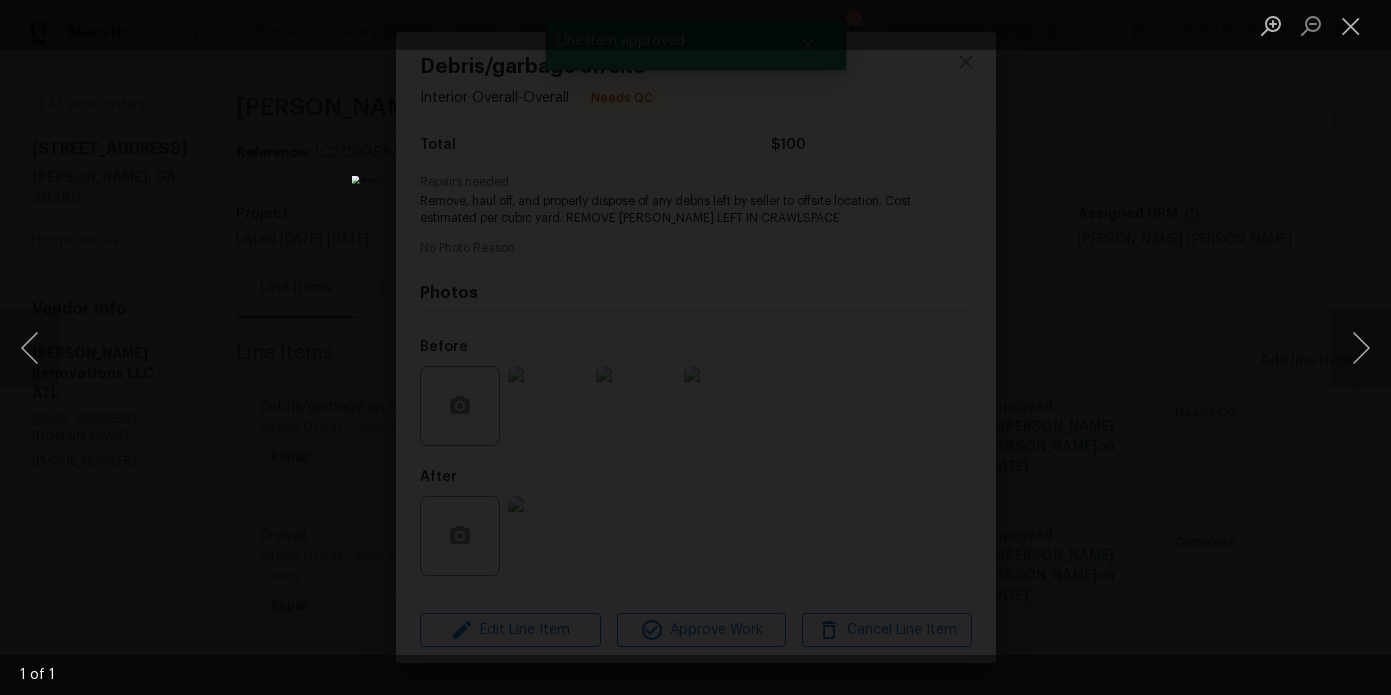 click at bounding box center (695, 347) 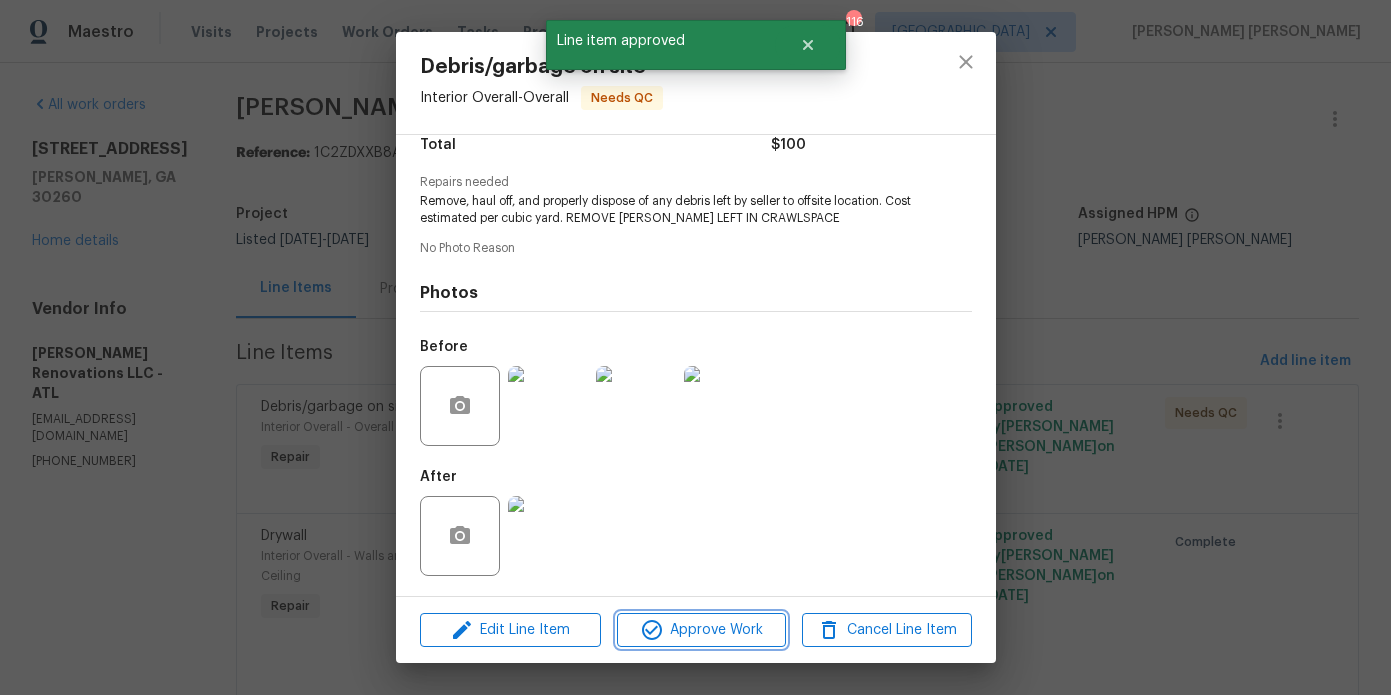 click on "Approve Work" at bounding box center [701, 630] 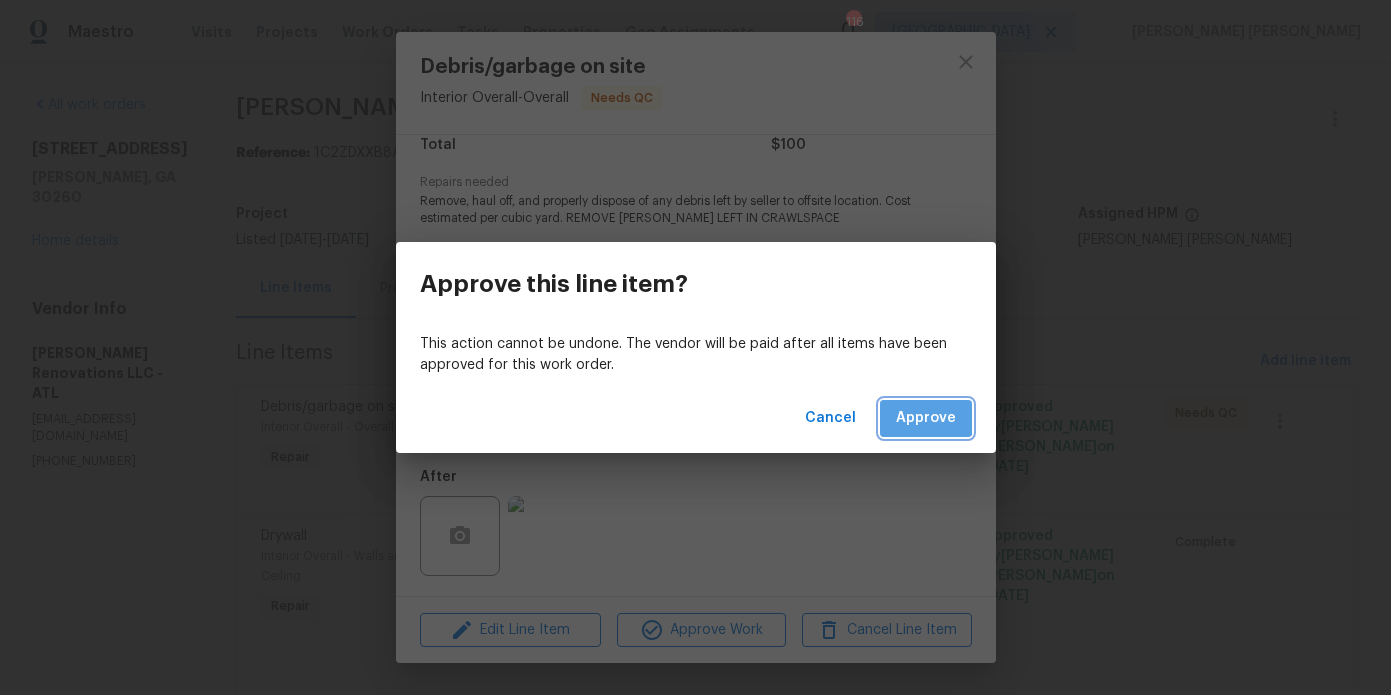 click on "Approve" at bounding box center [926, 418] 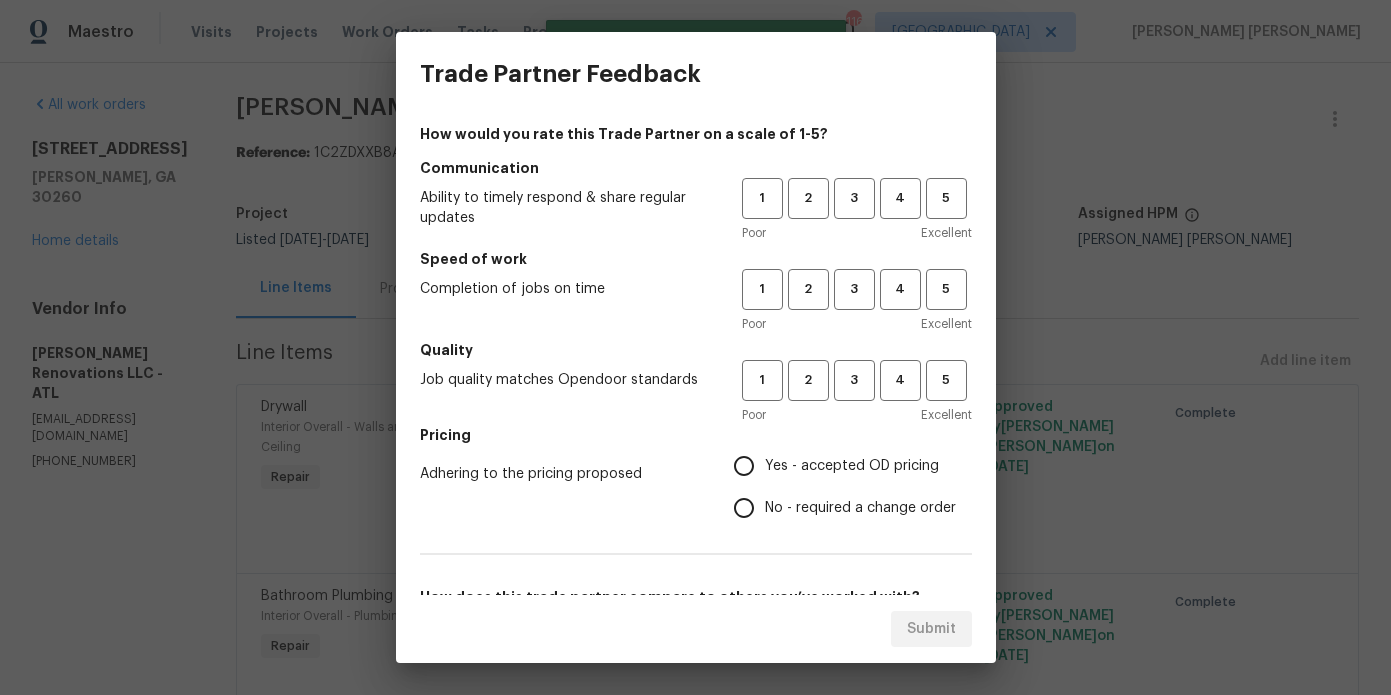 click on "Trade Partner Feedback How would you rate this Trade Partner on a scale of 1-5? Communication Ability to timely respond & share regular updates 1 2 3 4 5 Poor Excellent Speed of work Completion of jobs on time 1 2 3 4 5 Poor Excellent Quality Job quality matches Opendoor standards 1 2 3 4 5 Poor Excellent Pricing Adhering to the pricing proposed Yes - accepted OD pricing No - required a change order How does this trade partner compare to others you’ve worked with? This is my favorite trade partner This trade partner is better than most This trade partner is par for the course This trade partner is acceptable We shouldn't work with this trade partner Comments x ​ Submit" at bounding box center (695, 347) 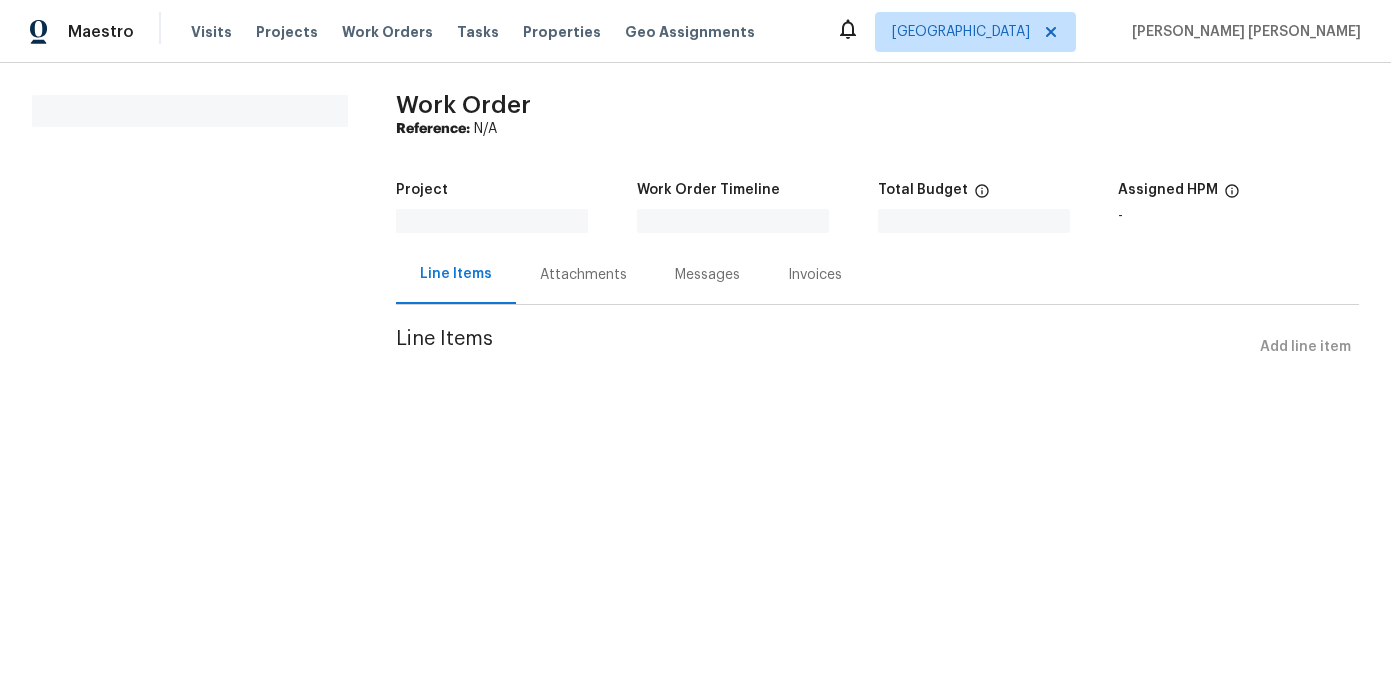 scroll, scrollTop: 0, scrollLeft: 0, axis: both 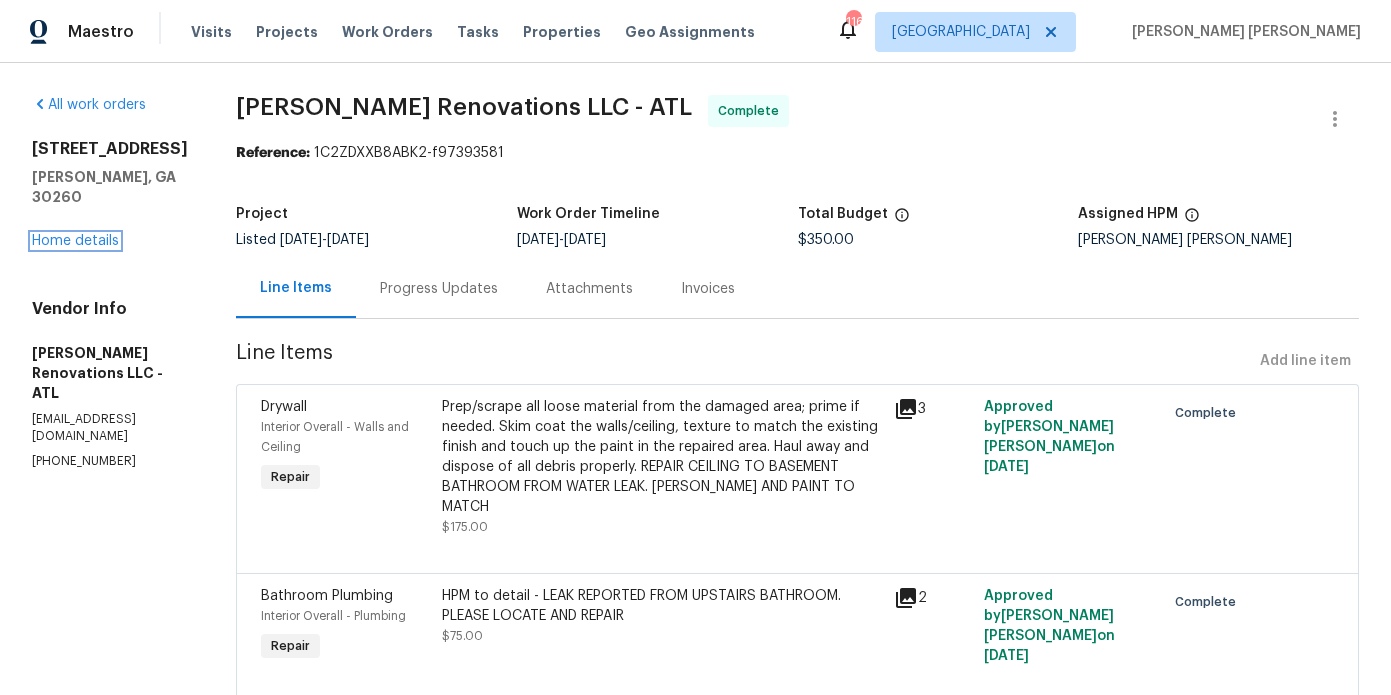 click on "Home details" at bounding box center (75, 241) 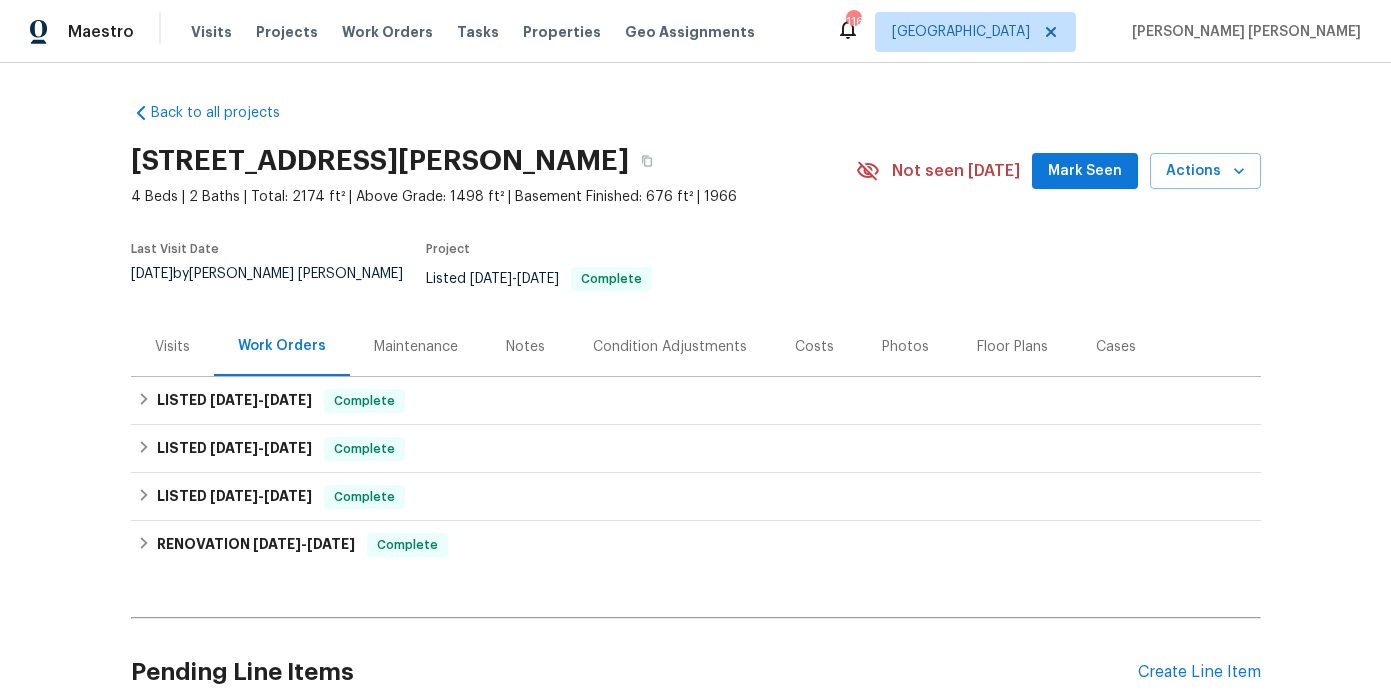 scroll, scrollTop: 166, scrollLeft: 0, axis: vertical 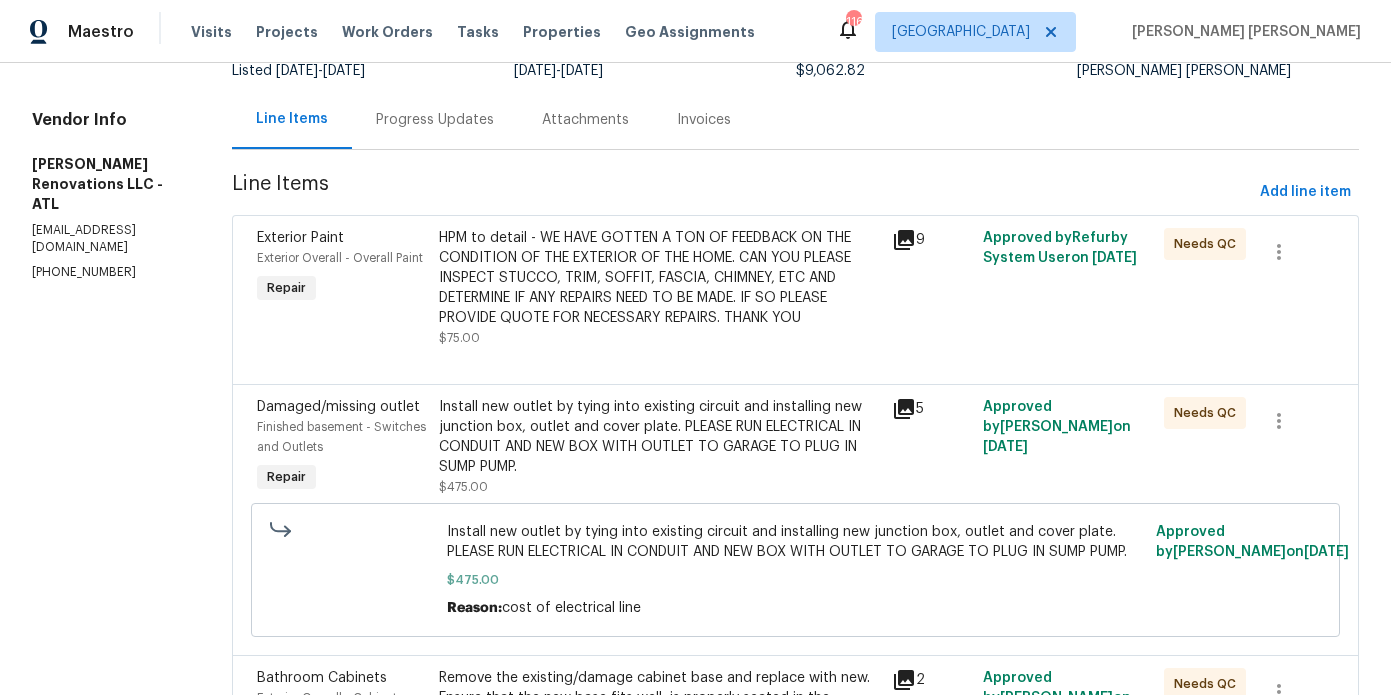 click on "HPM to detail - WE HAVE GOTTEN A TON OF FEEDBACK ON THE CONDITION OF THE EXTERIOR OF THE HOME. CAN YOU PLEASE INSPECT STUCCO, TRIM, SOFFIT, FASCIA, CHIMNEY, ETC AND DETERMINE IF ANY REPAIRS NEED TO BE MADE. IF SO PLEASE PROVIDE QUOTE FOR NECESSARY REPAIRS. THANK YOU" at bounding box center (660, 278) 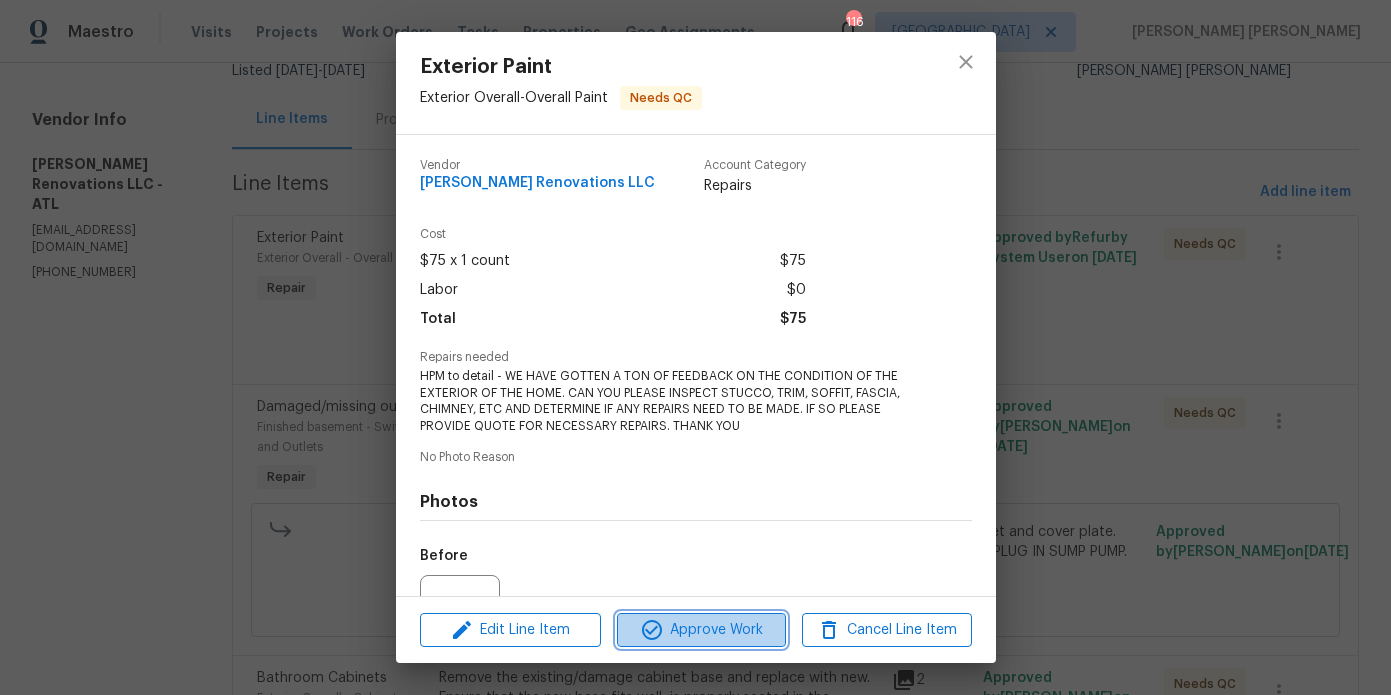 click on "Approve Work" at bounding box center (701, 630) 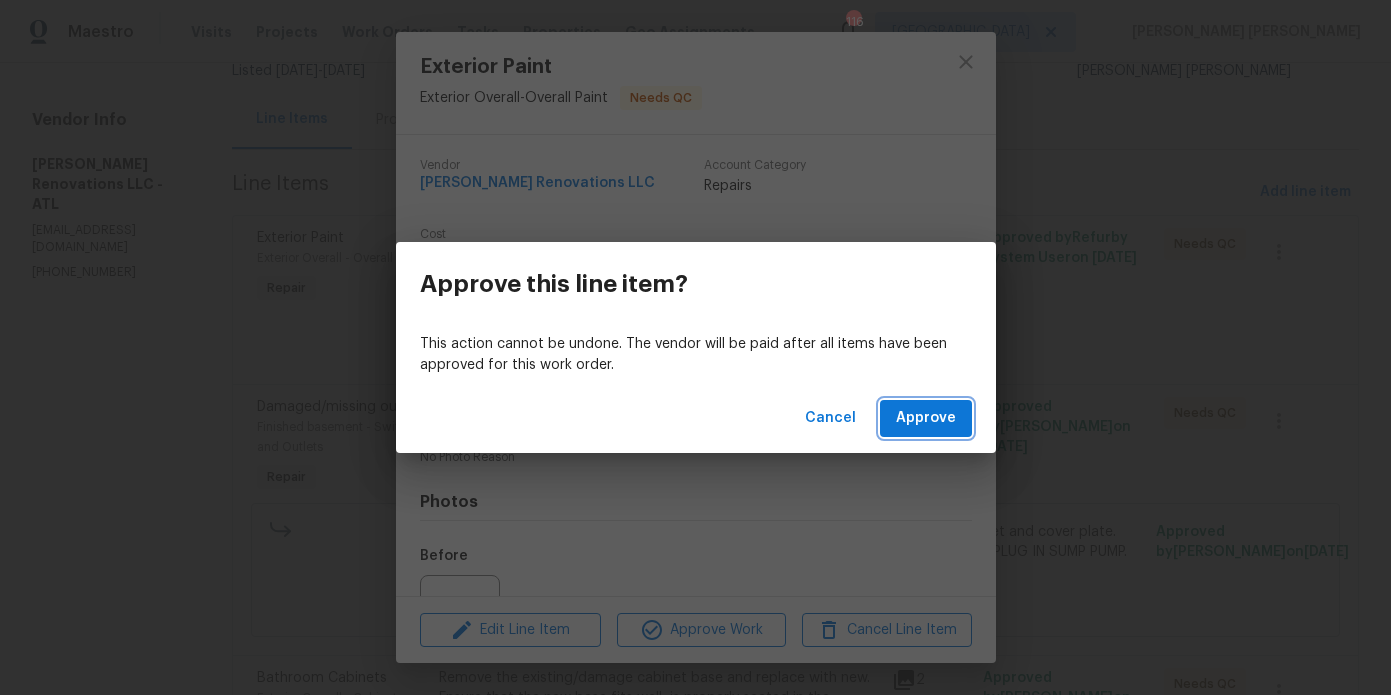 click on "Approve" at bounding box center [926, 418] 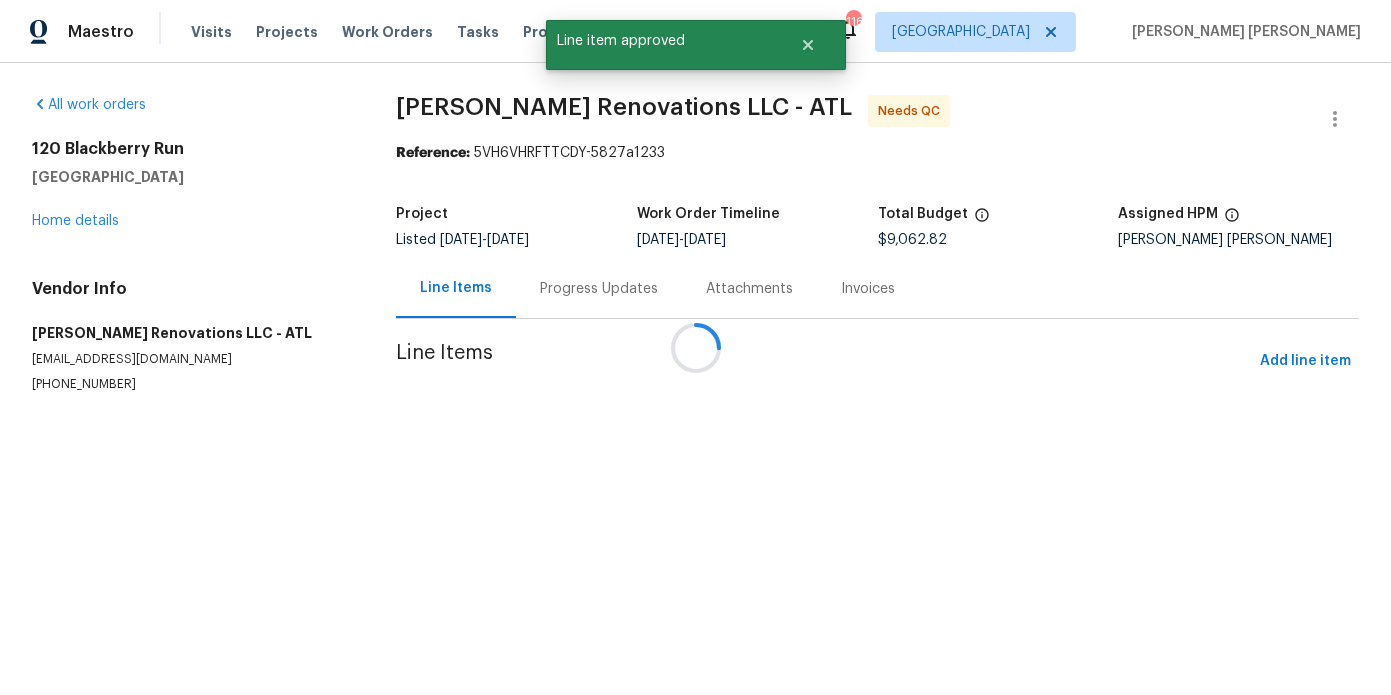 scroll, scrollTop: 0, scrollLeft: 0, axis: both 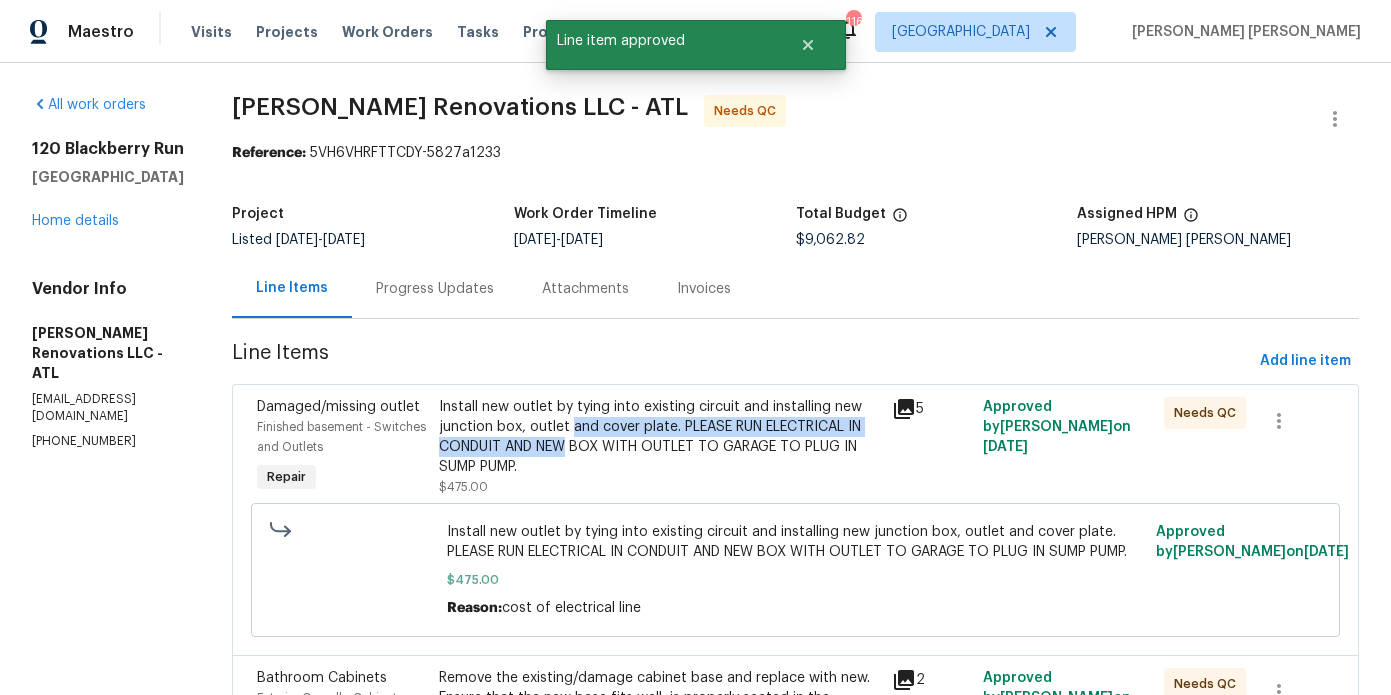 click on "Install new outlet by tying into existing circuit and installing new junction box, outlet and cover plate. PLEASE RUN ELECTRICAL IN CONDUIT AND NEW BOX WITH OUTLET TO GARAGE TO PLUG IN SUMP PUMP." at bounding box center (660, 437) 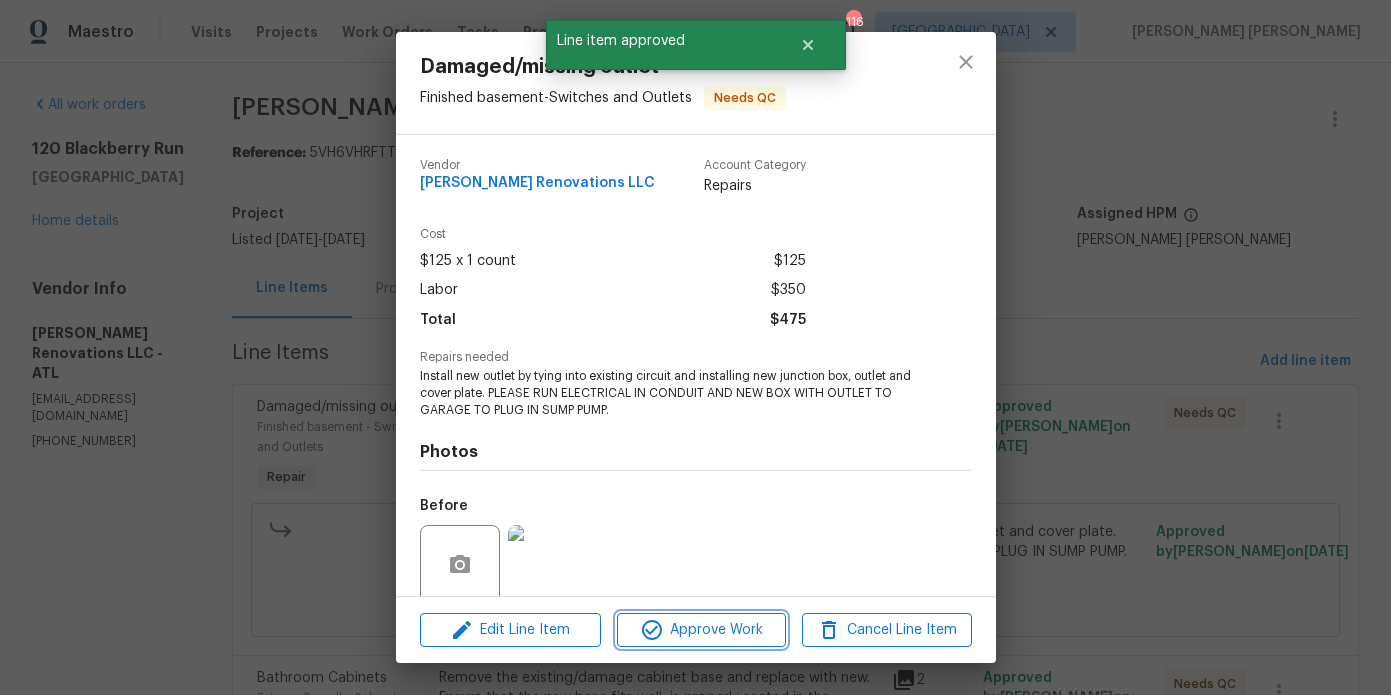 click on "Approve Work" at bounding box center (701, 630) 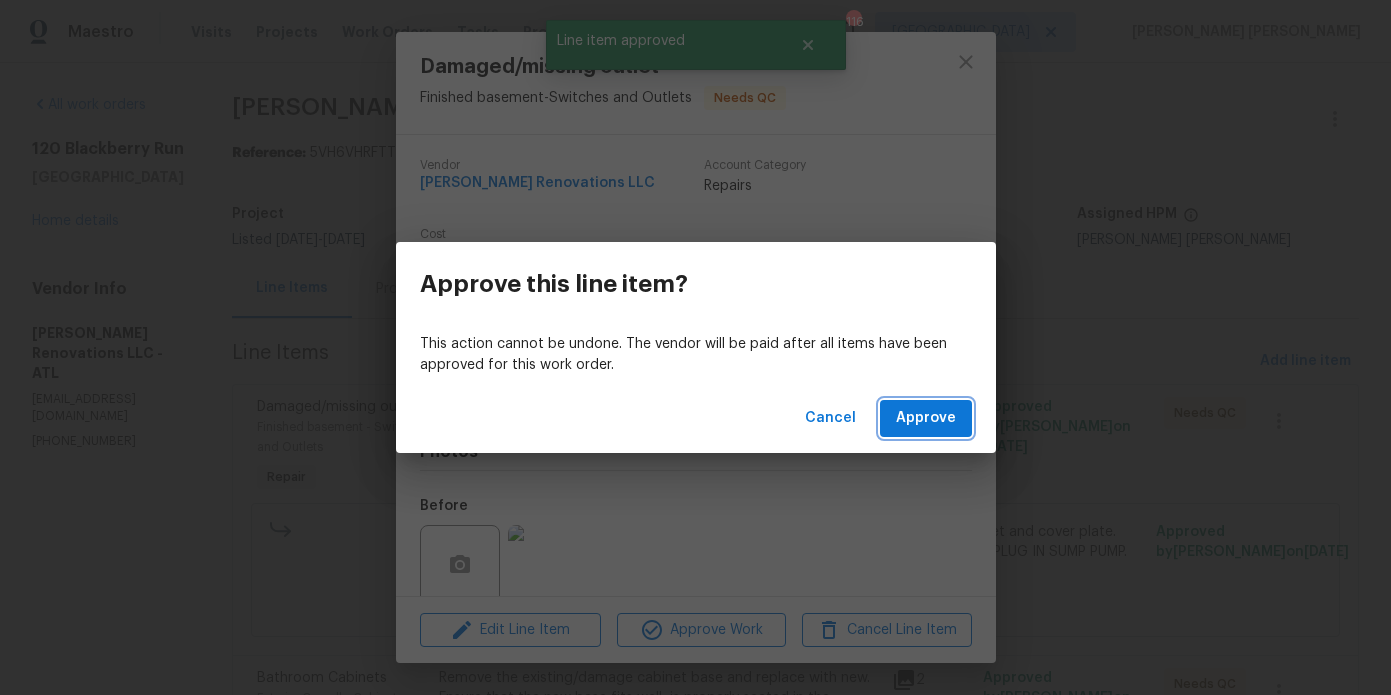 click on "Approve" at bounding box center (926, 418) 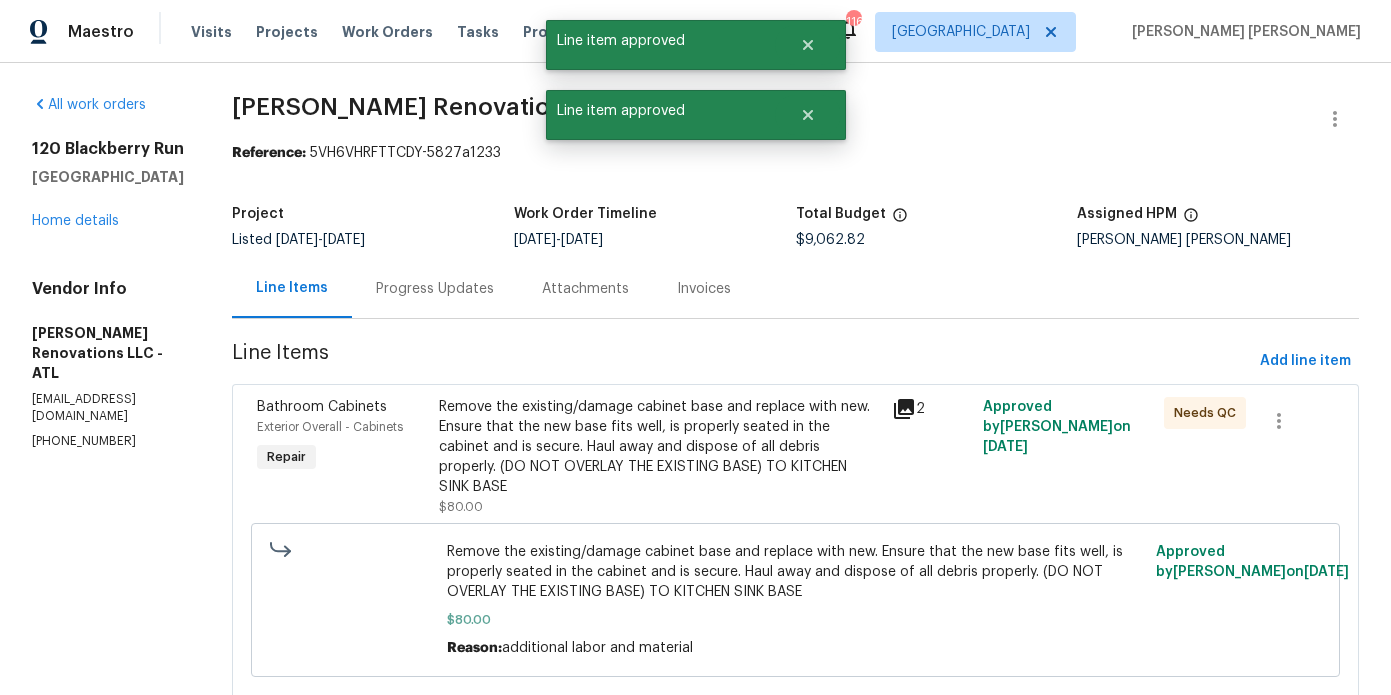 click on "Remove the existing/damage cabinet base and replace with new. Ensure that the new base fits well, is properly seated in the cabinet and is secure. Haul away and dispose of all debris properly. (DO NOT OVERLAY THE EXISTING BASE) TO KITCHEN SINK BASE" at bounding box center [660, 447] 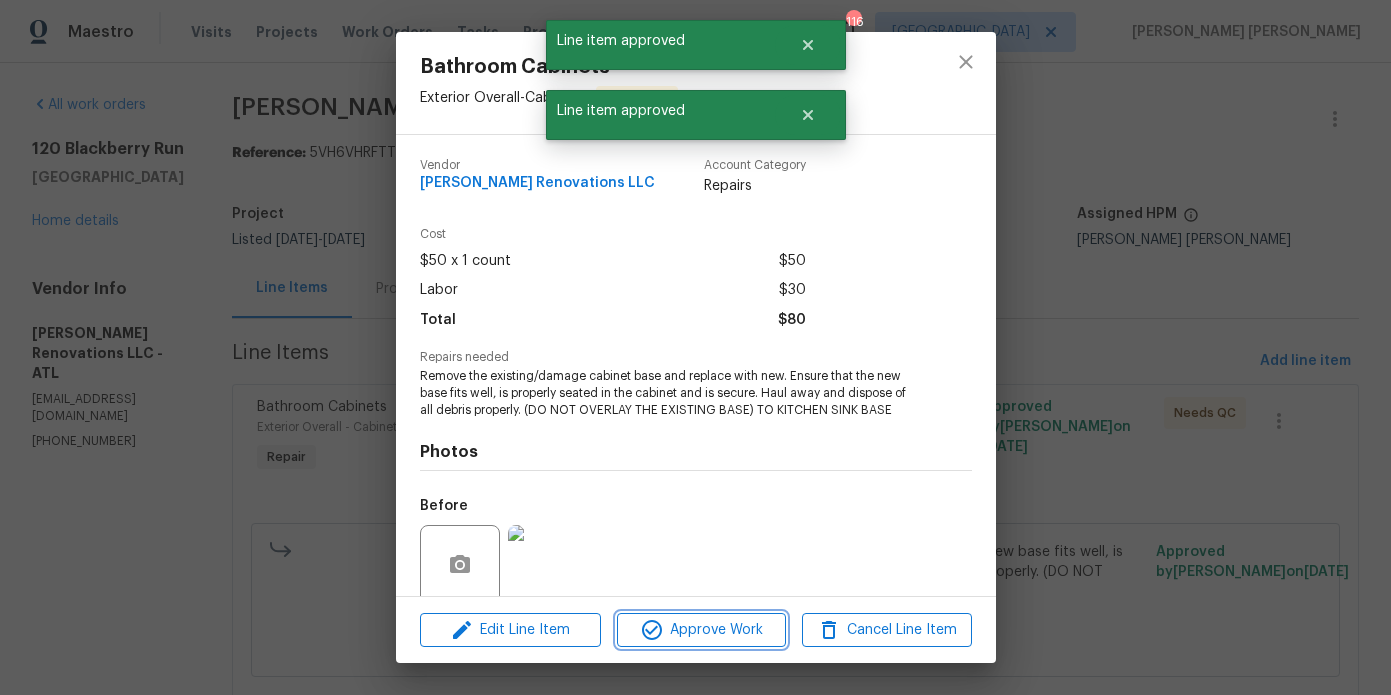 click 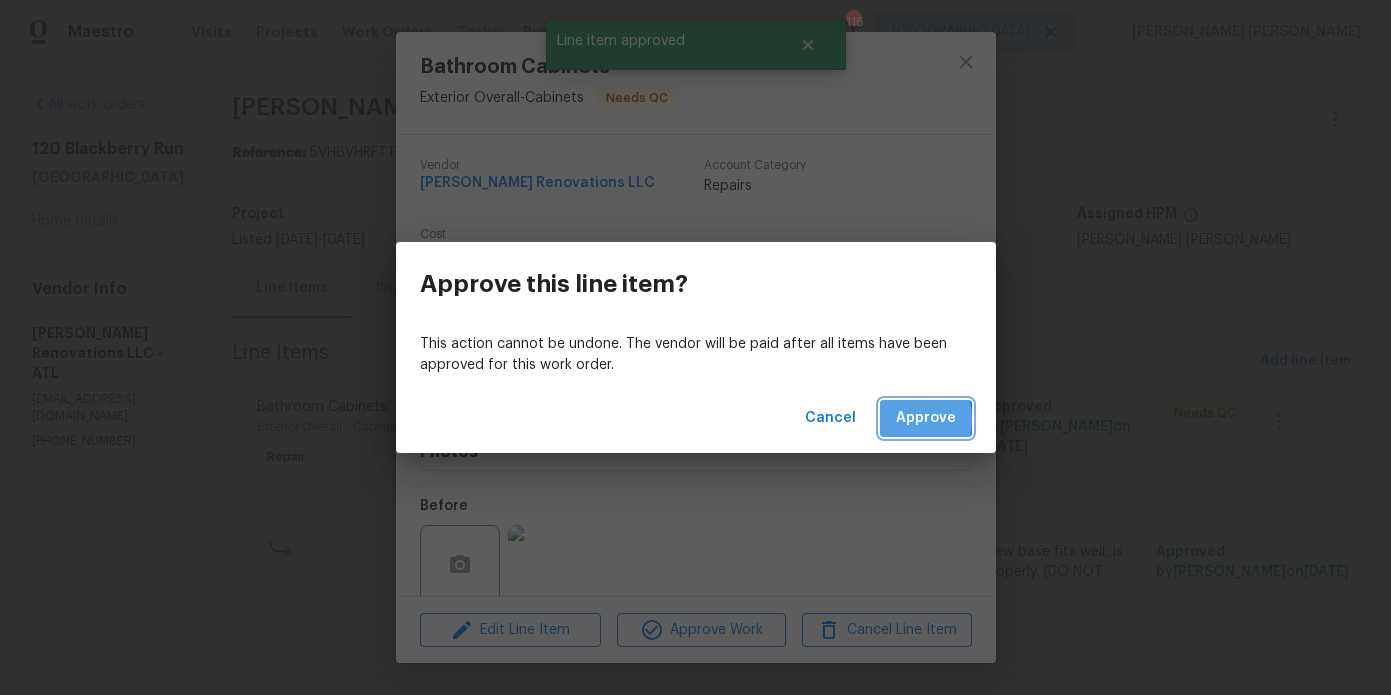 click on "Approve" at bounding box center [926, 418] 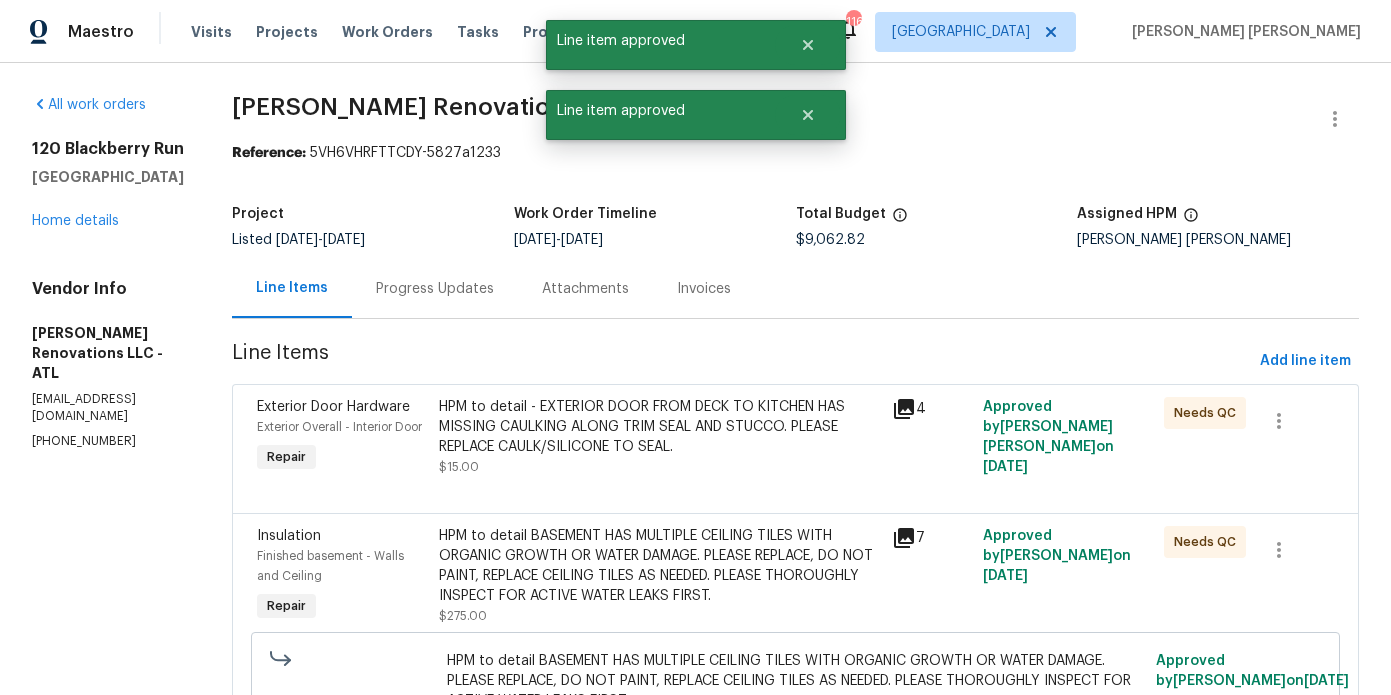 click on "HPM to detail - EXTERIOR DOOR FROM DECK TO KITCHEN HAS MISSING CAULKING ALONG TRIM SEAL AND STUCCO. PLEASE REPLACE CAULK/SILICONE TO SEAL." at bounding box center (660, 427) 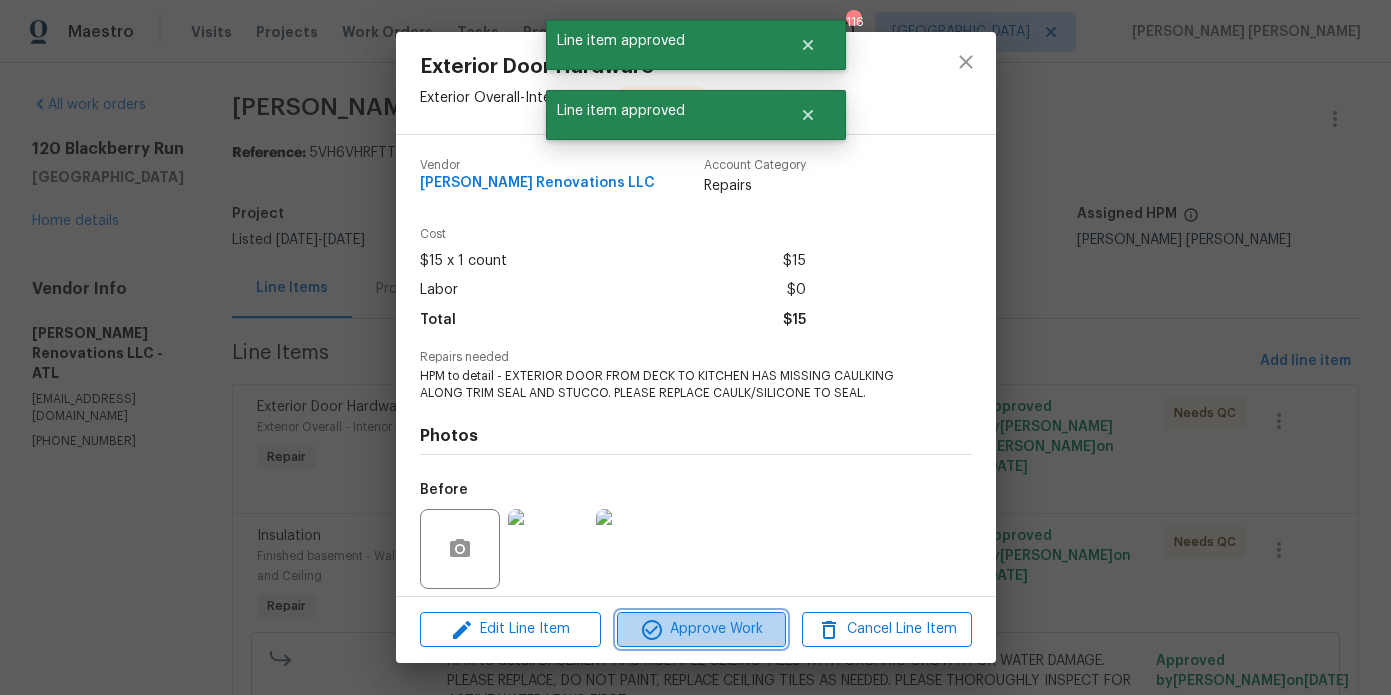 click on "Approve Work" at bounding box center (701, 629) 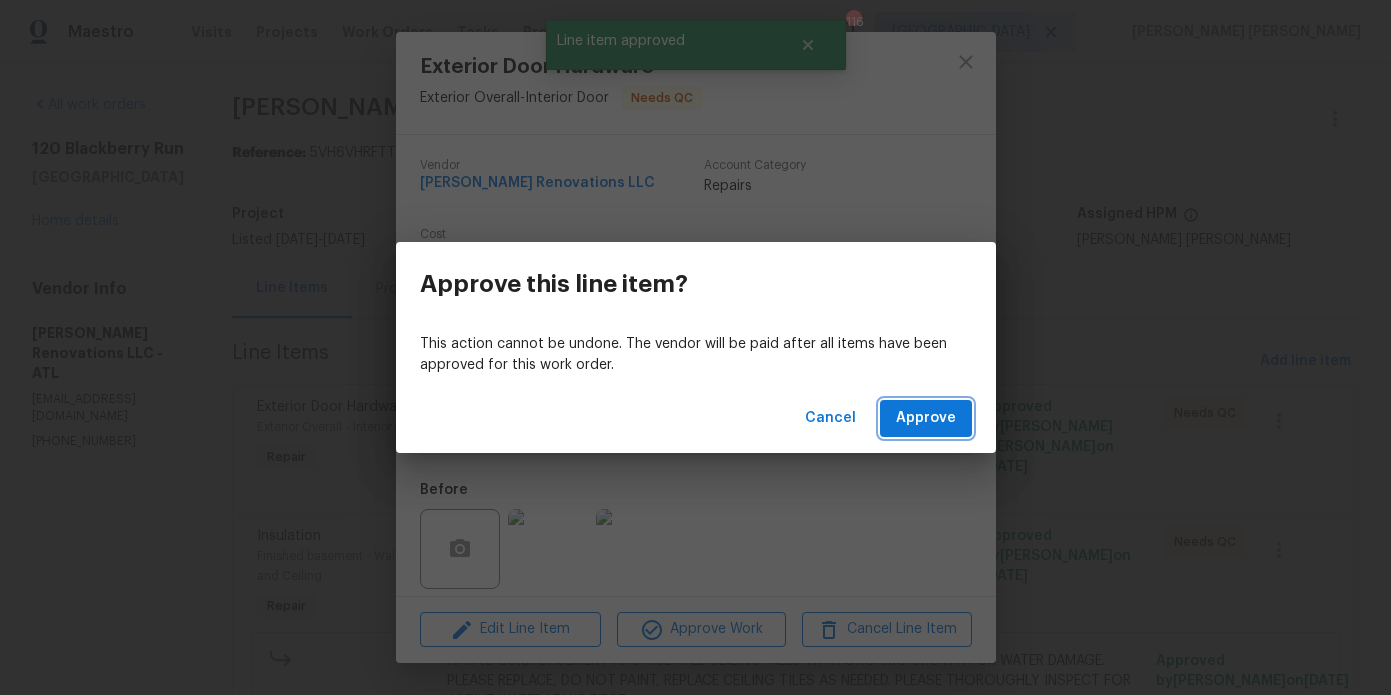 click on "Approve" at bounding box center [926, 418] 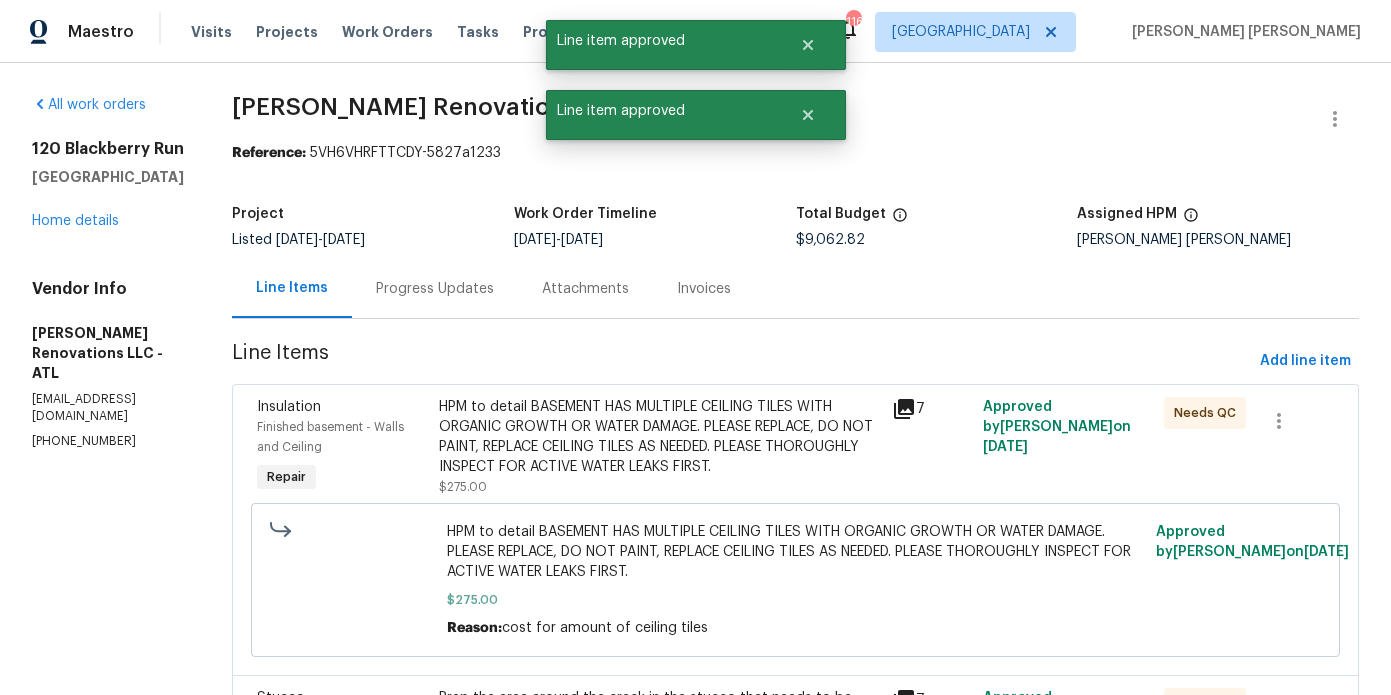 click on "HPM to detail BASEMENT HAS MULTIPLE CEILING TILES WITH ORGANIC GROWTH OR WATER DAMAGE. PLEASE REPLACE, DO NOT PAINT, REPLACE CEILING TILES AS NEEDED. PLEASE THOROUGHLY INSPECT FOR ACTIVE WATER LEAKS FIRST." at bounding box center (660, 437) 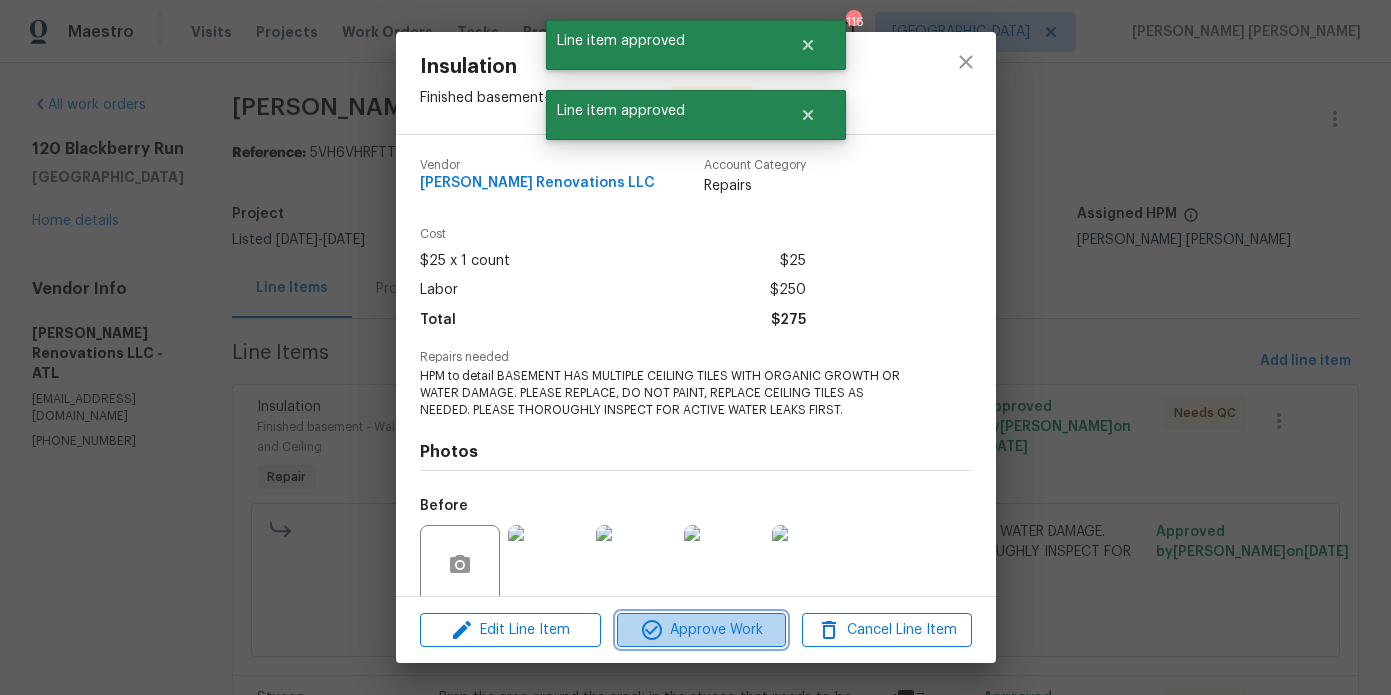 click on "Approve Work" at bounding box center [701, 630] 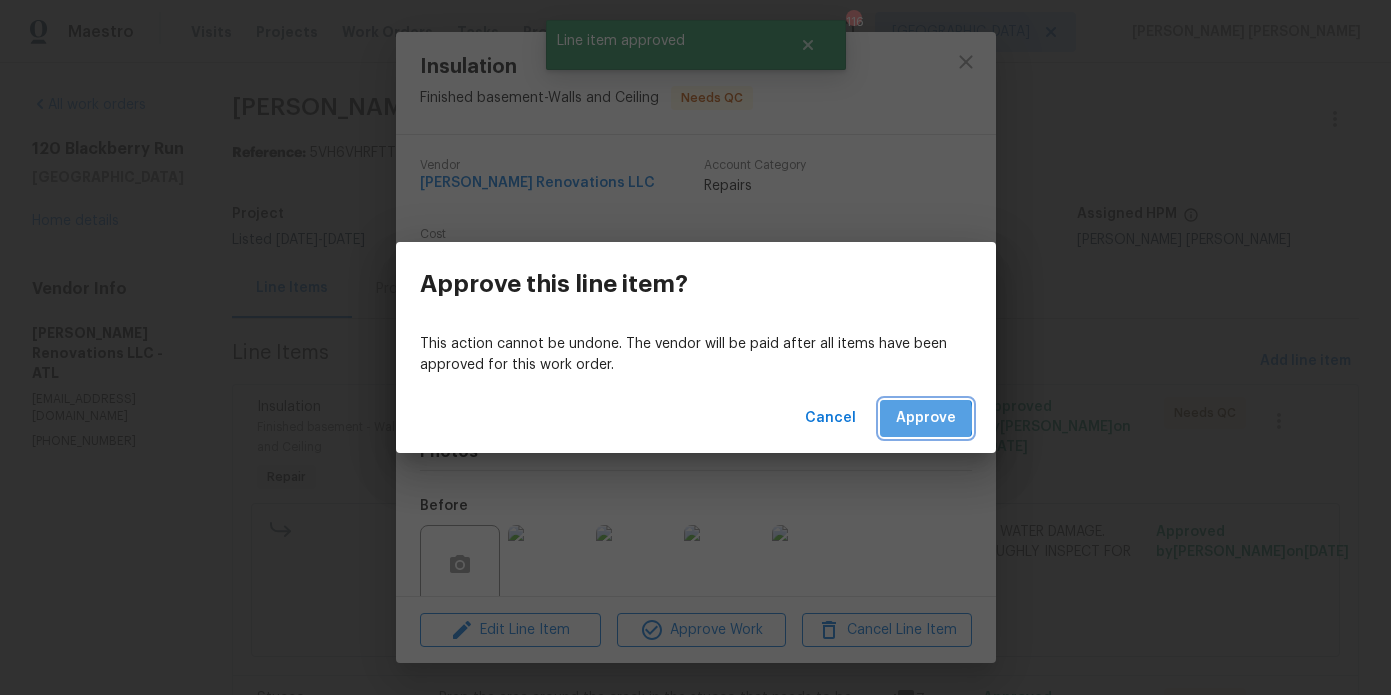 click on "Approve" at bounding box center (926, 418) 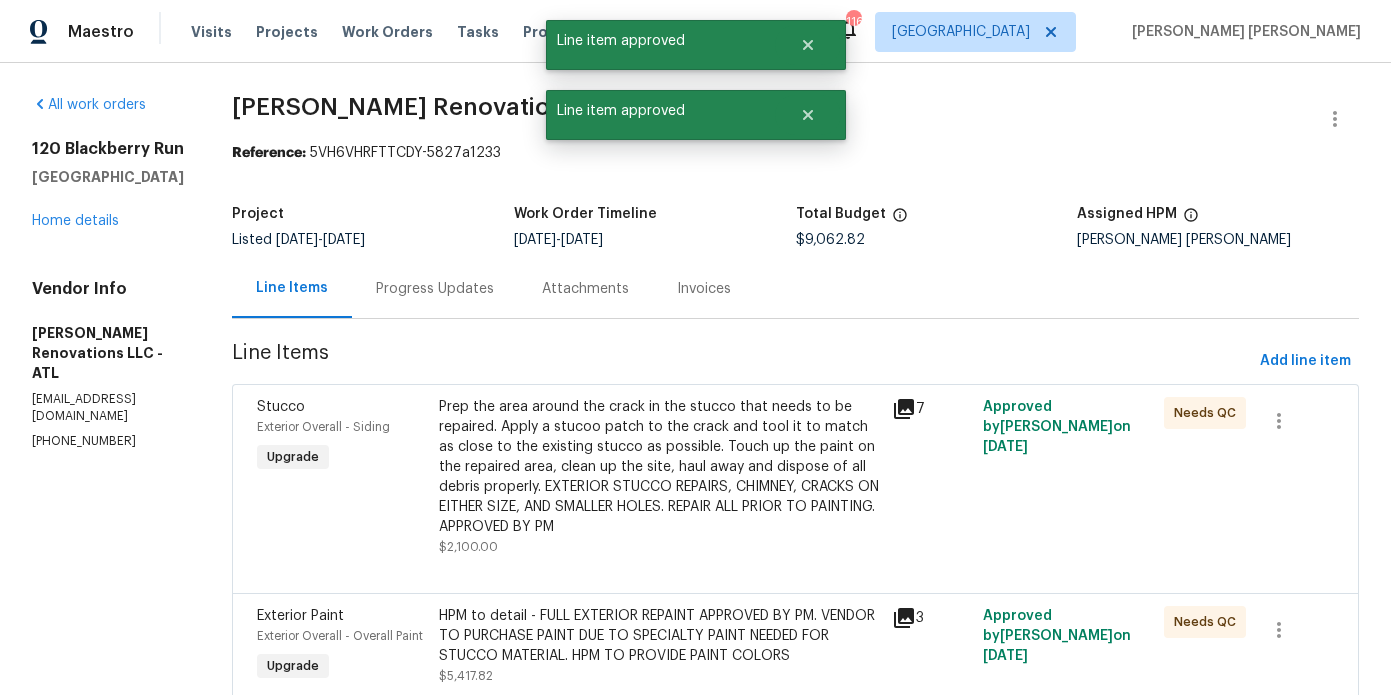 click on "Prep the area around the crack in the stucco that needs to be repaired. Apply a stucoo patch to the crack and tool it to match as close to the existing stucco as possible. Touch up the paint on the repaired area, clean up the site, haul away and dispose of all debris properly. EXTERIOR STUCCO REPAIRS, CHIMNEY, CRACKS ON EITHER SIZE, AND SMALLER HOLES. REPAIR ALL PRIOR TO PAINTING. APPROVED BY PM" at bounding box center (660, 467) 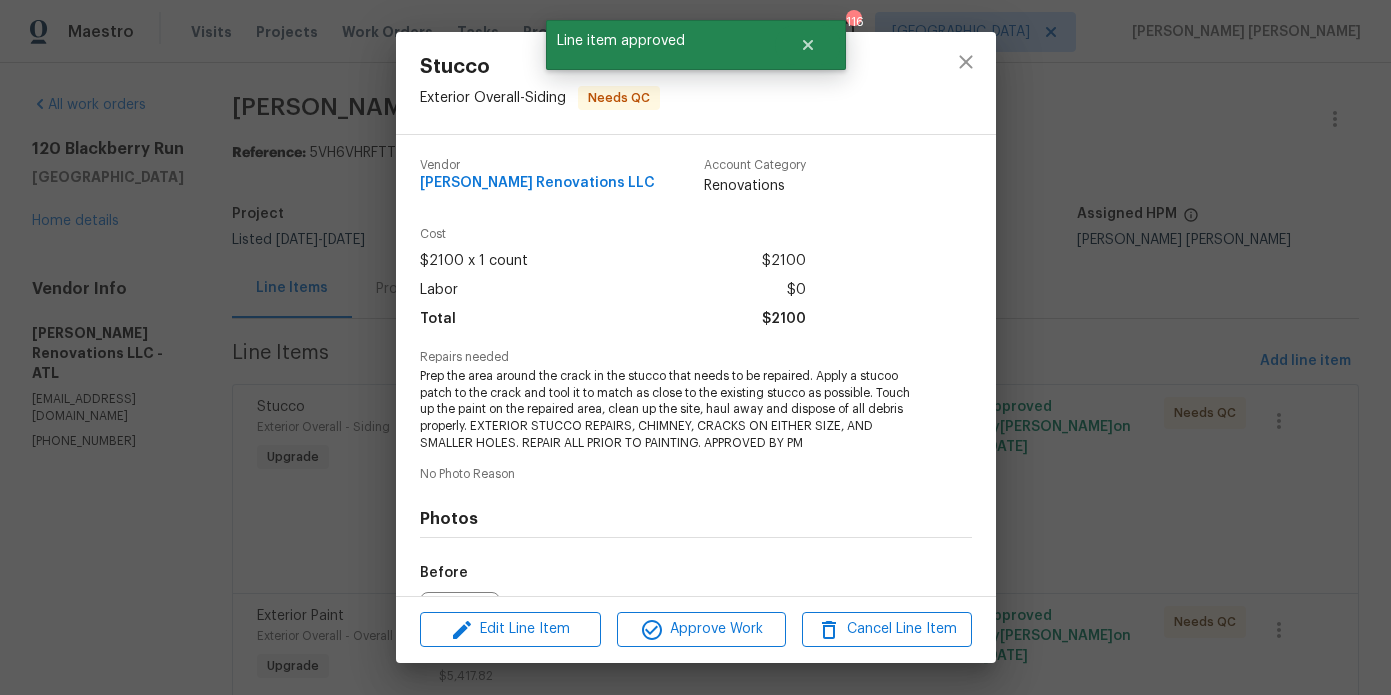 scroll, scrollTop: 226, scrollLeft: 0, axis: vertical 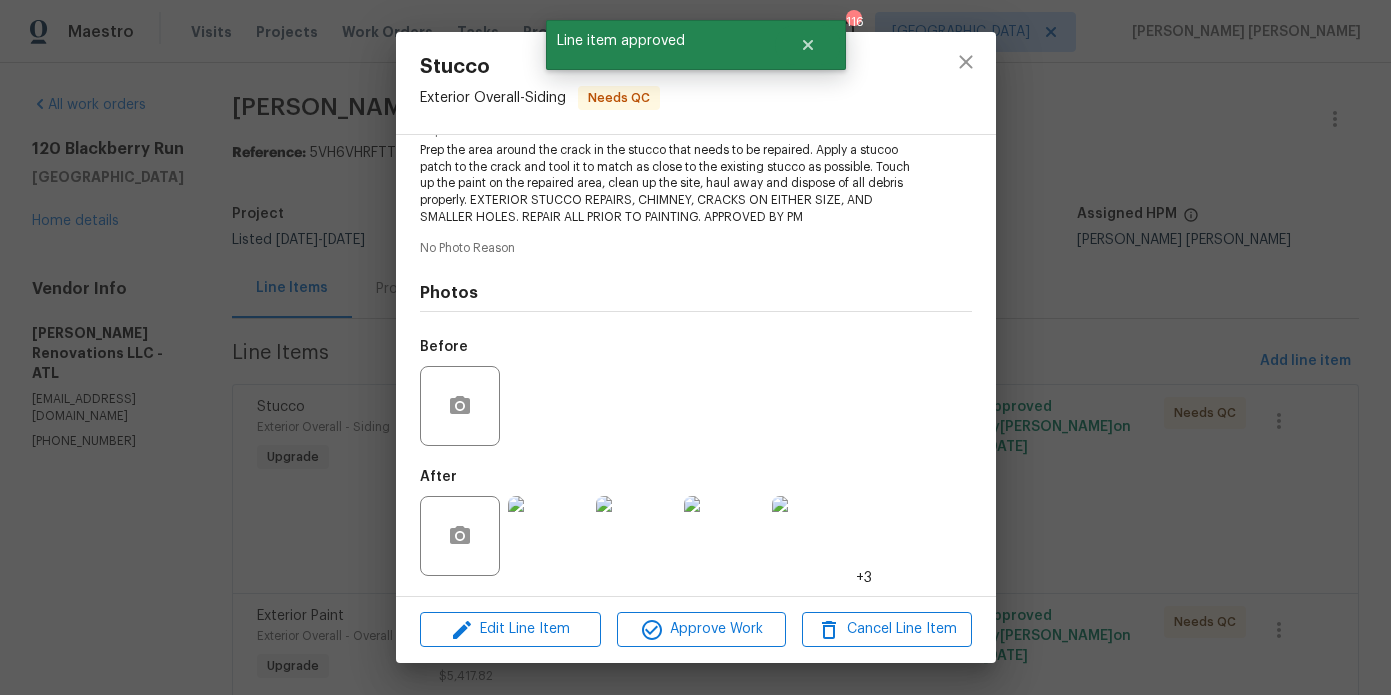 click at bounding box center (548, 536) 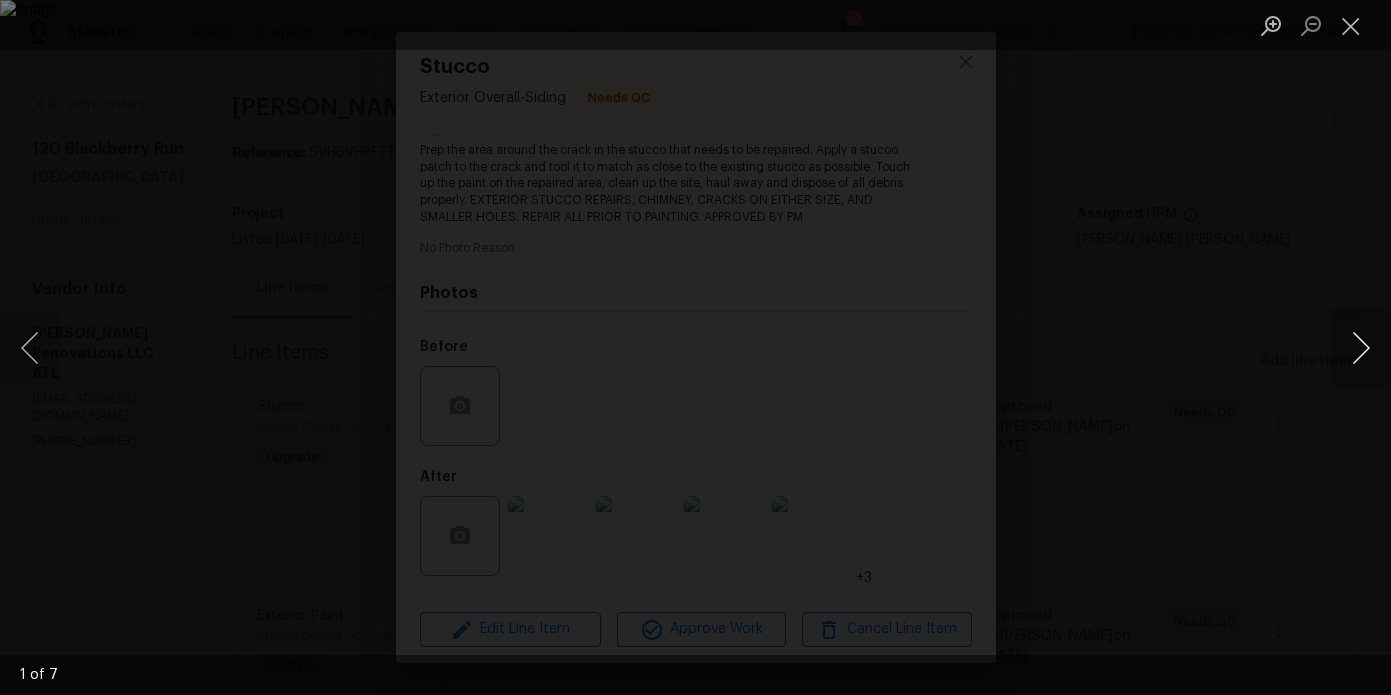 click at bounding box center [1361, 348] 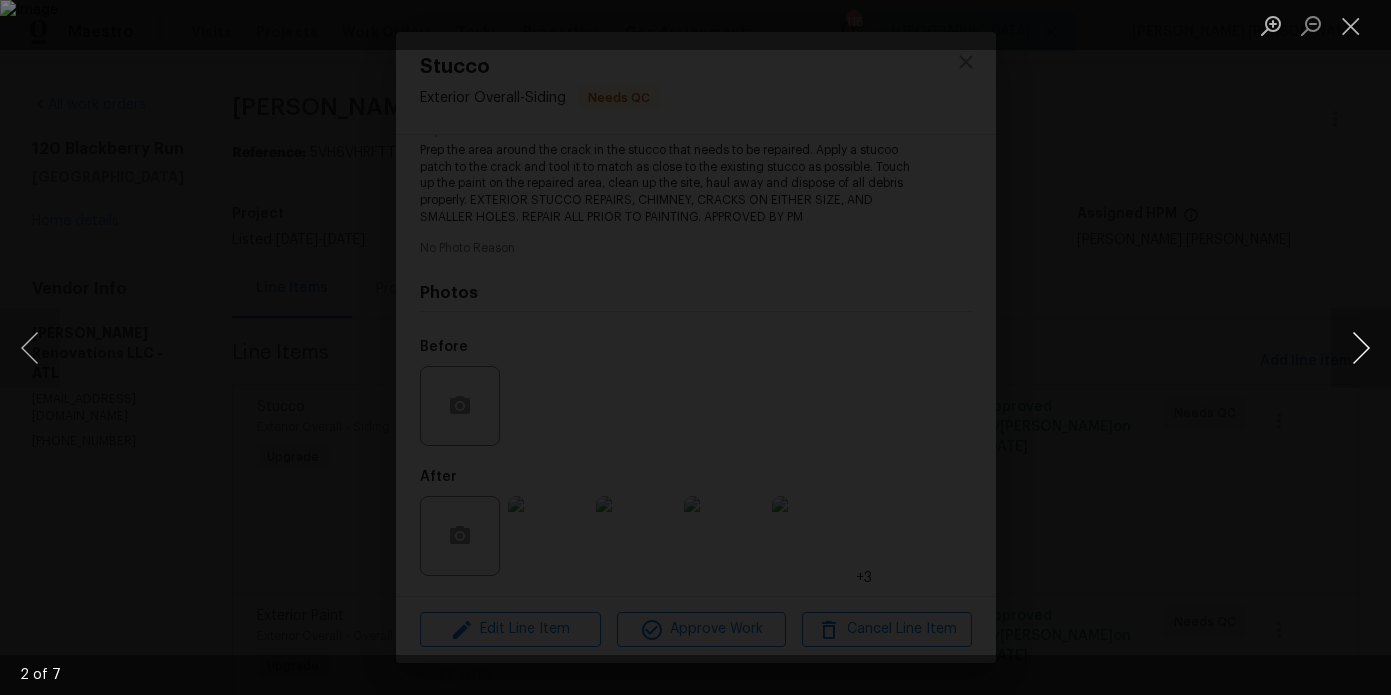 click at bounding box center (1361, 348) 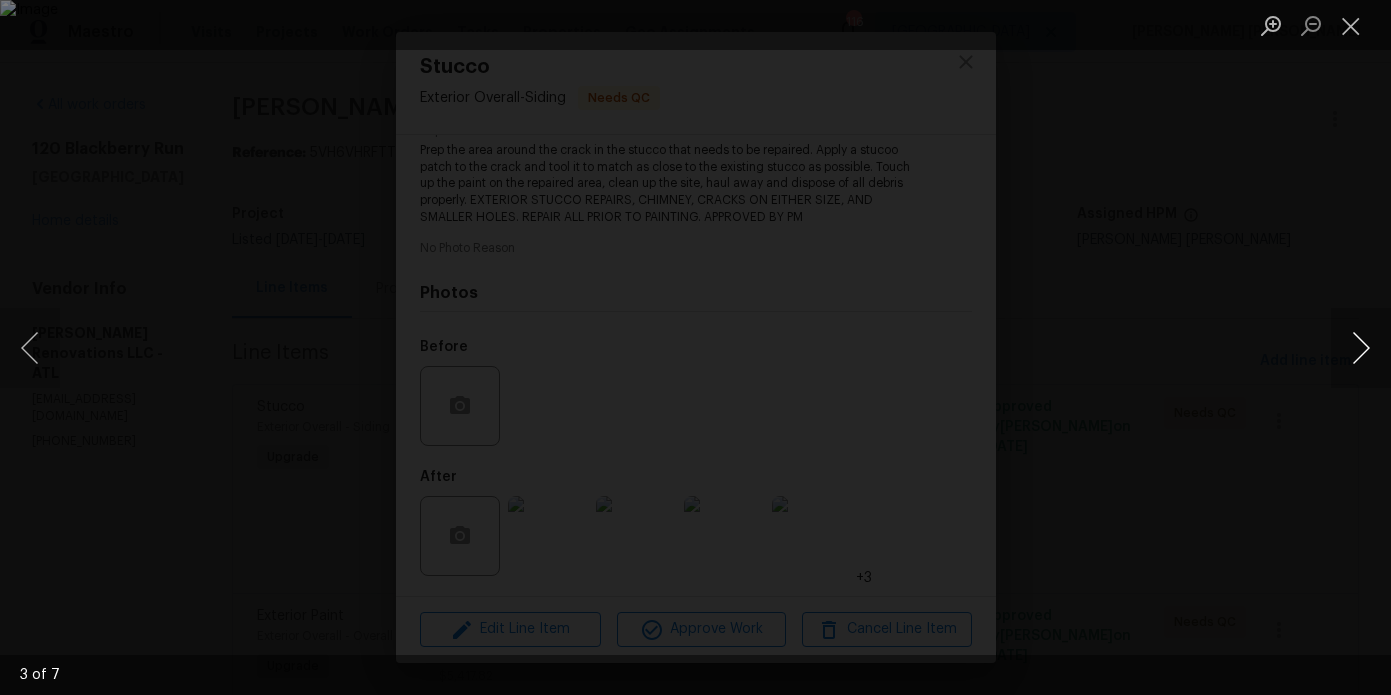 click at bounding box center (1361, 348) 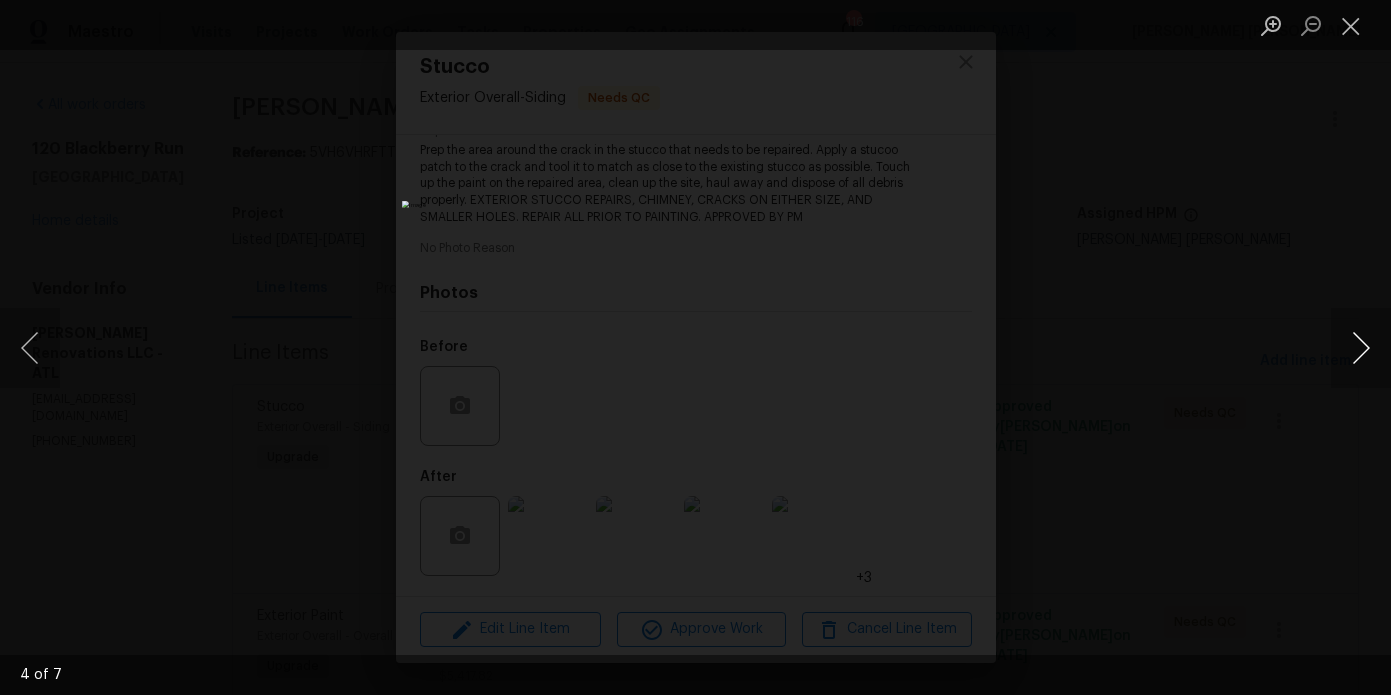click at bounding box center [1361, 348] 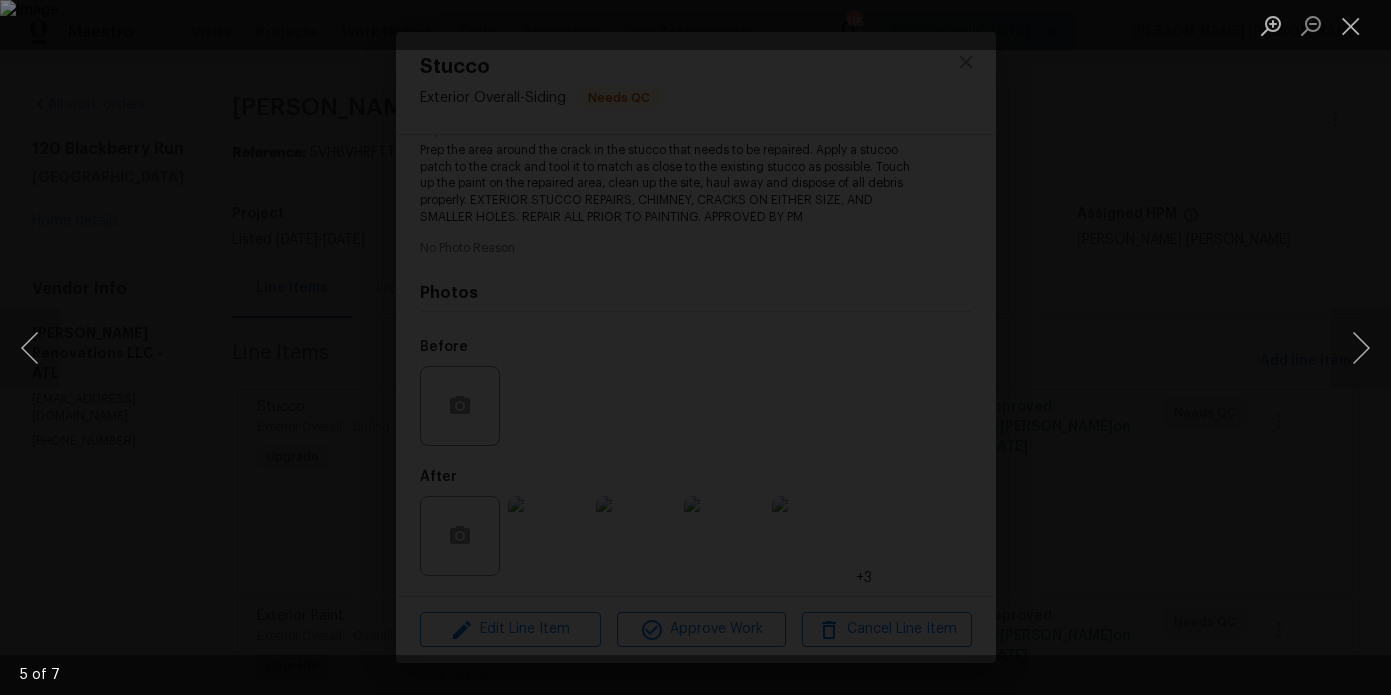 click at bounding box center [695, 347] 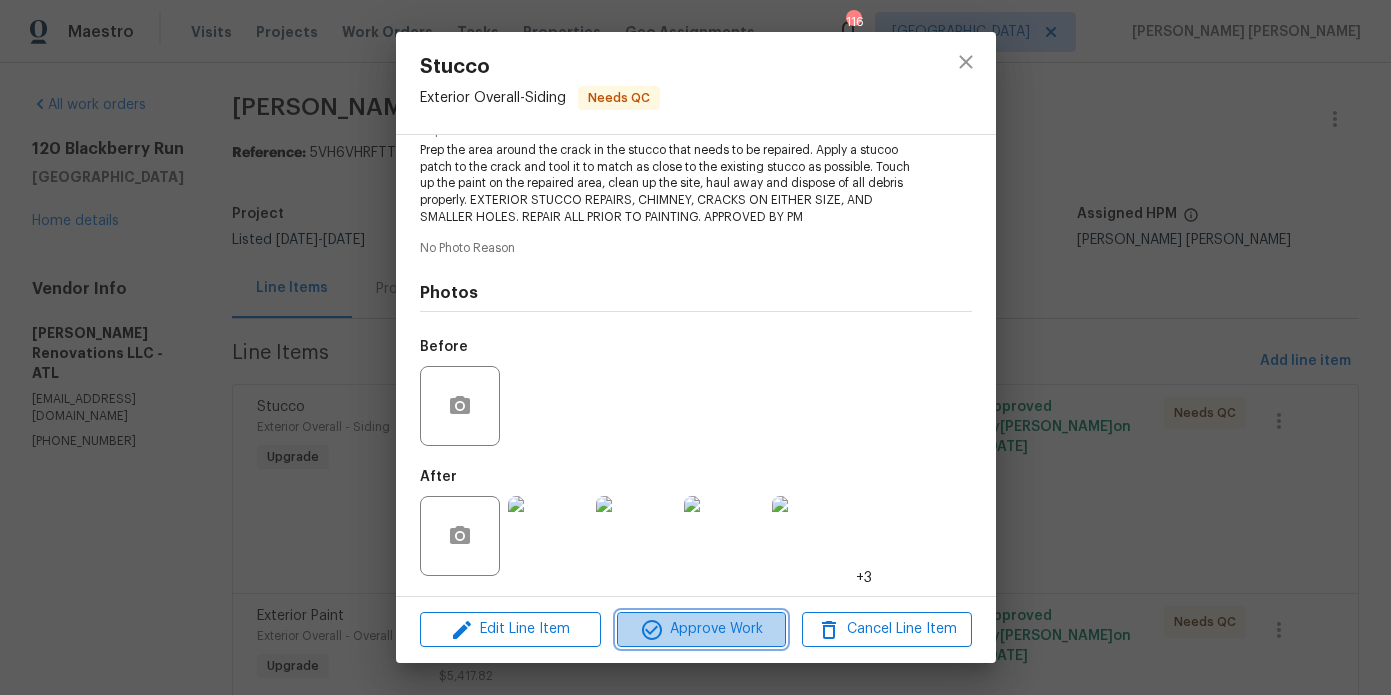 click on "Approve Work" at bounding box center [701, 629] 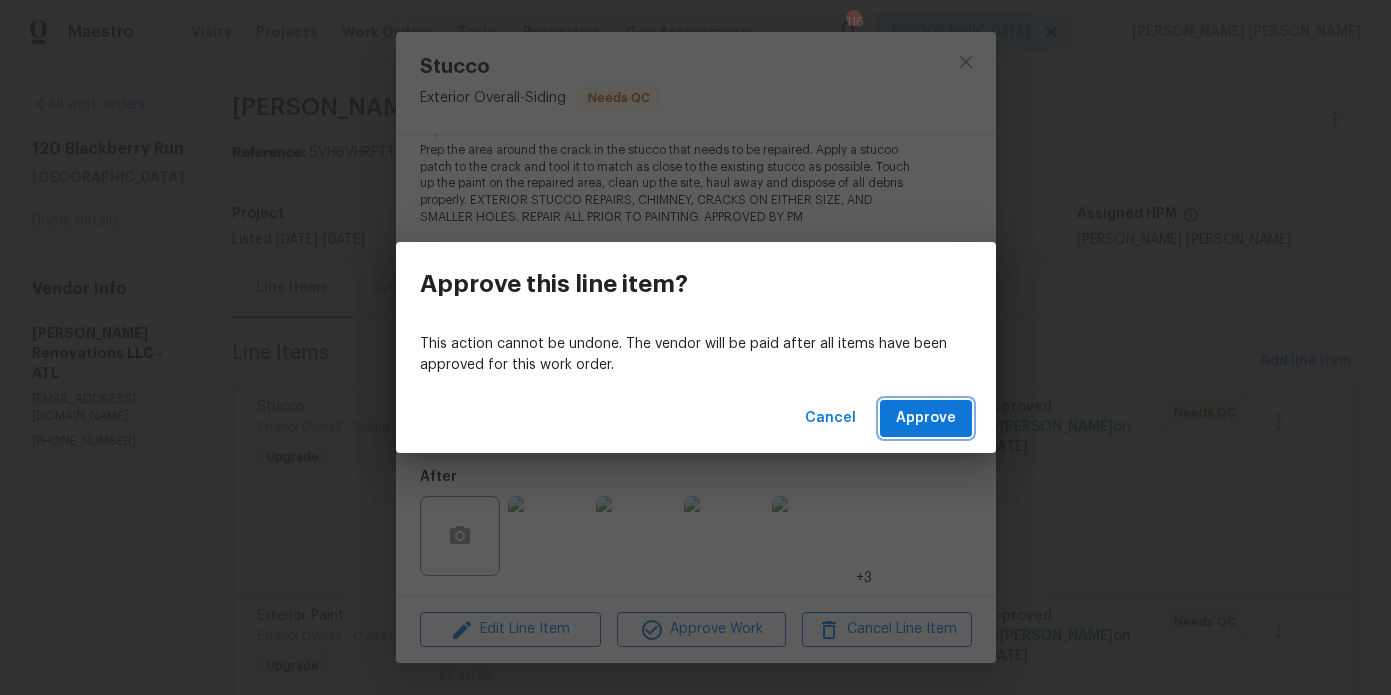 click on "Approve" at bounding box center [926, 418] 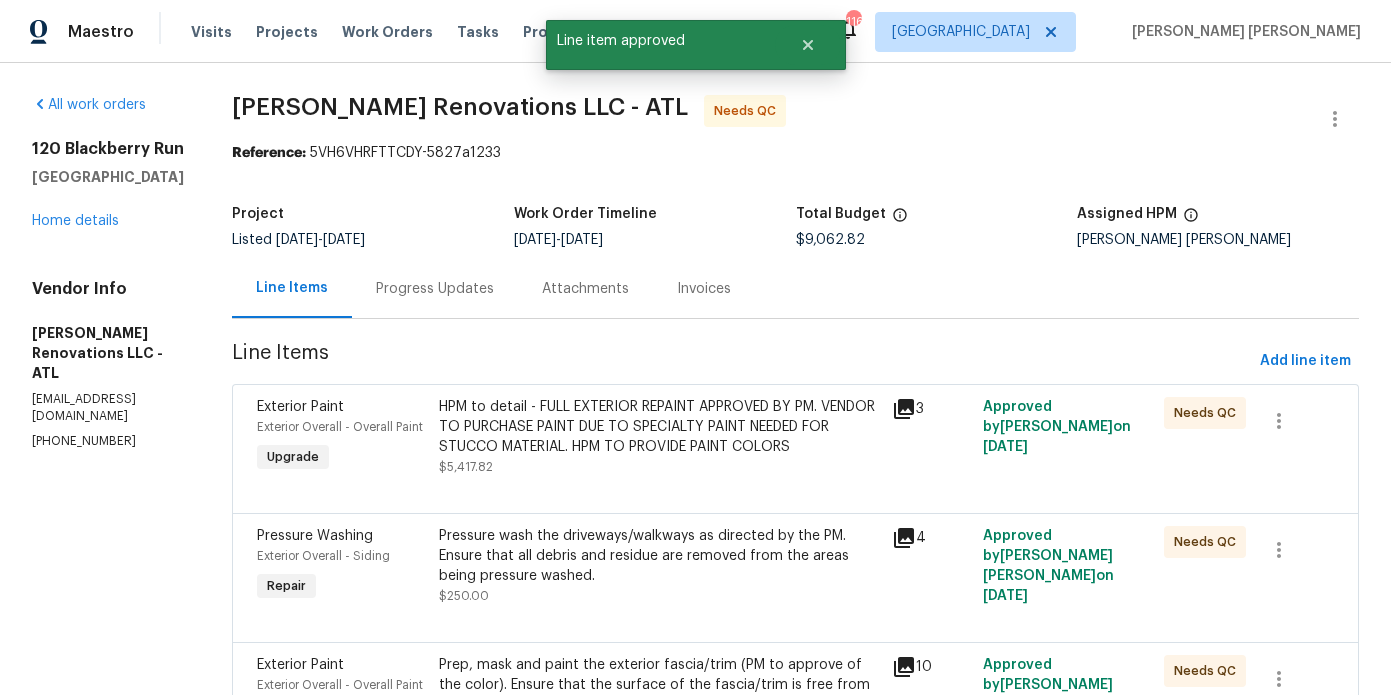 click on "HPM to detail - FULL EXTERIOR REPAINT APPROVED BY PM. VENDOR TO PURCHASE PAINT DUE TO SPECIALTY PAINT NEEDED FOR STUCCO MATERIAL. HPM TO PROVIDE PAINT COLORS" at bounding box center [660, 427] 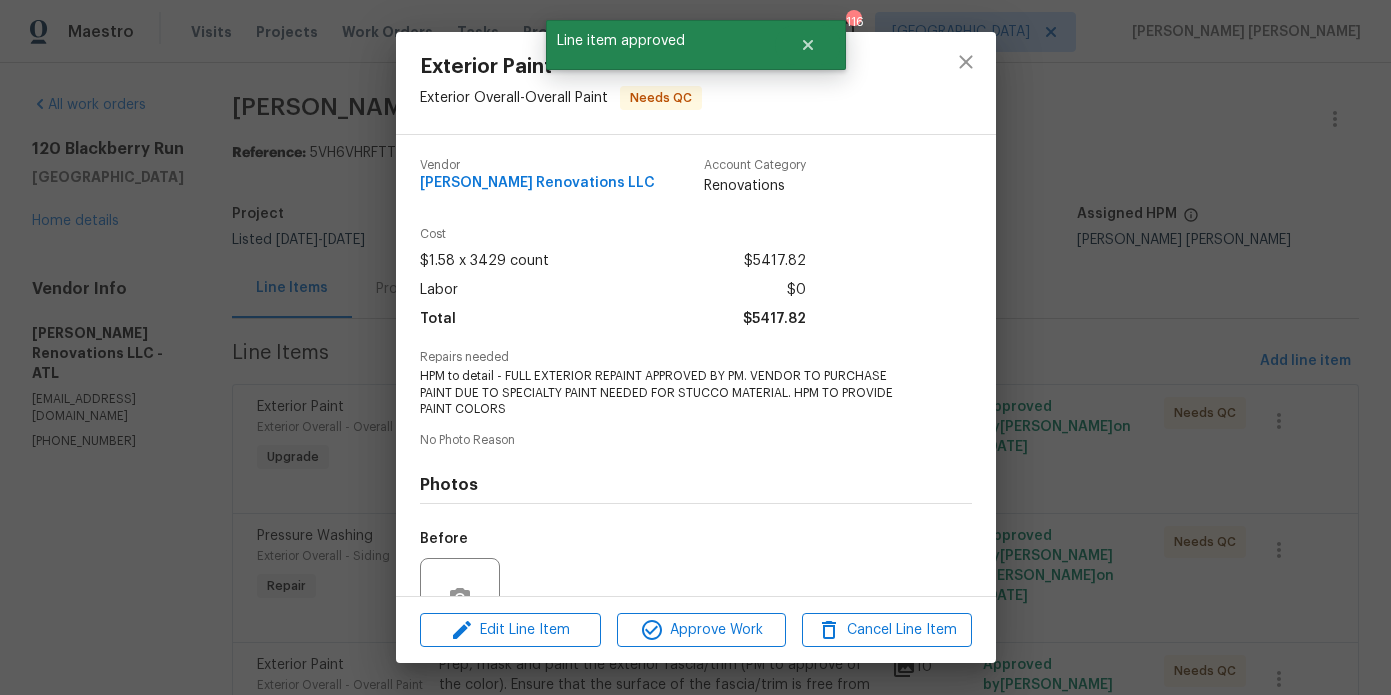 scroll, scrollTop: 192, scrollLeft: 0, axis: vertical 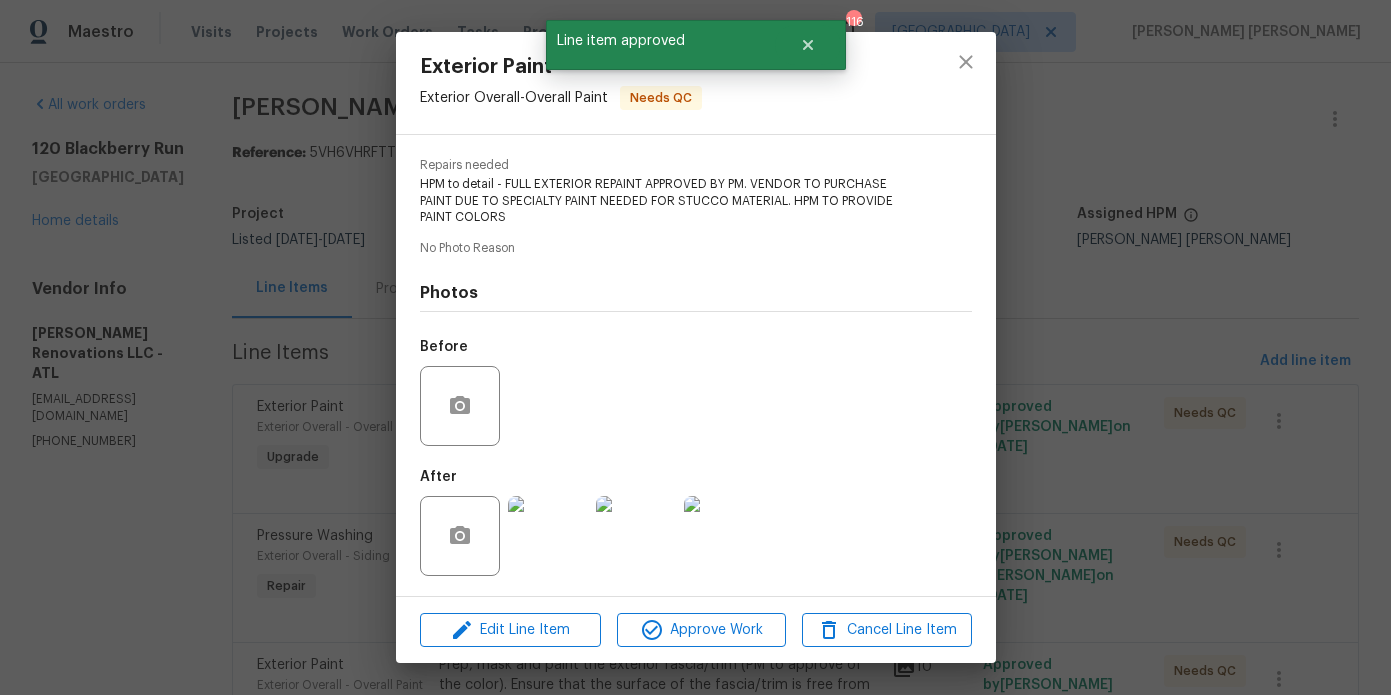 click at bounding box center (548, 536) 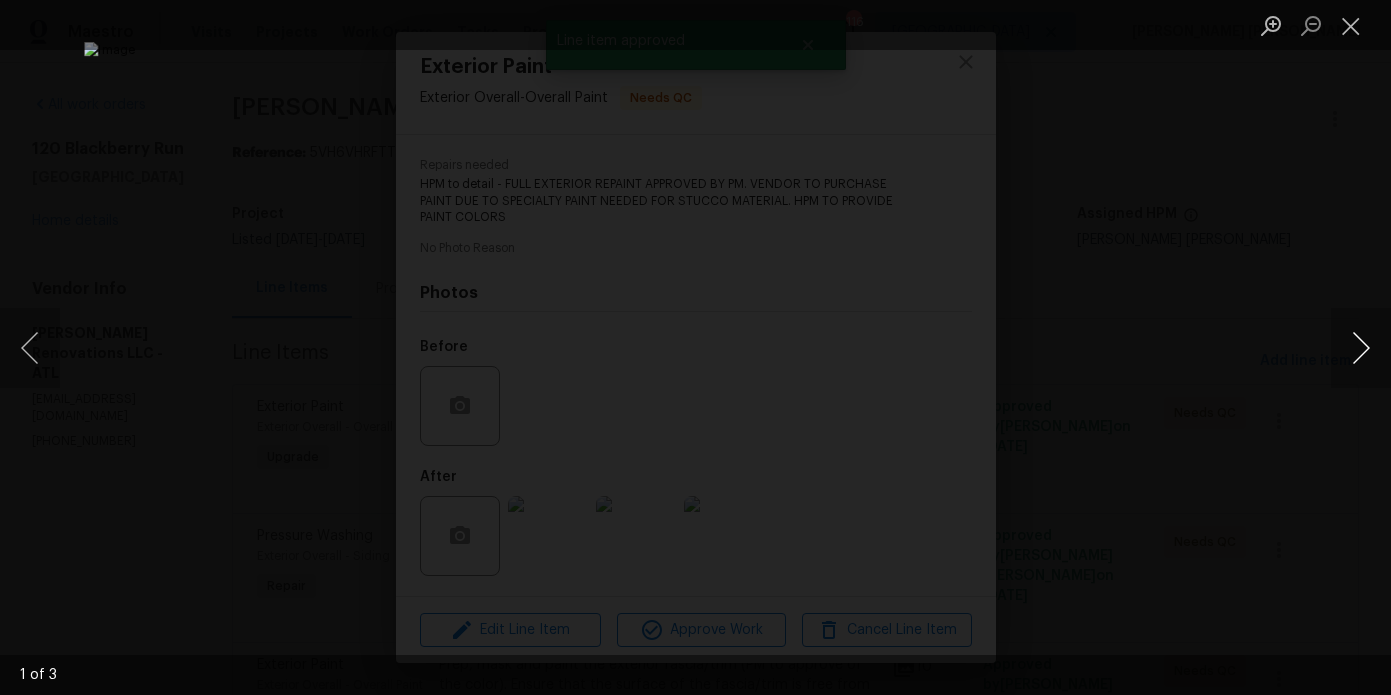 click at bounding box center [1361, 348] 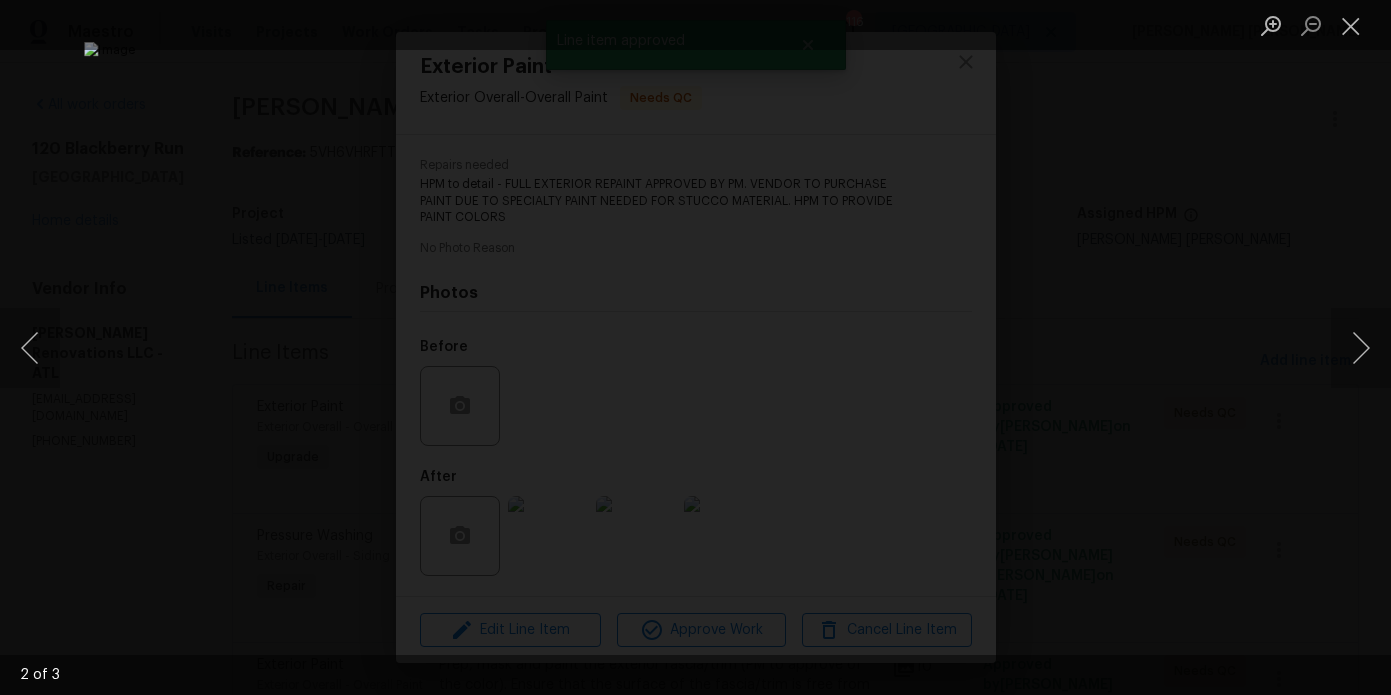 click at bounding box center (695, 347) 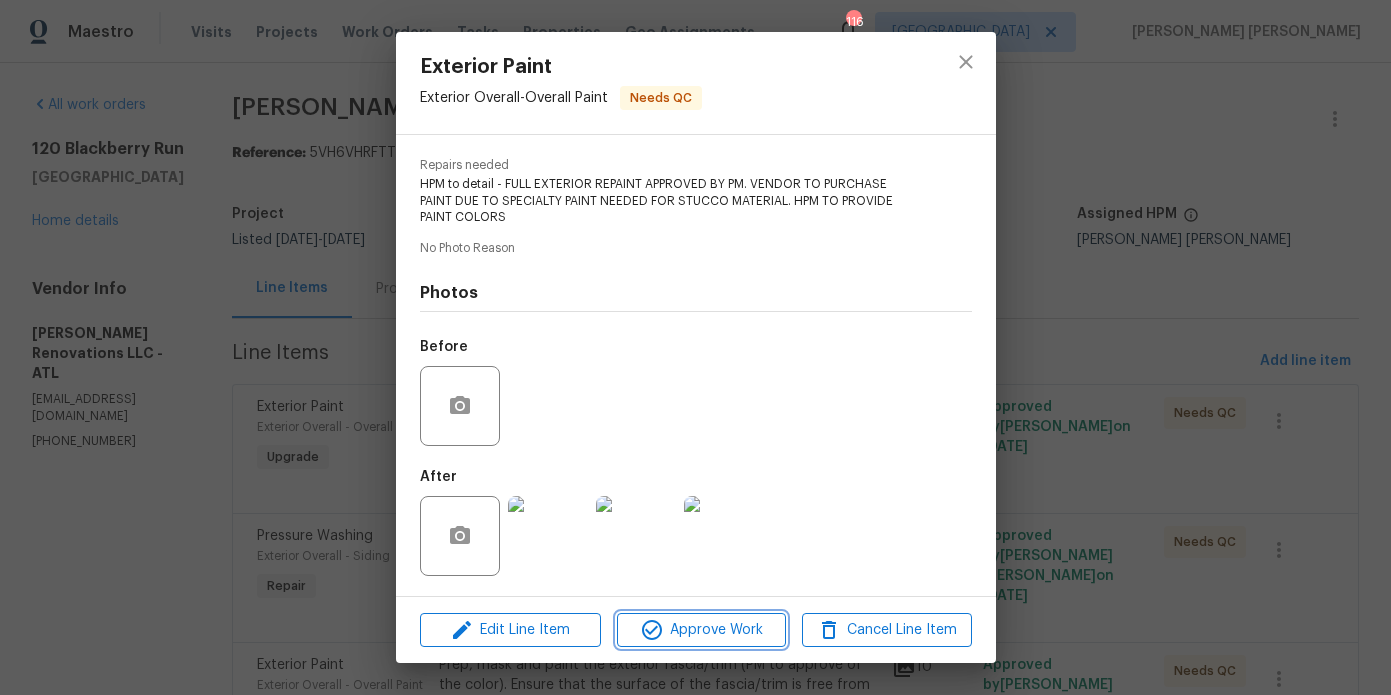 click on "Approve Work" at bounding box center (701, 630) 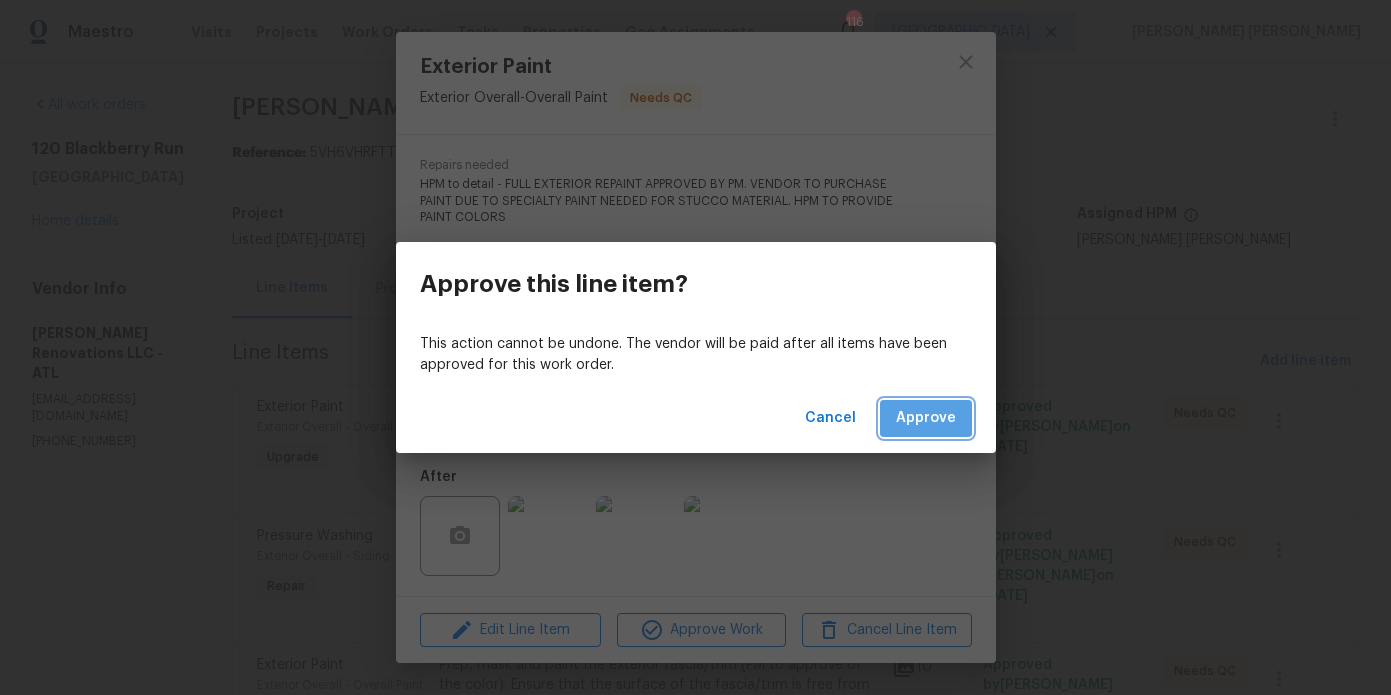 click on "Approve" at bounding box center [926, 418] 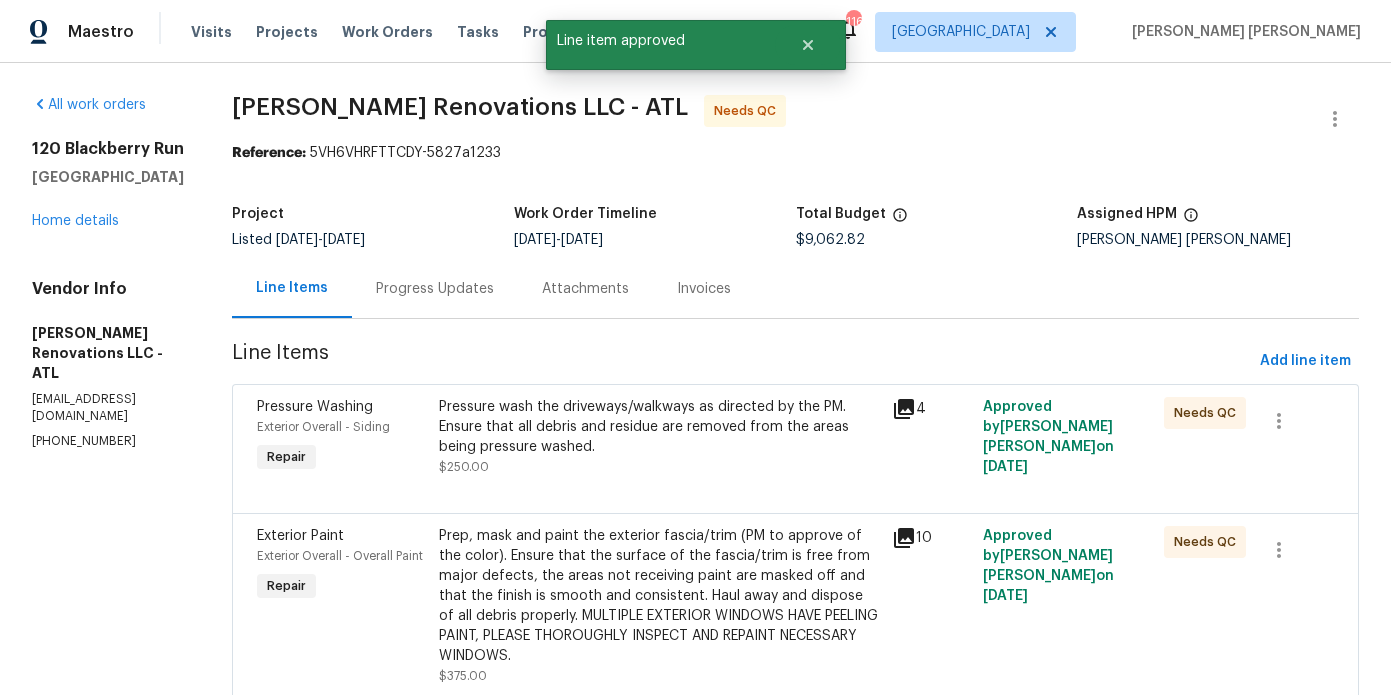 click on "Pressure wash the driveways/walkways as directed by the PM. Ensure that all debris and residue are removed from the areas being pressure washed." at bounding box center (660, 427) 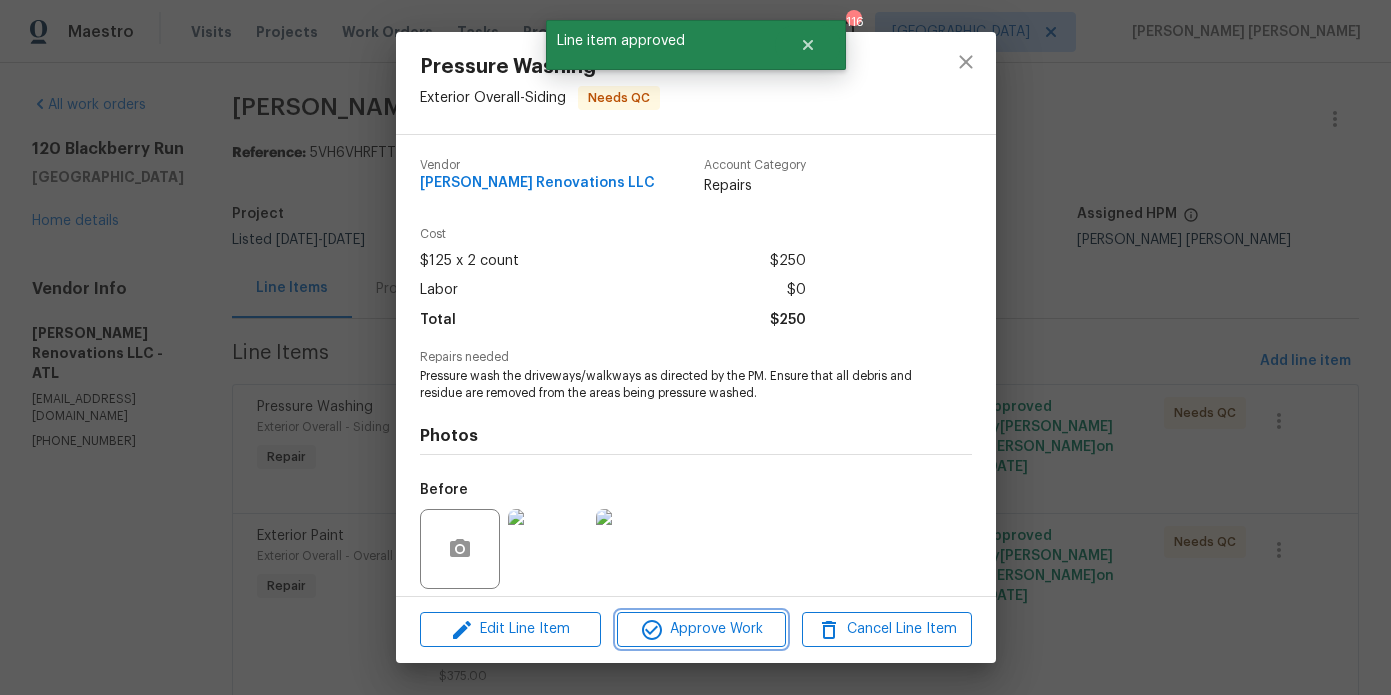 click on "Approve Work" at bounding box center [701, 629] 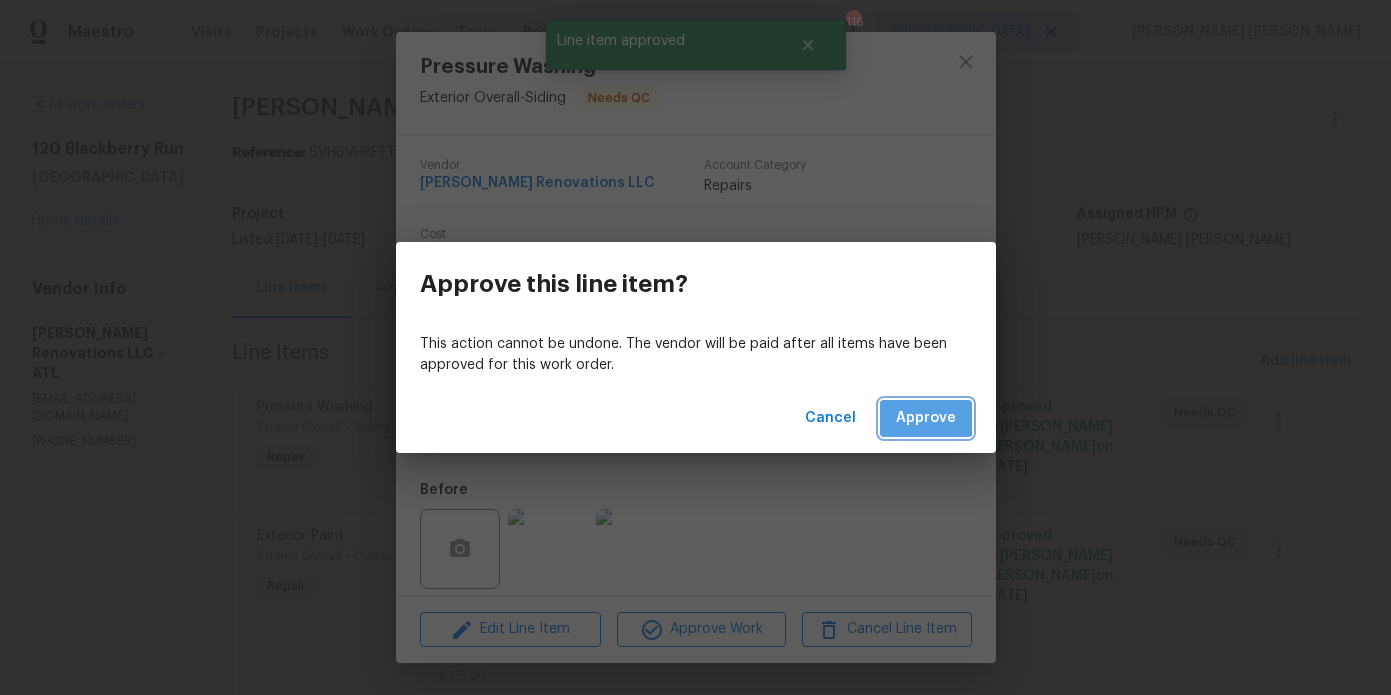 click on "Approve" at bounding box center [926, 418] 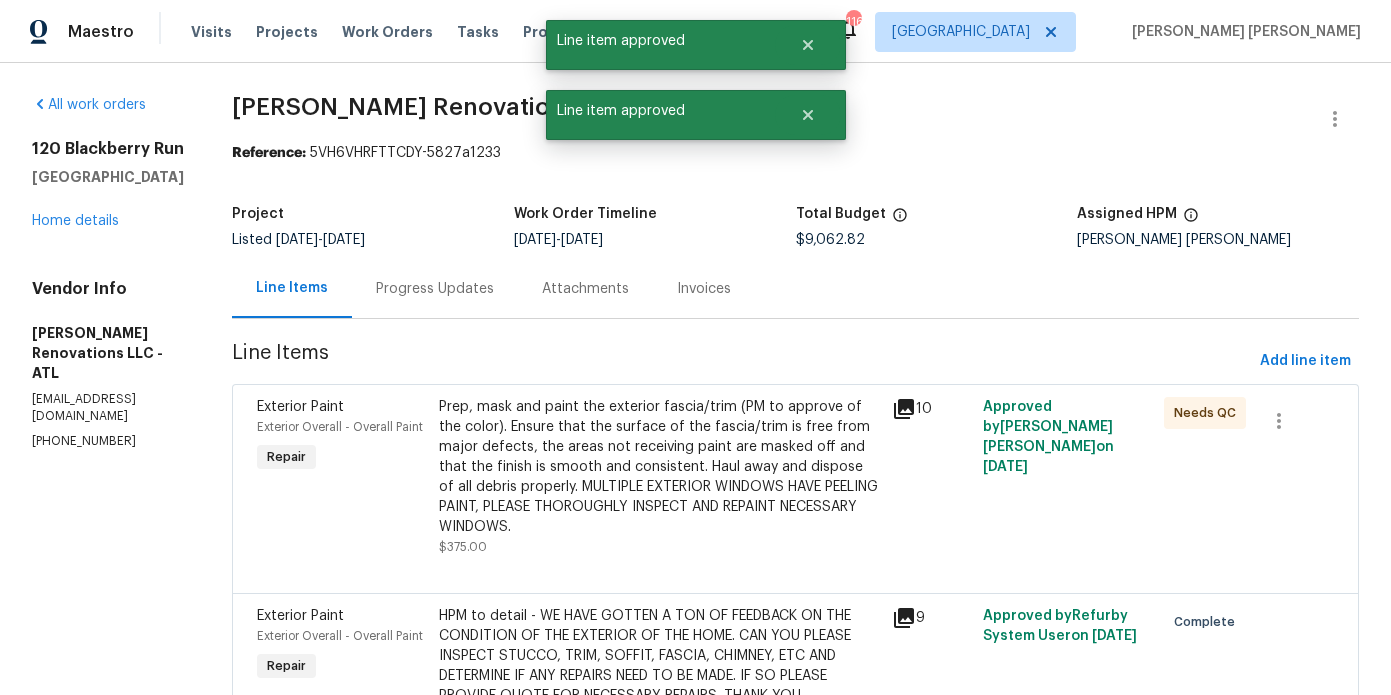 click on "Prep, mask and paint  the exterior fascia/trim (PM to approve of the color). Ensure that the surface of the fascia/trim is free from major defects, the areas not receiving paint are masked off and that the finish is smooth and consistent. Haul away and dispose of all debris properly. MULTIPLE EXTERIOR WINDOWS HAVE PEELING PAINT, PLEASE THOROUGHLY INSPECT AND REPAINT NECESSARY WINDOWS." at bounding box center (660, 467) 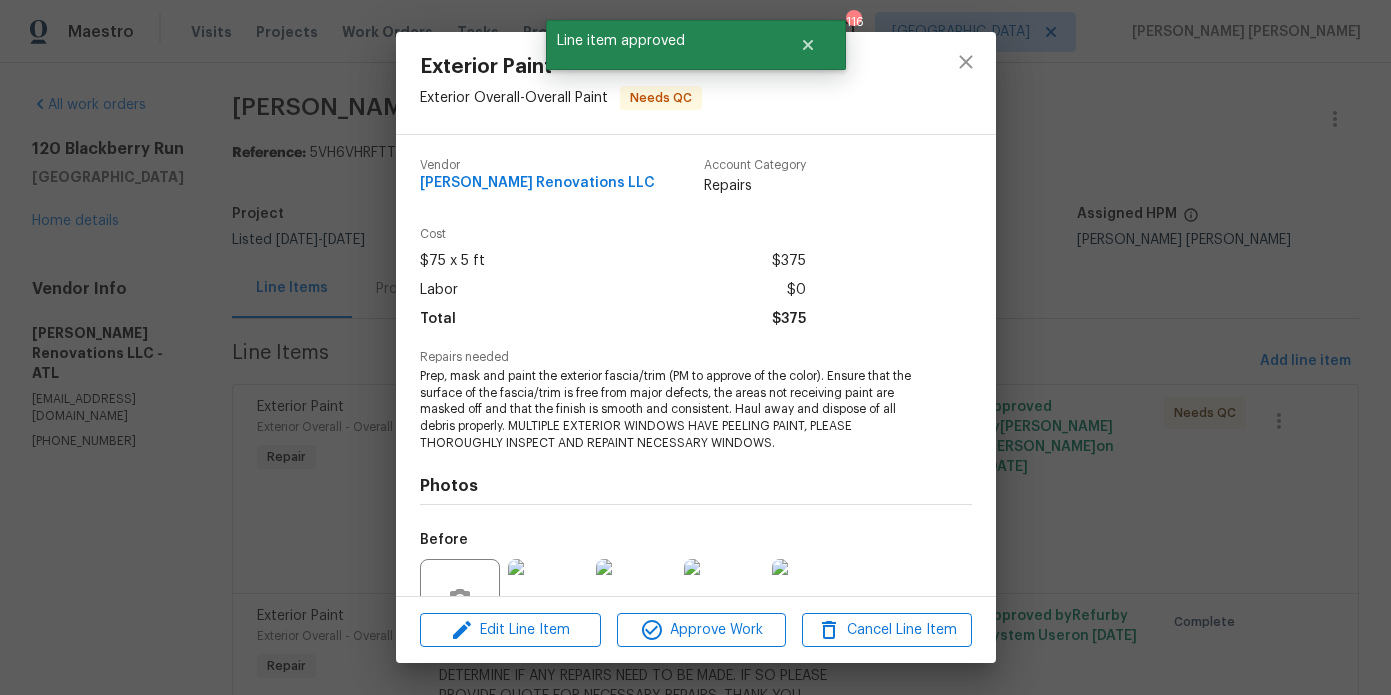 click on "Edit Line Item  Approve Work  Cancel Line Item" at bounding box center (696, 630) 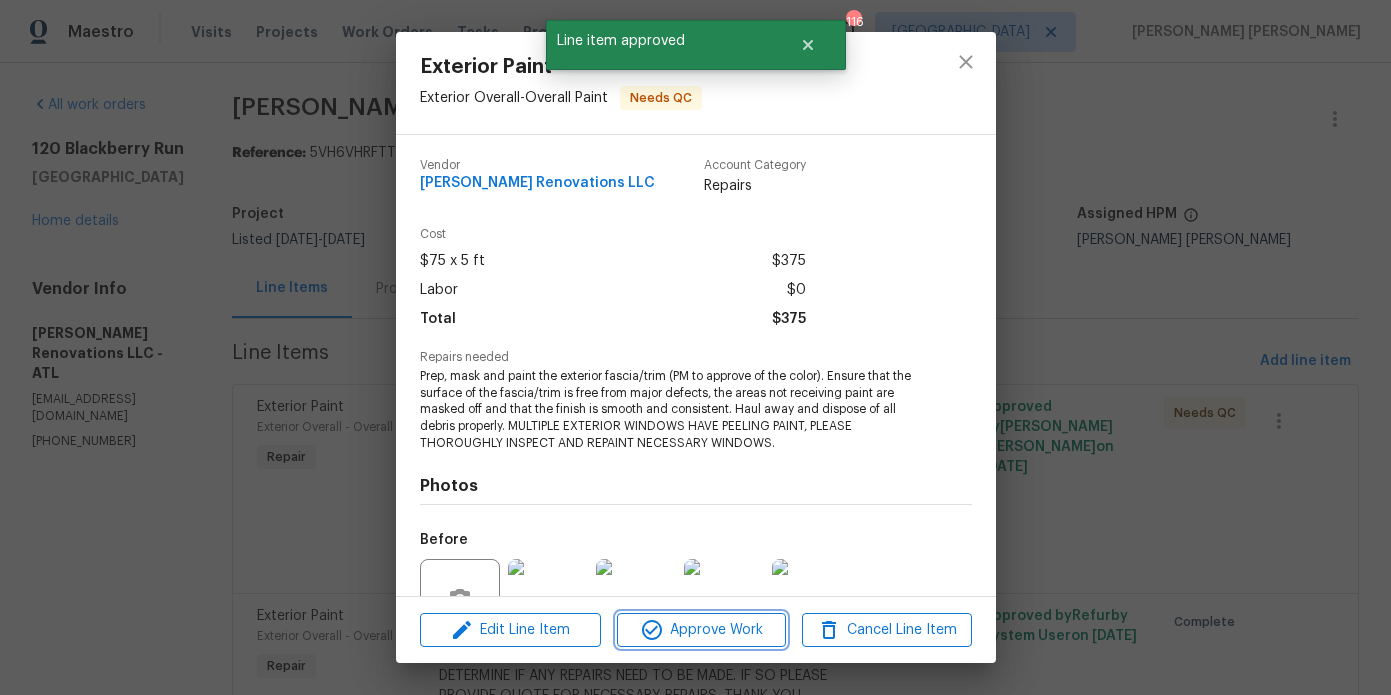 click on "Approve Work" at bounding box center (701, 630) 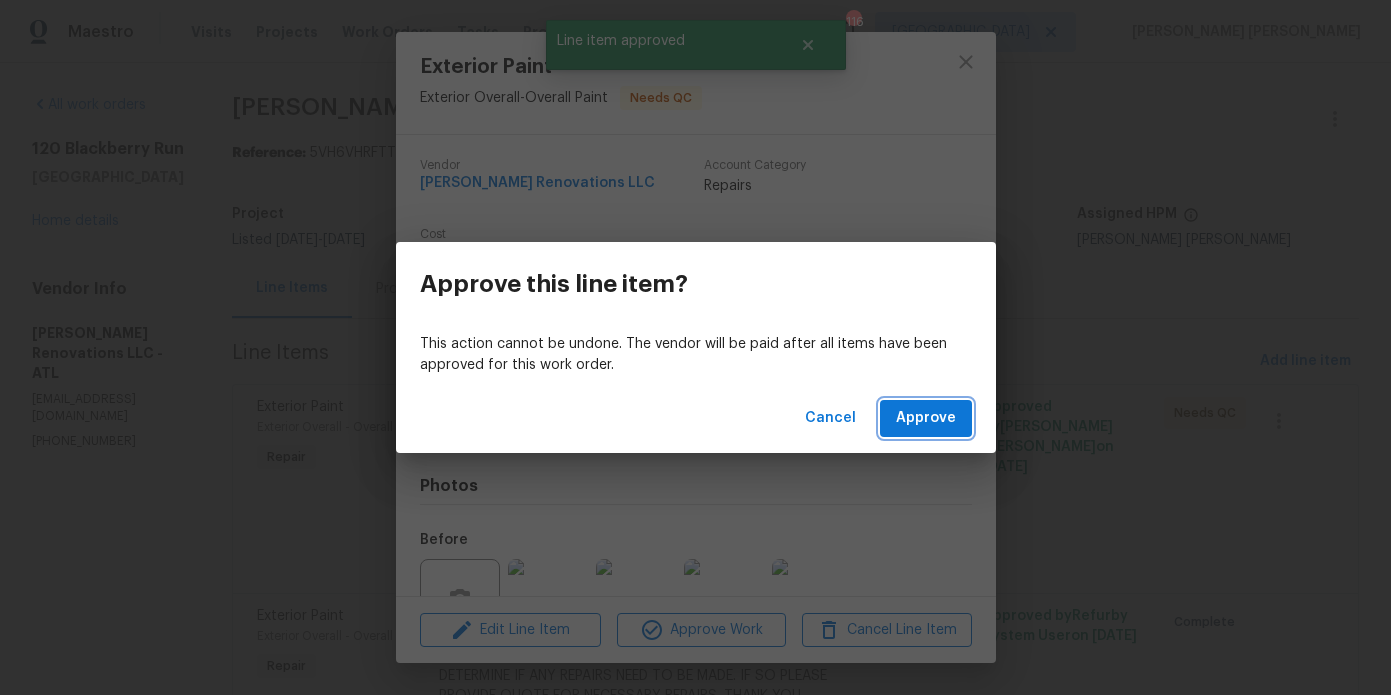 click on "Approve" at bounding box center (926, 418) 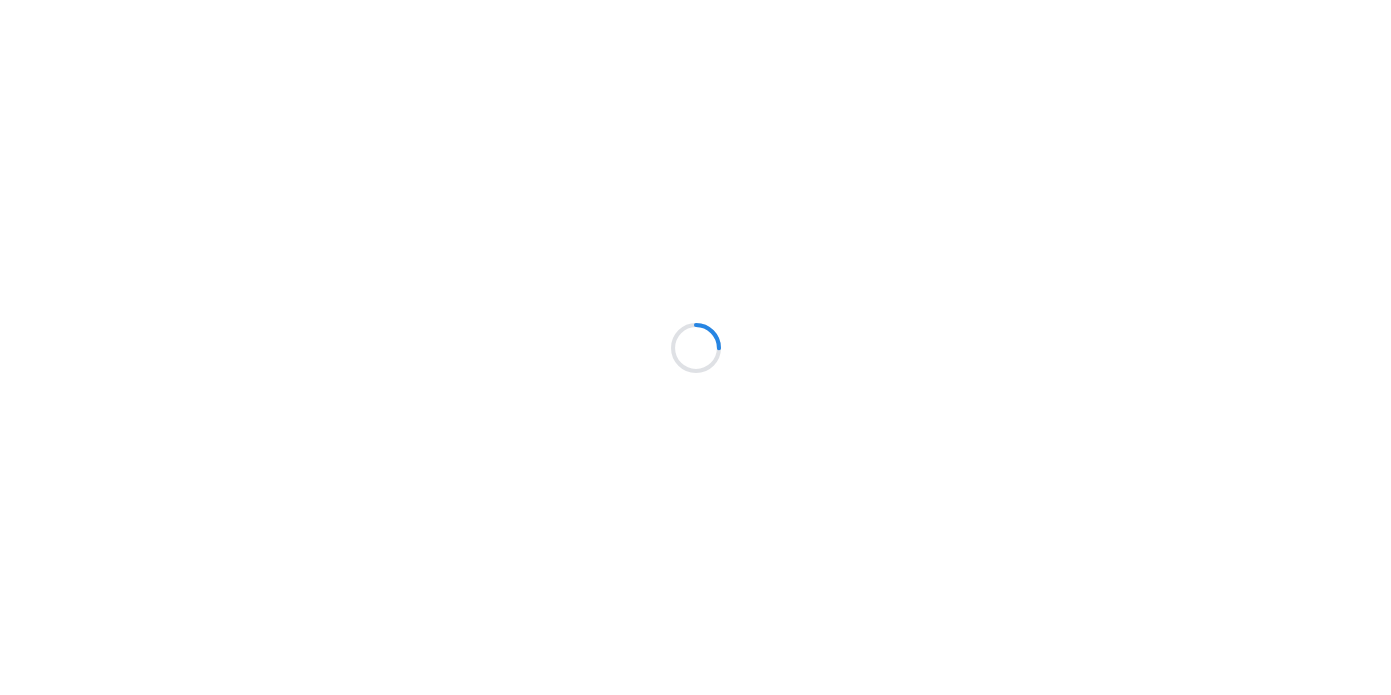 scroll, scrollTop: 0, scrollLeft: 0, axis: both 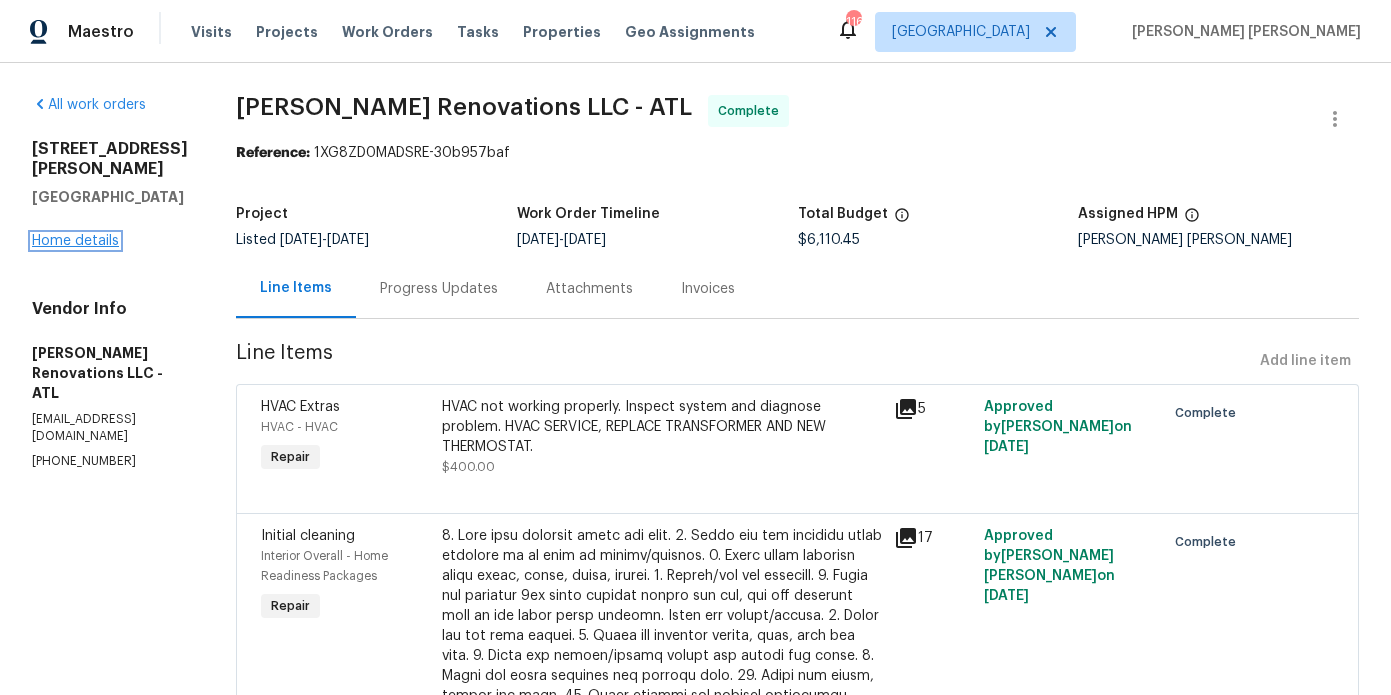 click on "Home details" at bounding box center (75, 241) 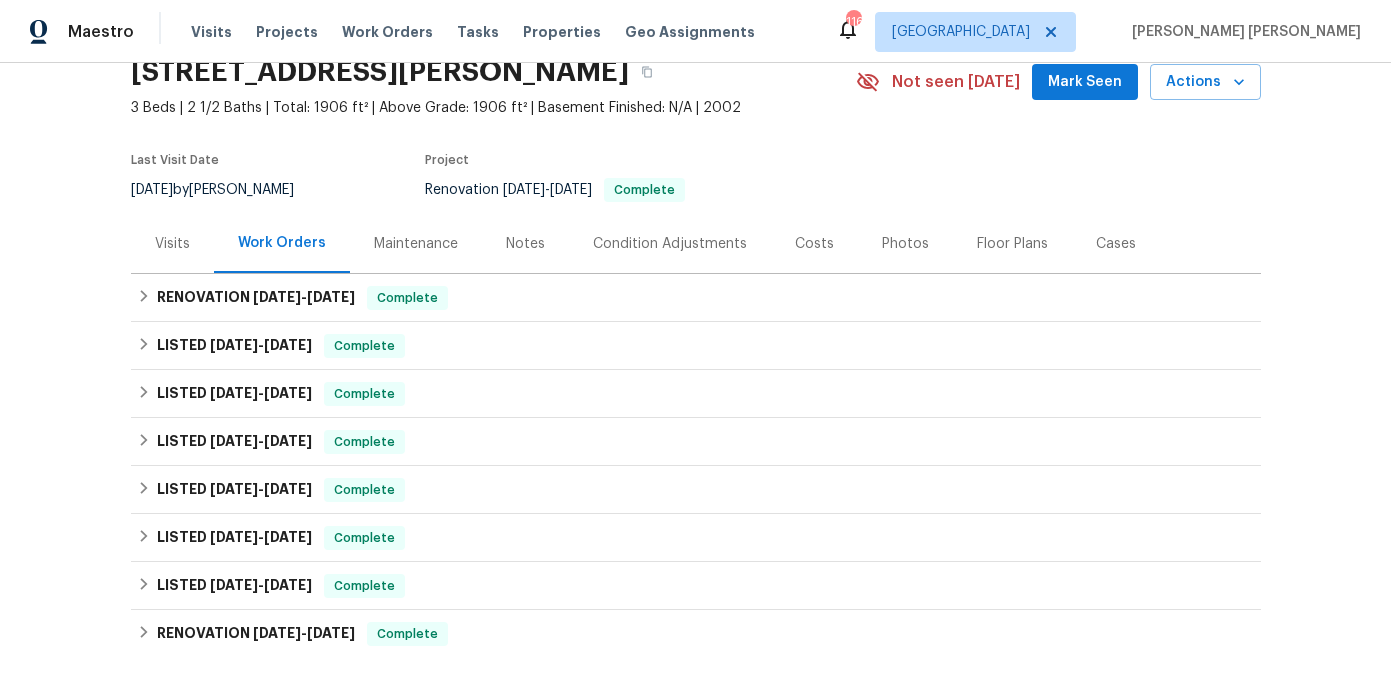 scroll, scrollTop: 87, scrollLeft: 0, axis: vertical 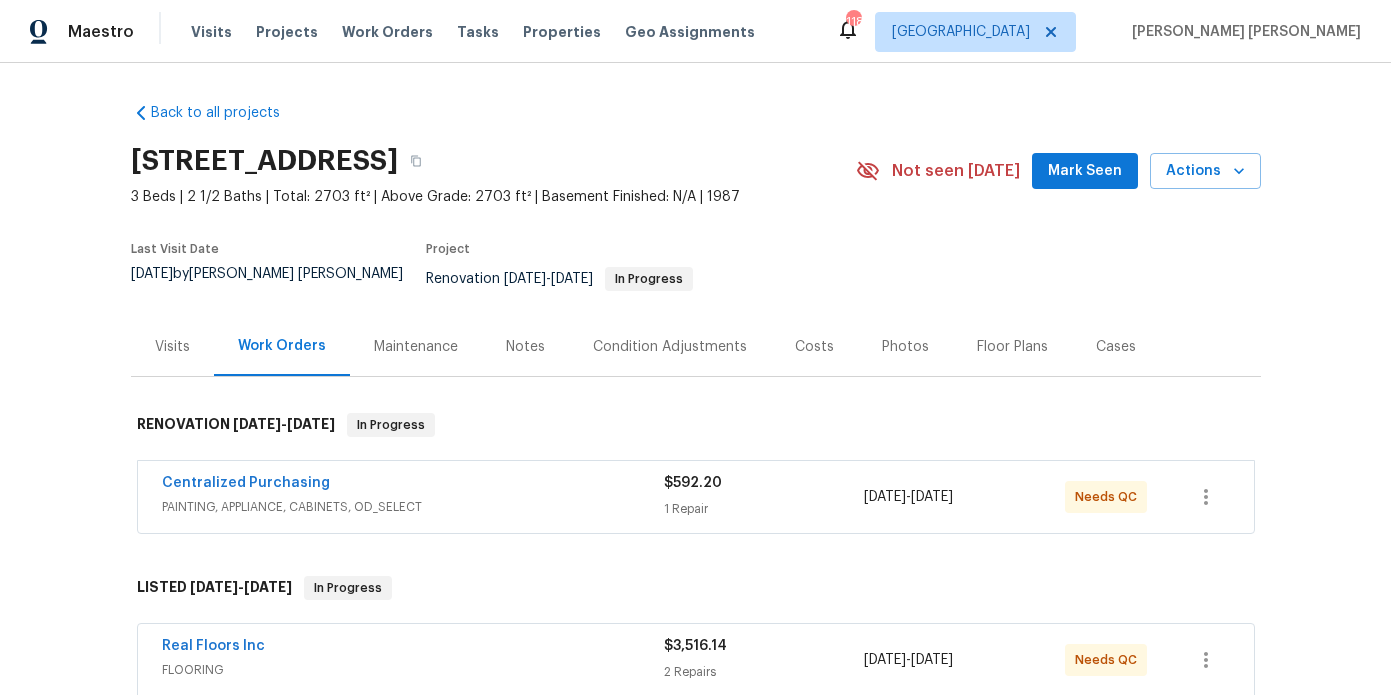 click on "Notes" at bounding box center [525, 346] 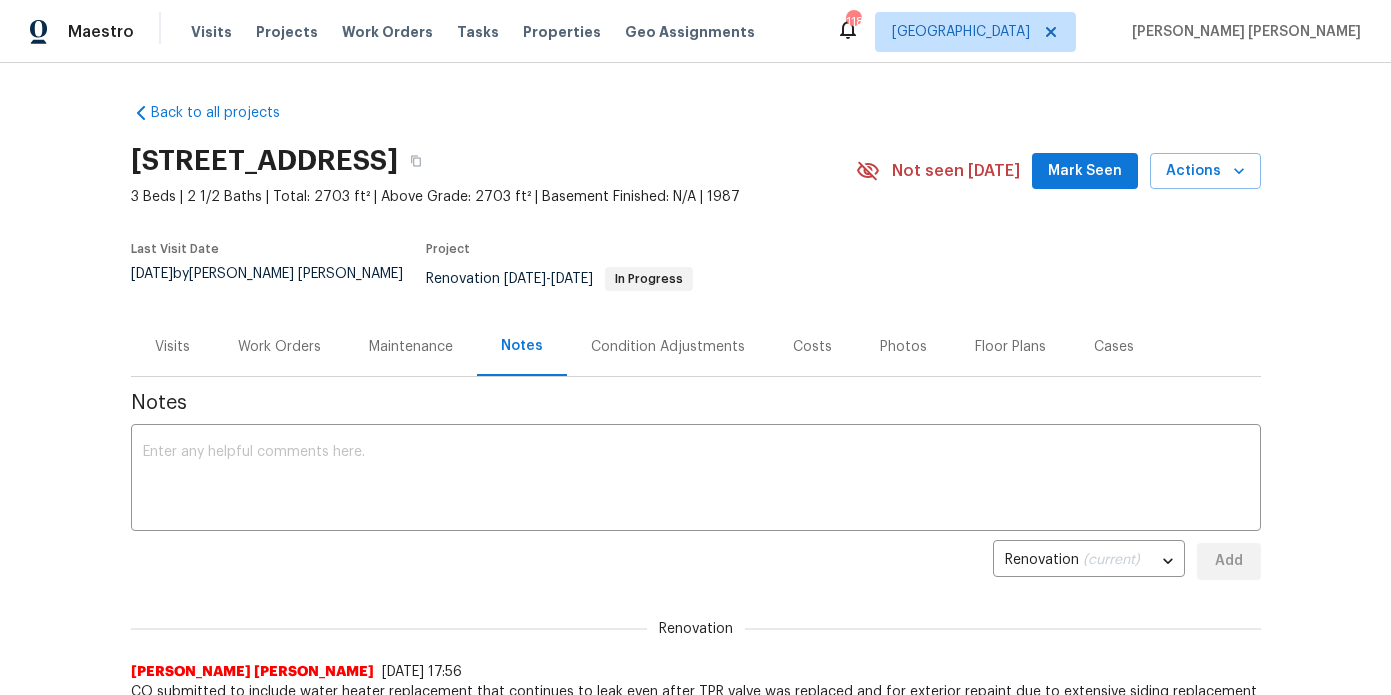 scroll, scrollTop: 15, scrollLeft: 0, axis: vertical 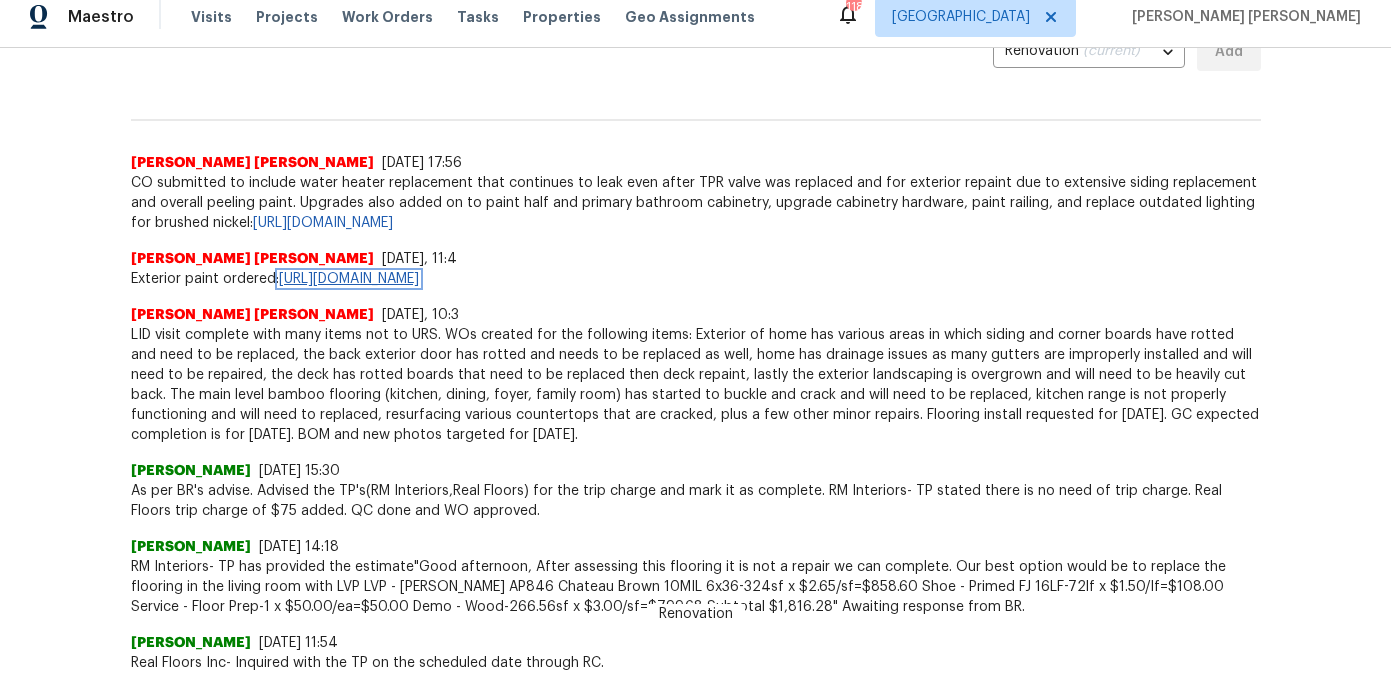 click on "https://opendoor.enterprise.slack.com/archives/C07MF4A0E48/p1751900629984969" at bounding box center (349, 279) 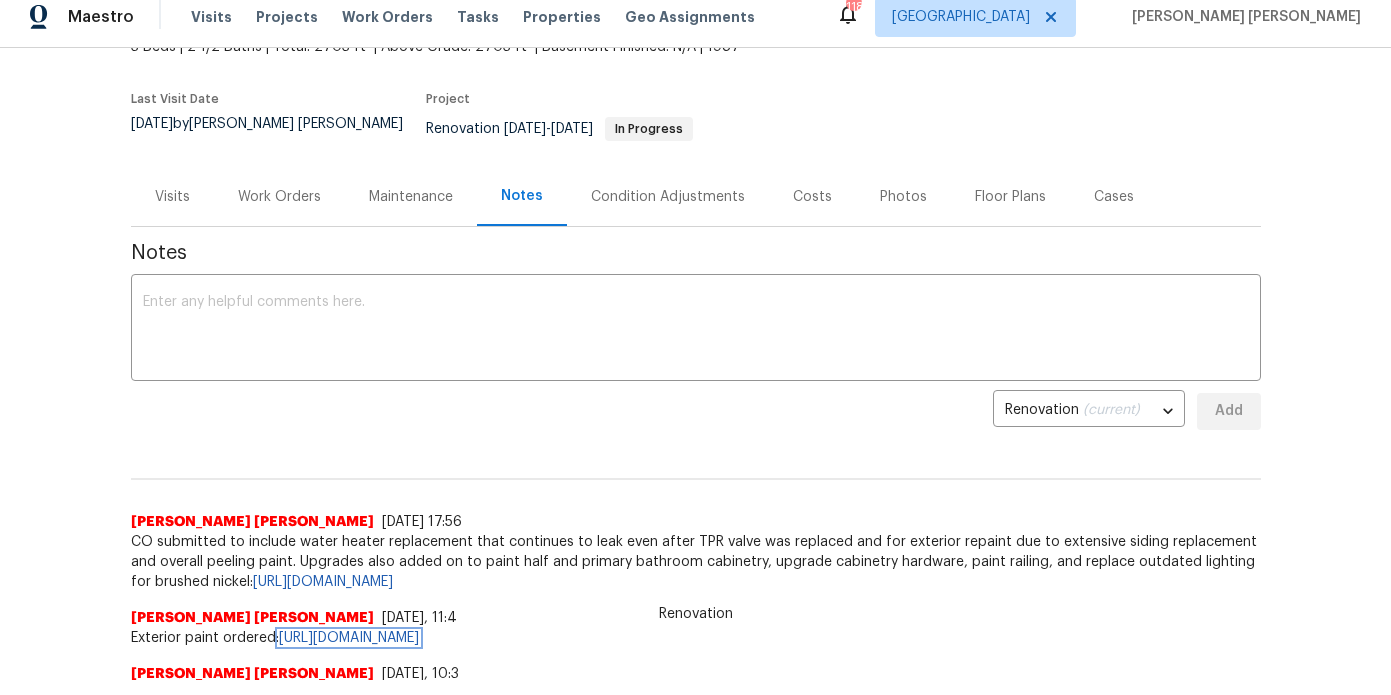 scroll, scrollTop: 10, scrollLeft: 0, axis: vertical 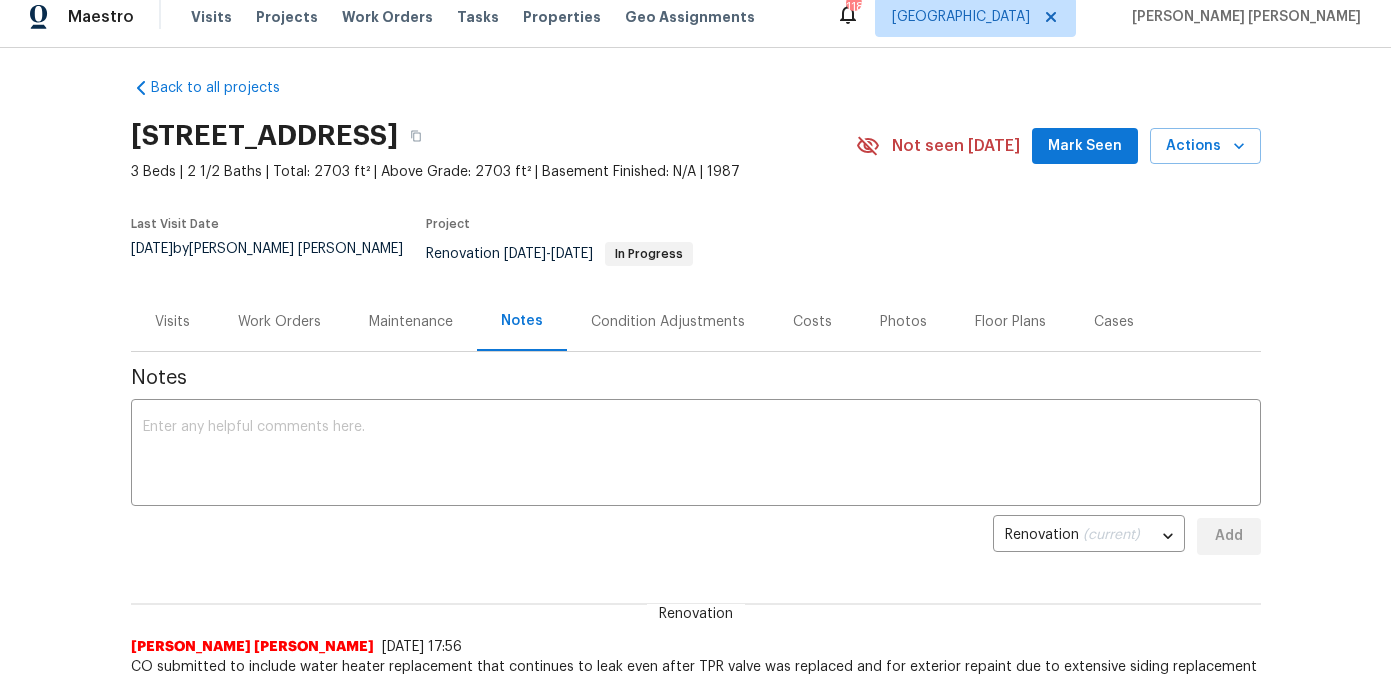 click on "Work Orders" at bounding box center (279, 322) 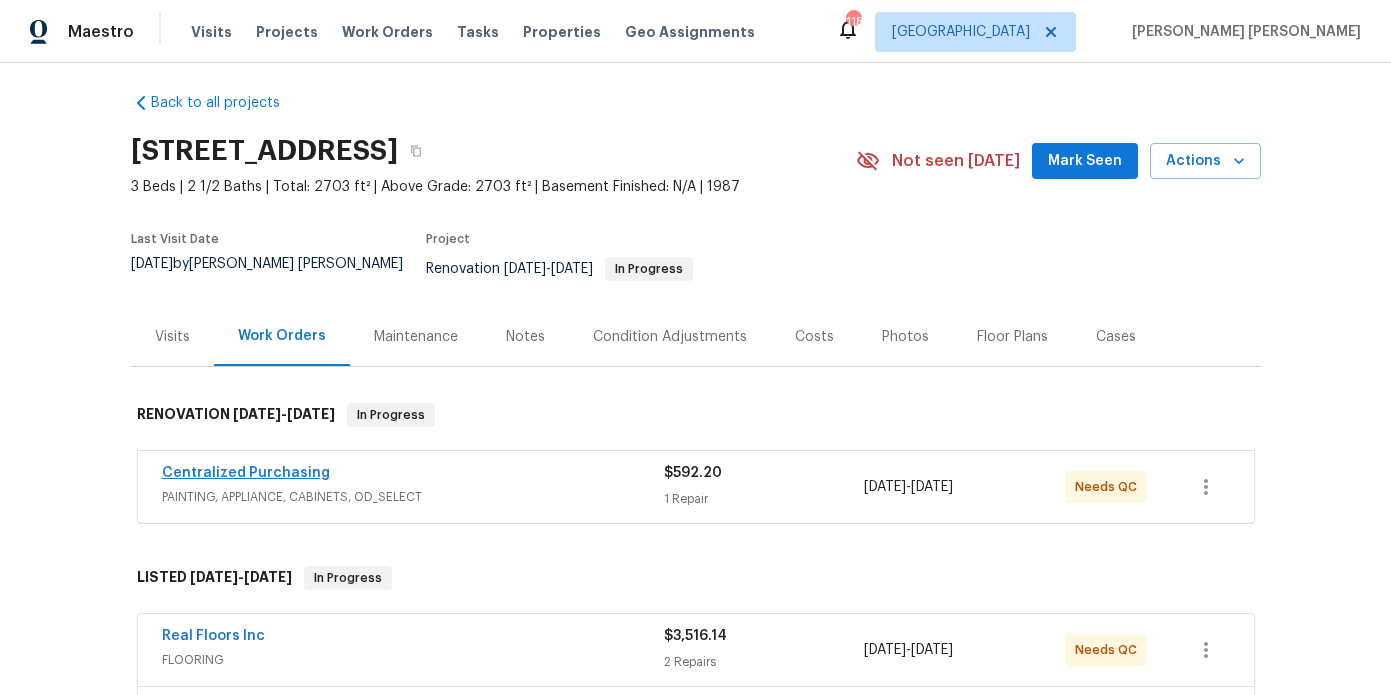 scroll, scrollTop: 0, scrollLeft: 0, axis: both 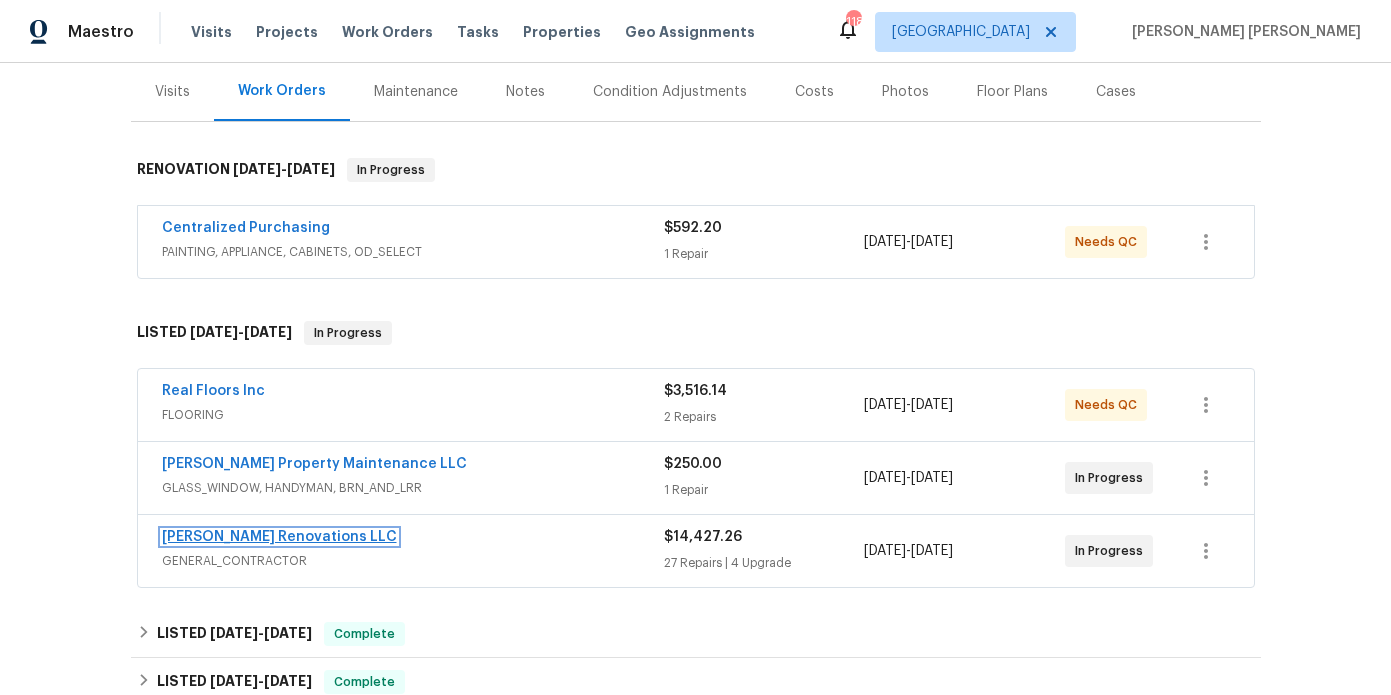 click on "Aseem Renovations LLC" at bounding box center [279, 537] 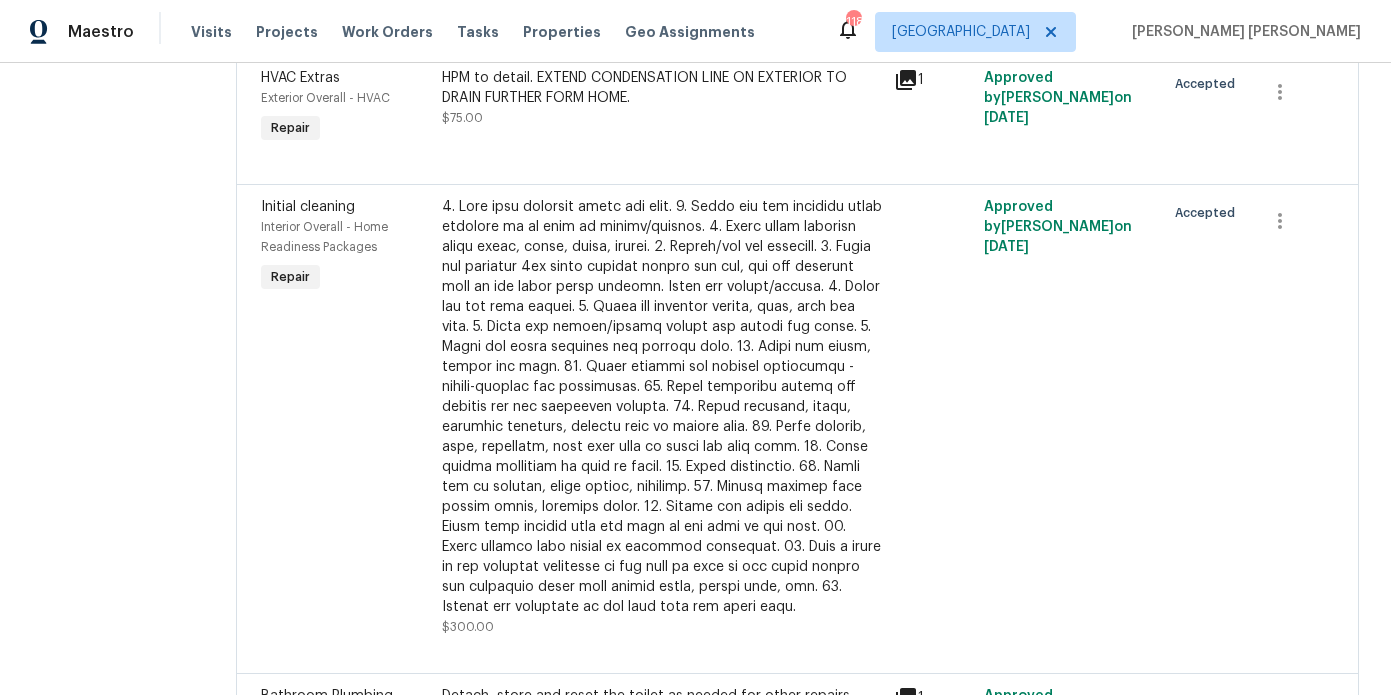 scroll, scrollTop: 5344, scrollLeft: 0, axis: vertical 